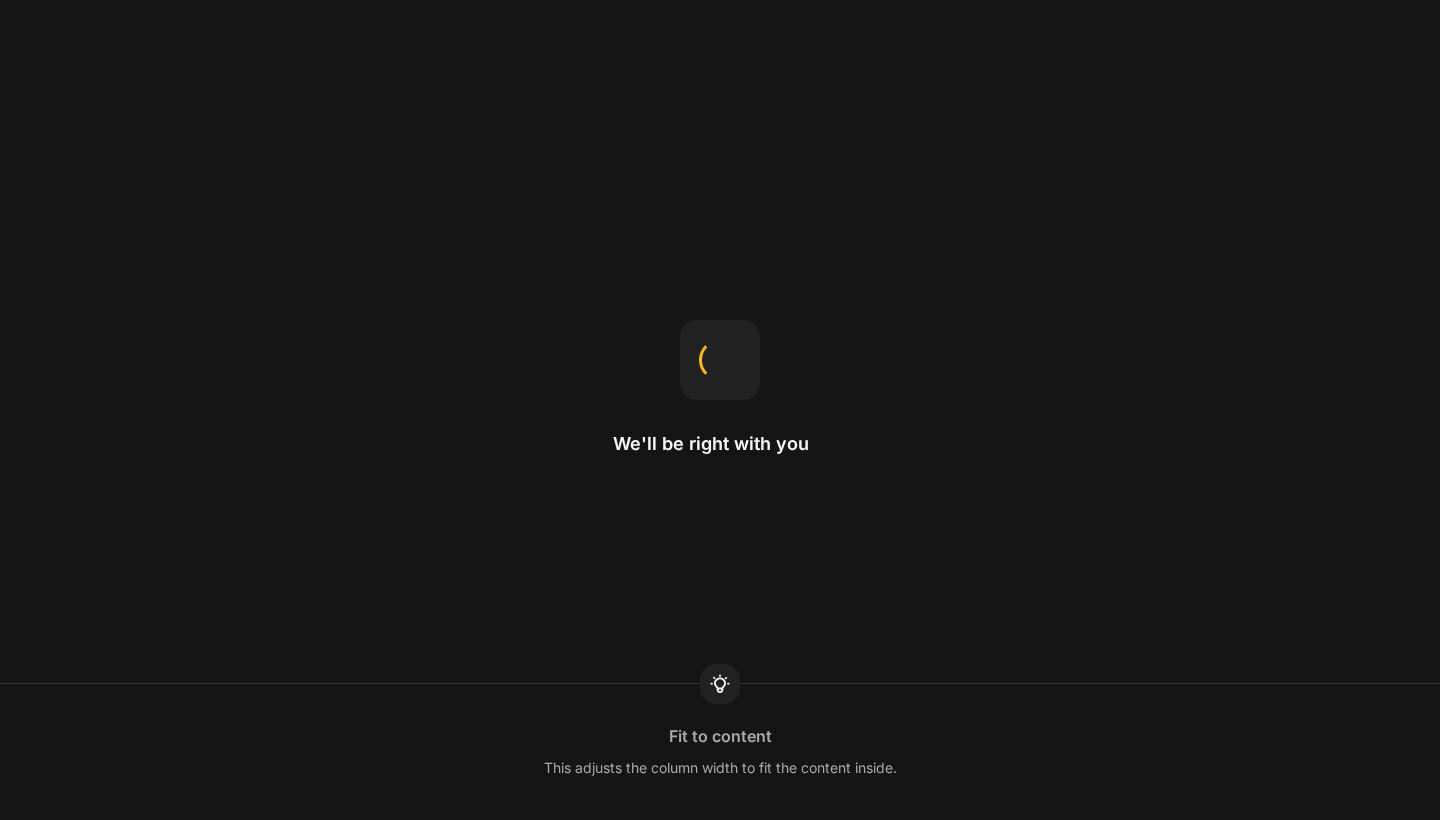 scroll, scrollTop: 0, scrollLeft: 0, axis: both 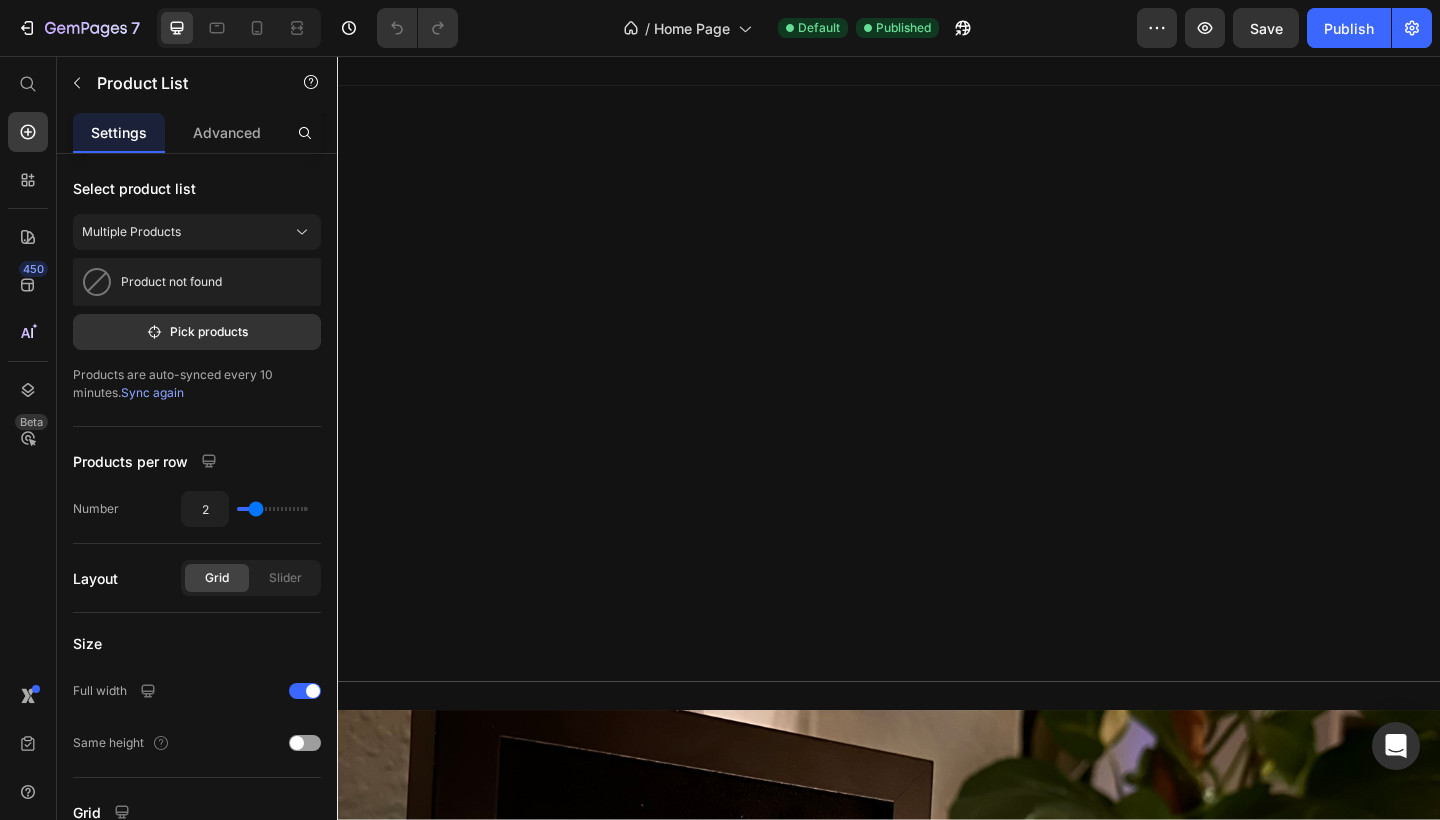 click on "Product Images Starframes "Classic" Klein Product Title €45,00 Product Price Row Row
Product Images Starframes "Zodiac" Klein Product Title €45,00 Product Price Row Row" at bounding box center (937, 1724) 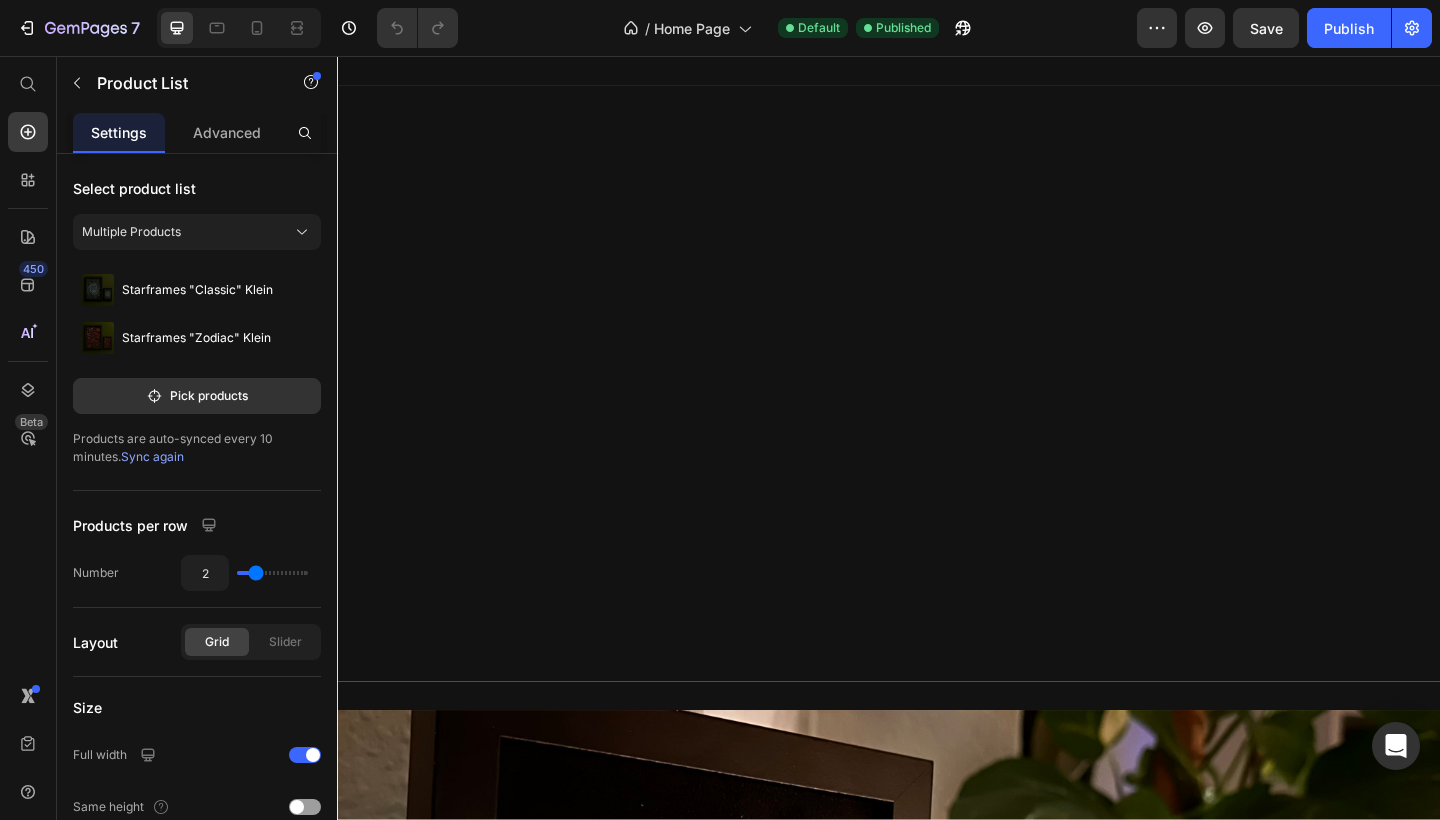 scroll, scrollTop: 2784, scrollLeft: 0, axis: vertical 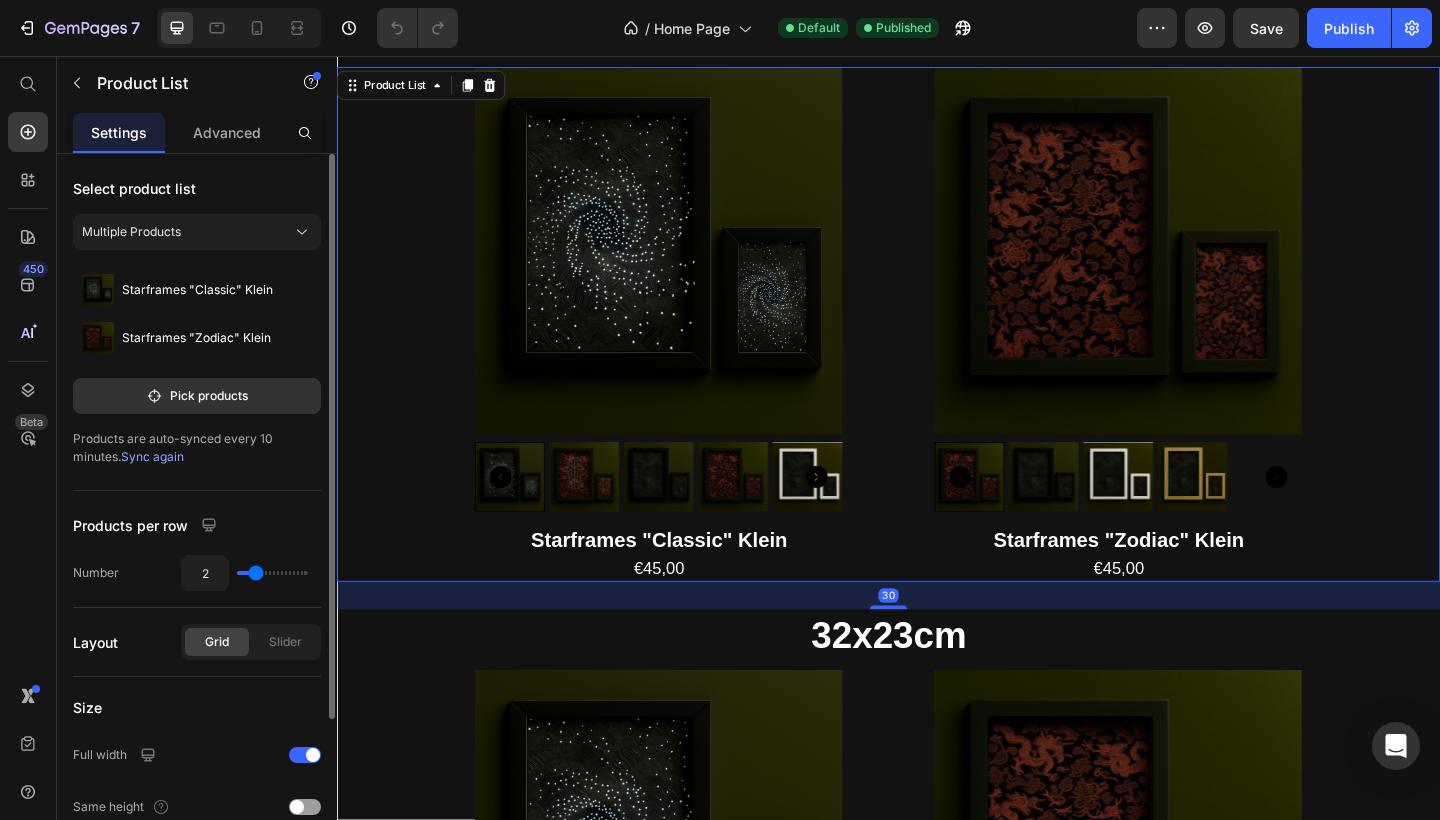 click on "Sync again" at bounding box center [152, 456] 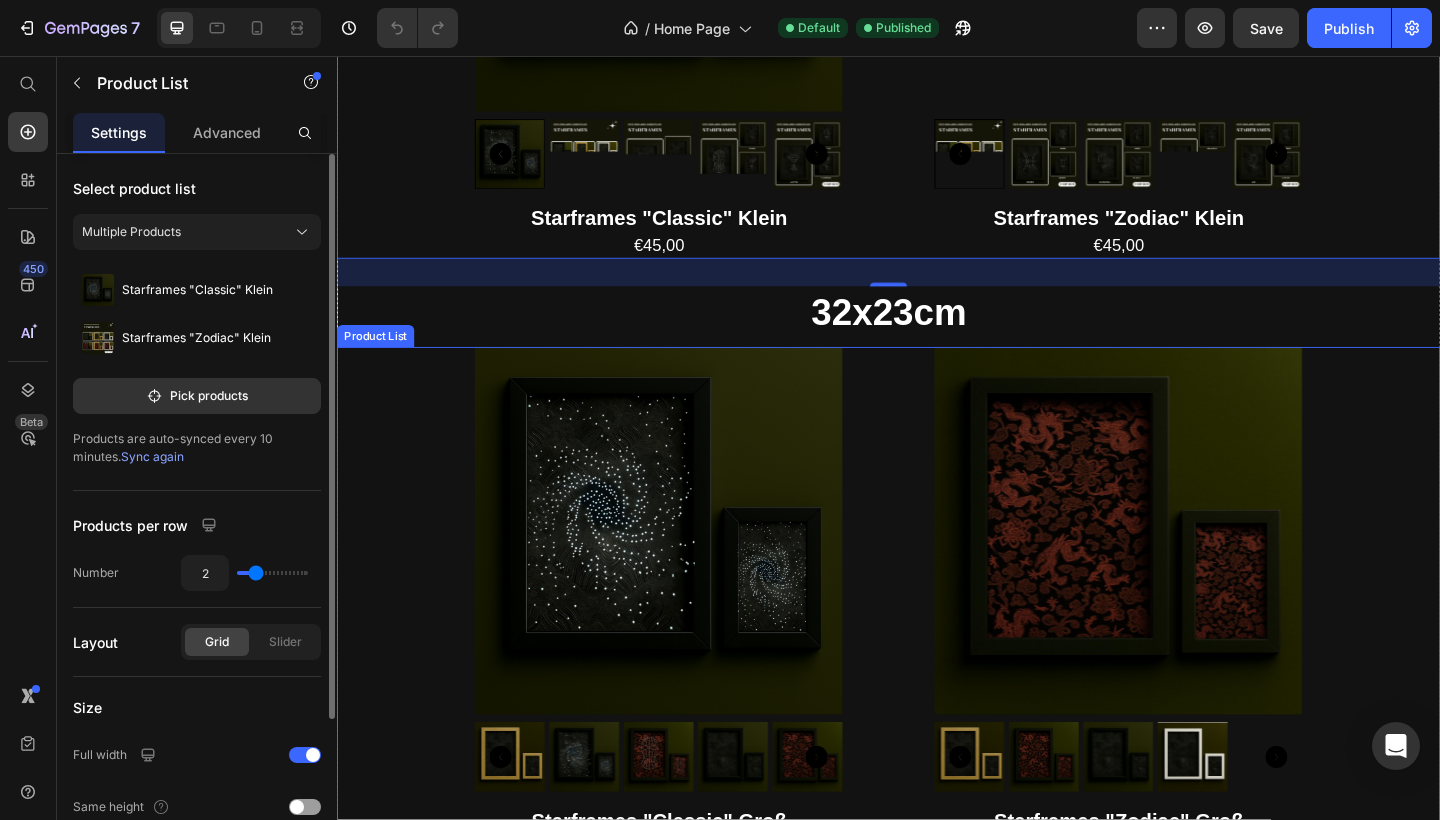 scroll, scrollTop: 3316, scrollLeft: 0, axis: vertical 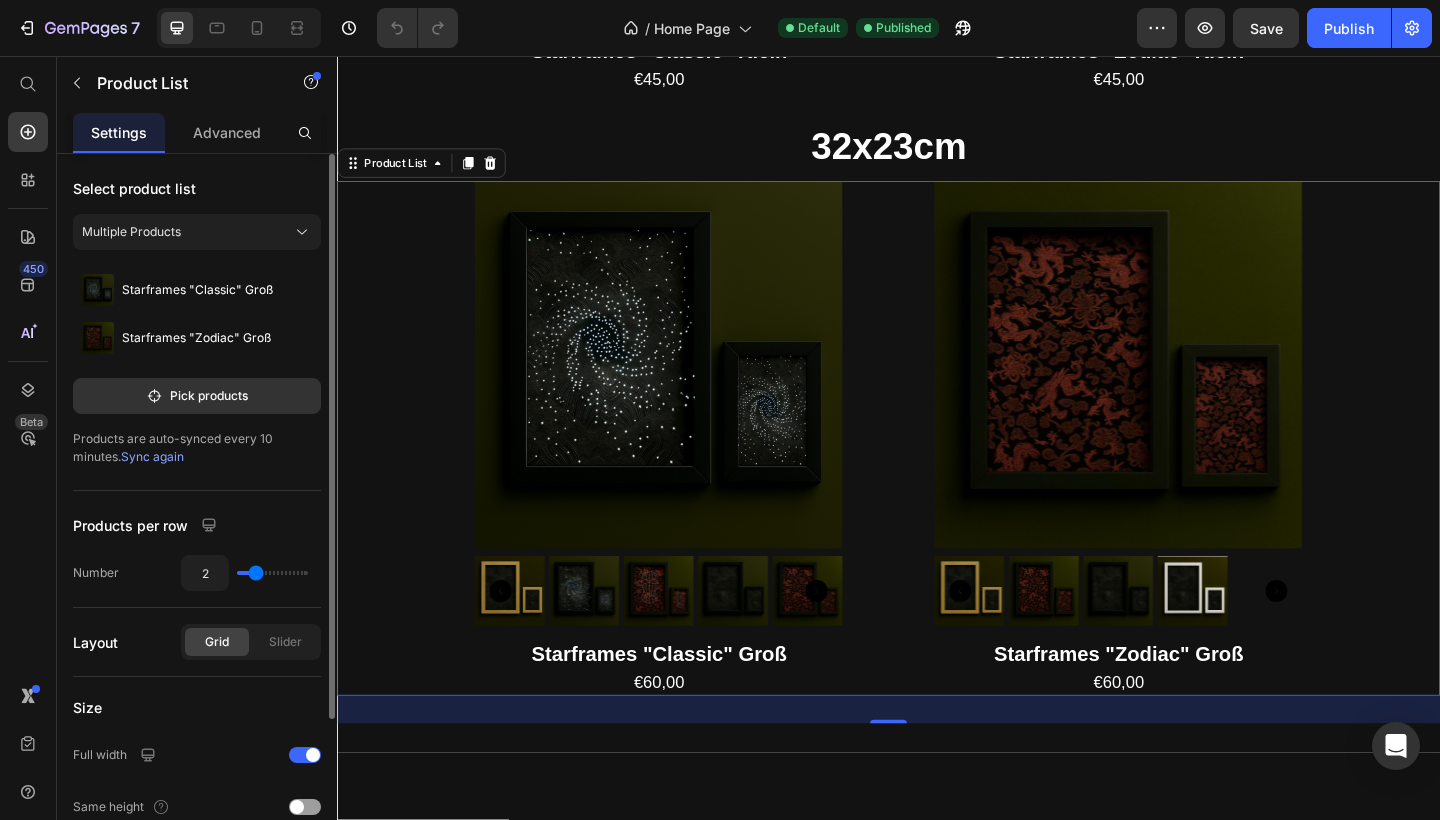 click on "Sync again" at bounding box center [152, 456] 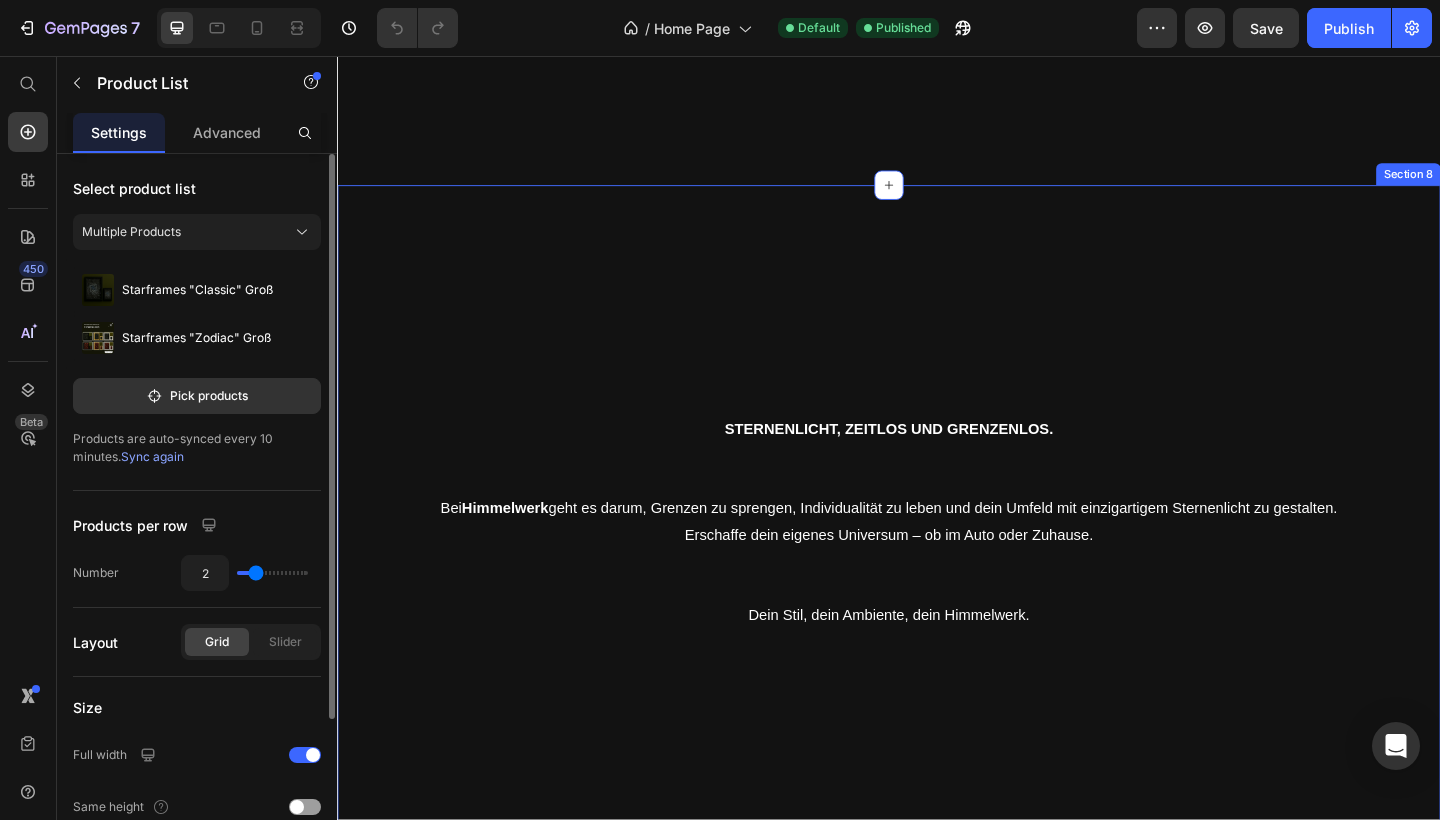 scroll, scrollTop: -6, scrollLeft: 0, axis: vertical 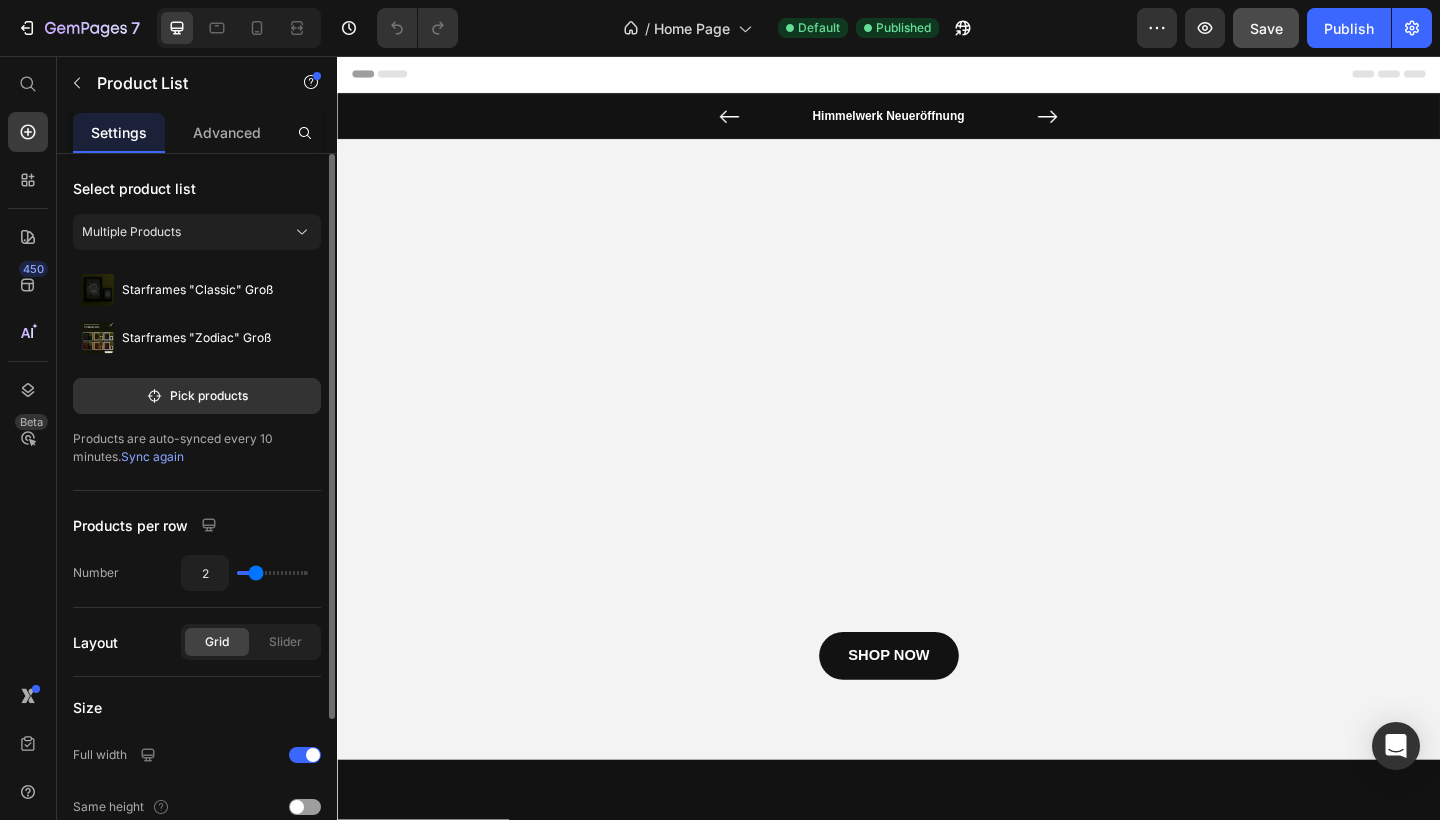click on "Save" at bounding box center (1266, 28) 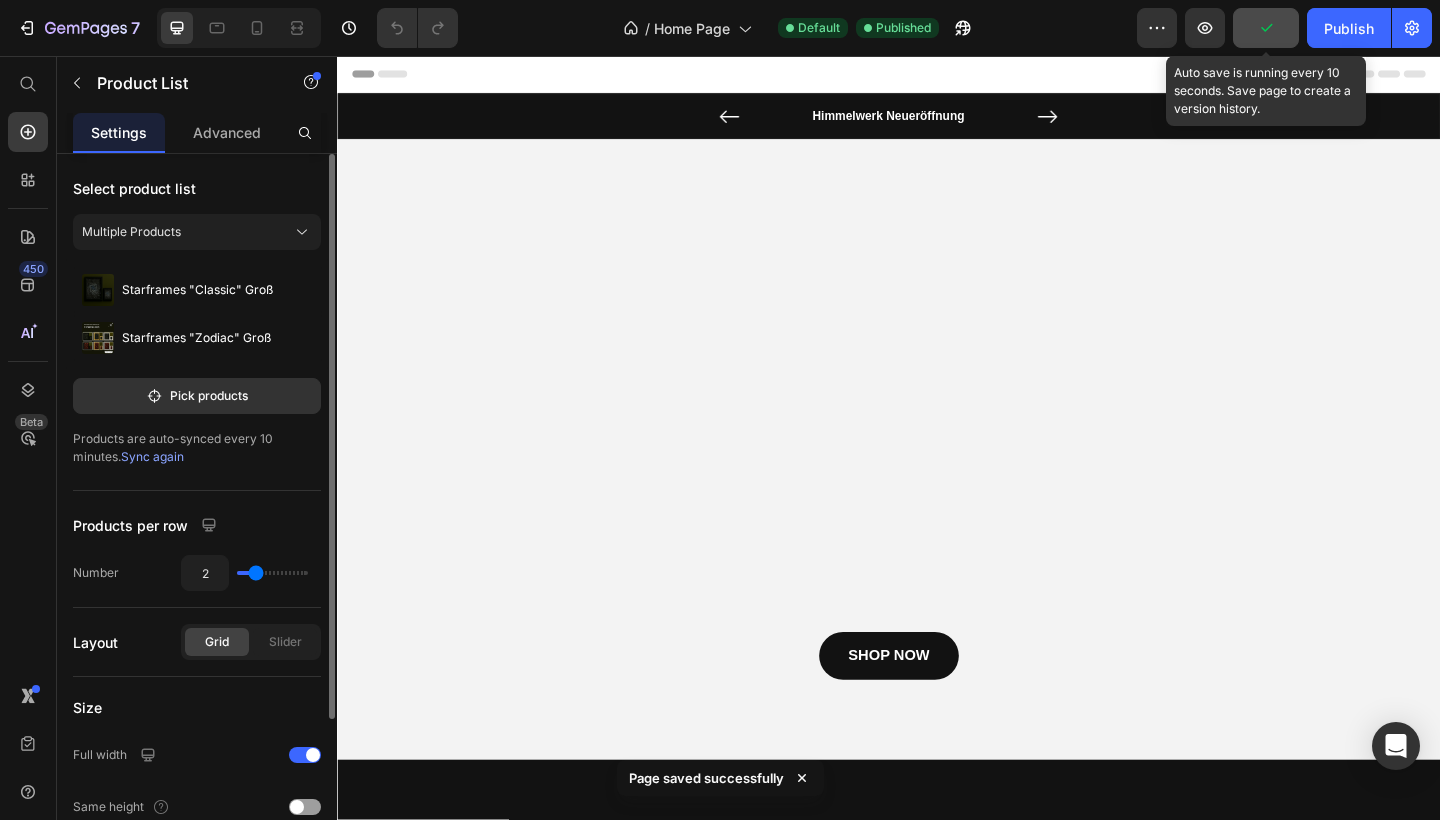 scroll, scrollTop: 0, scrollLeft: 0, axis: both 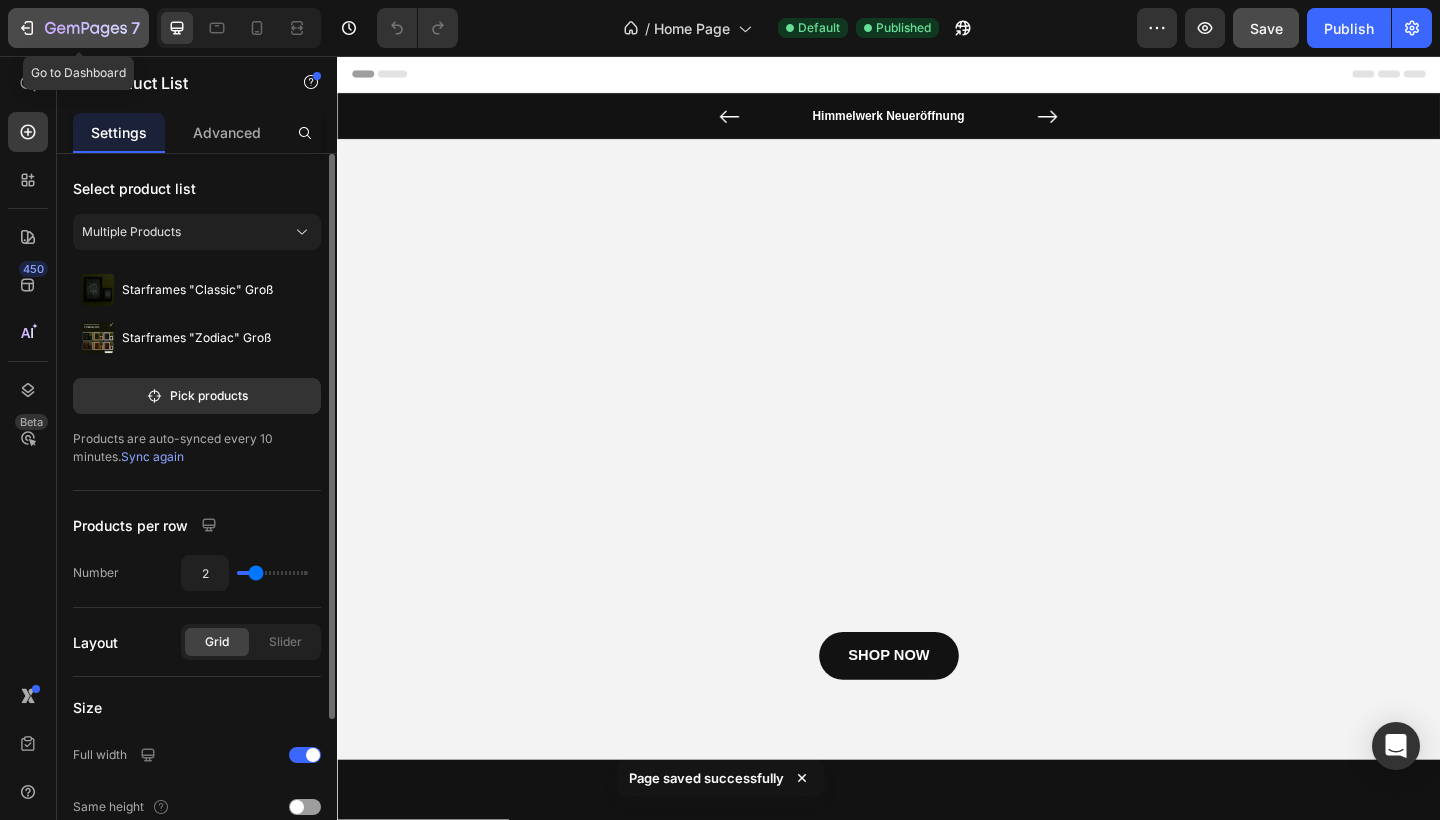 click 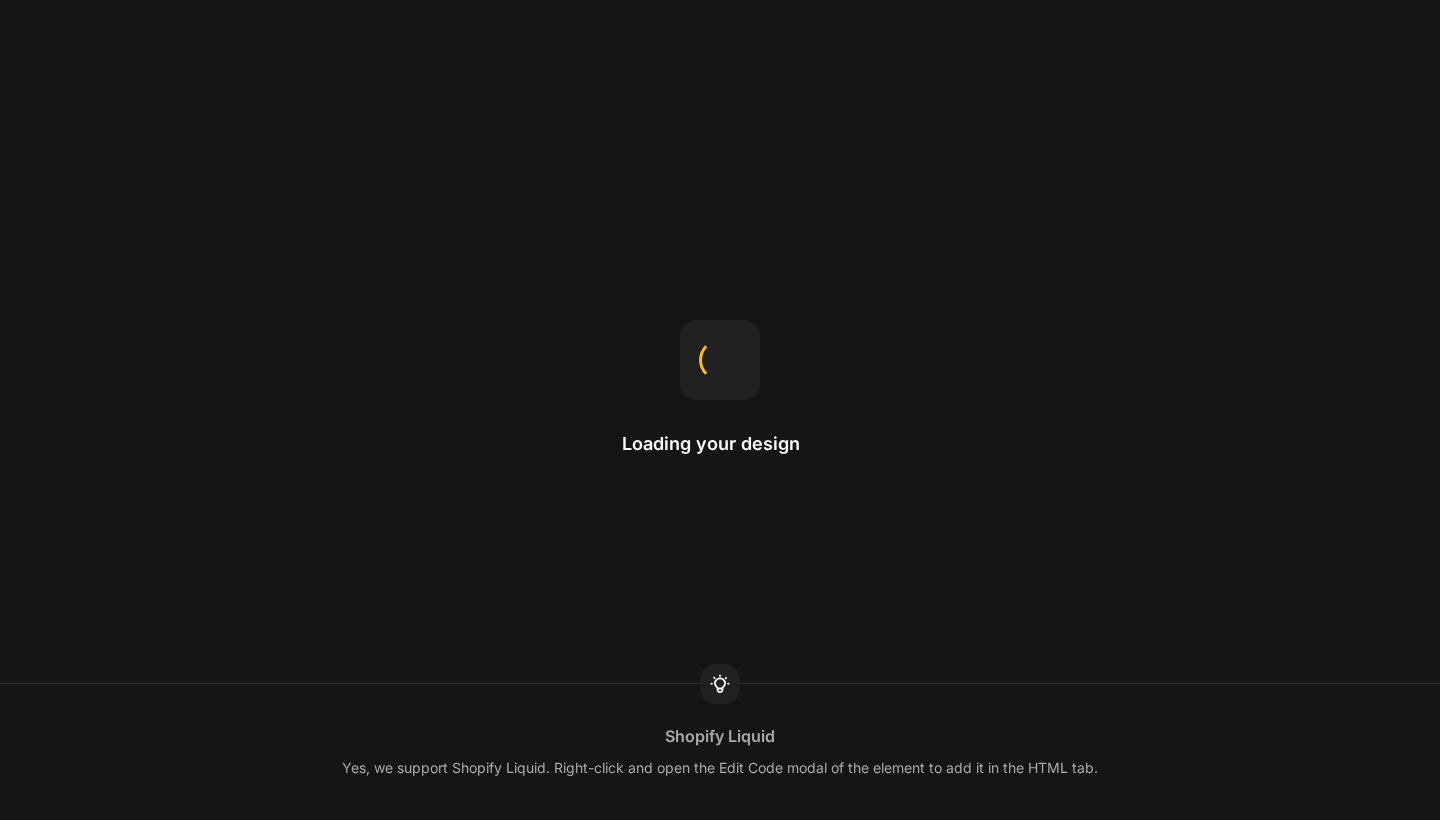 scroll, scrollTop: 0, scrollLeft: 0, axis: both 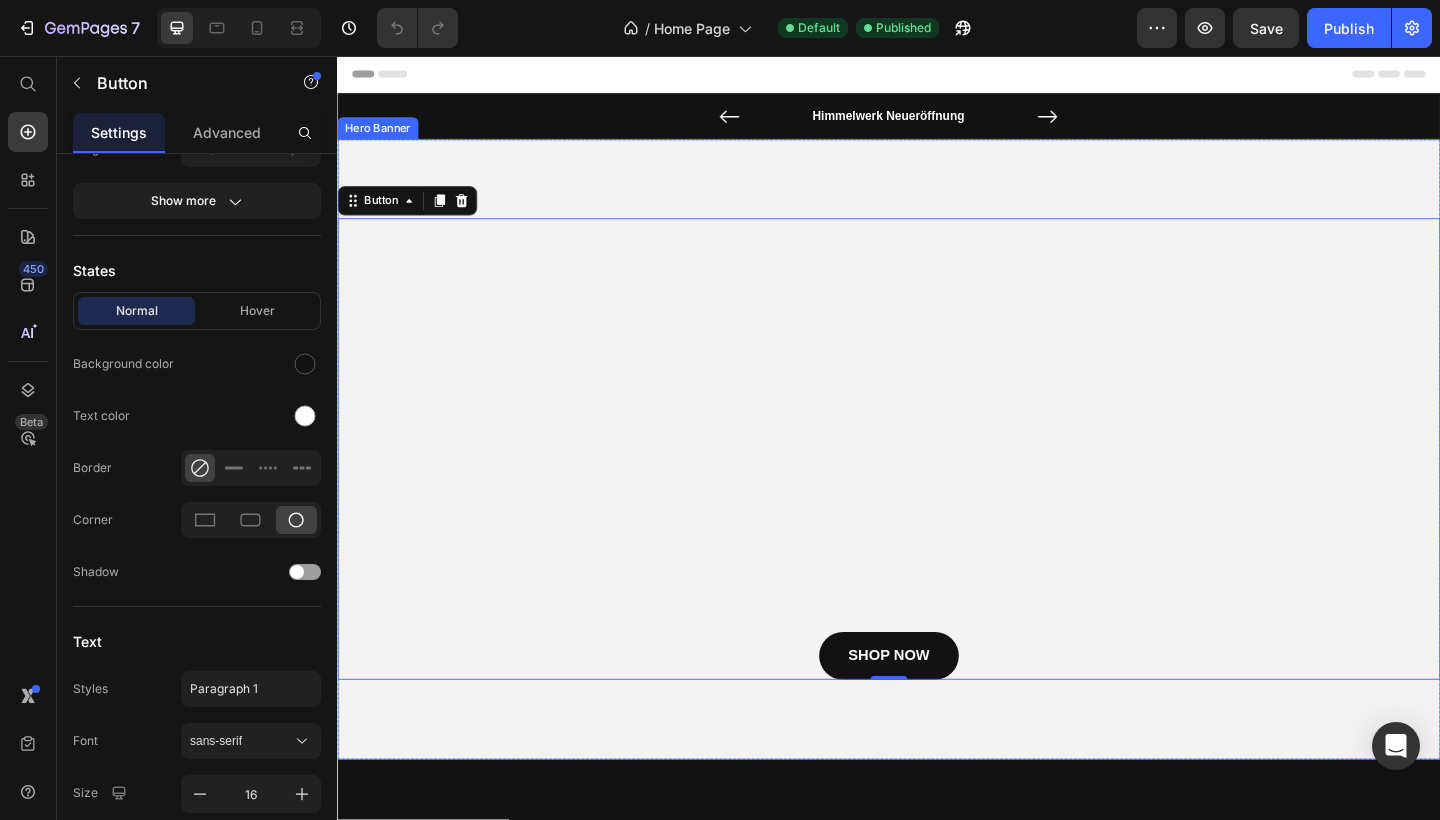 click on "SHOP NOW Button   0" at bounding box center (937, 484) 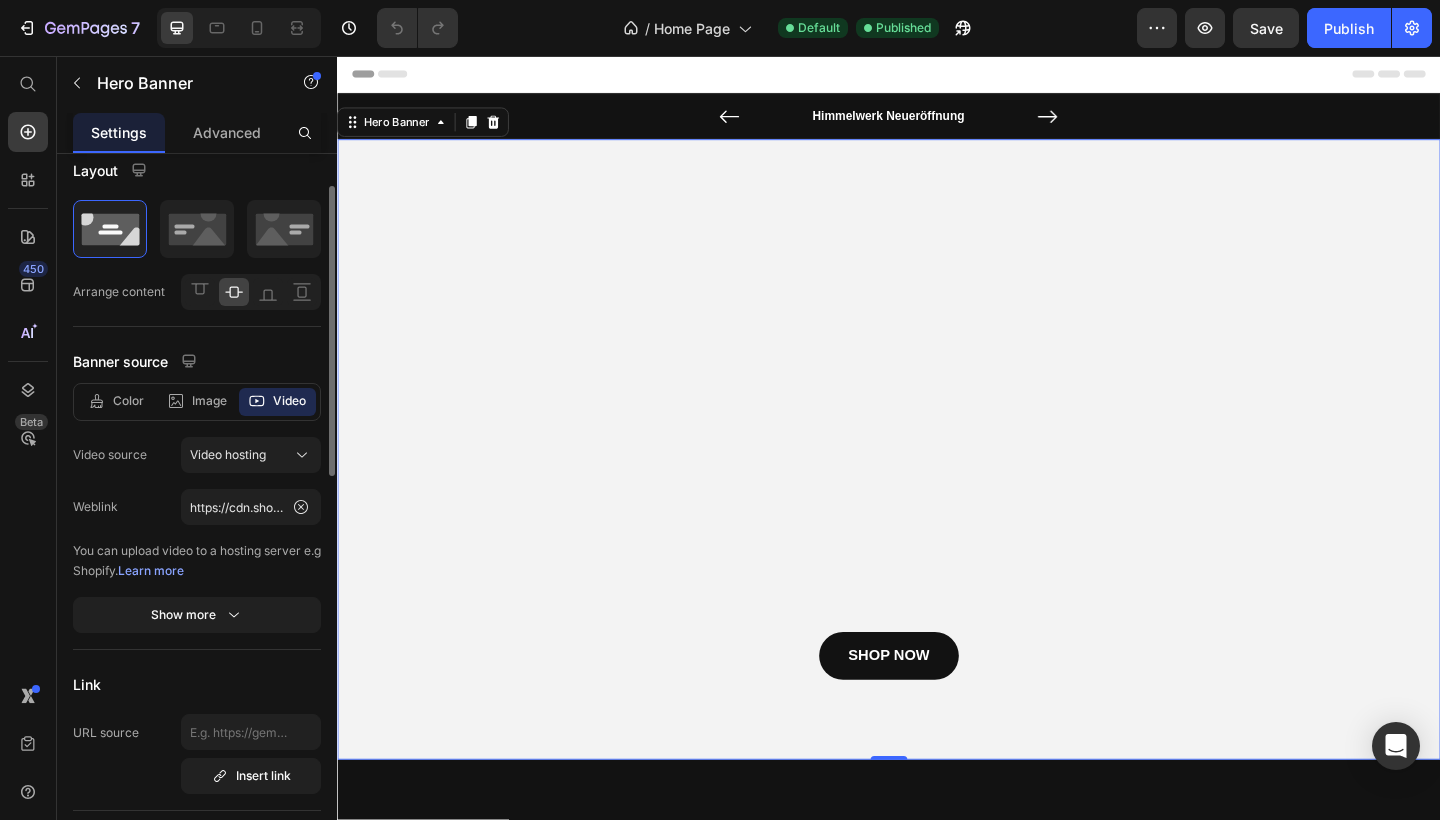scroll, scrollTop: 36, scrollLeft: 0, axis: vertical 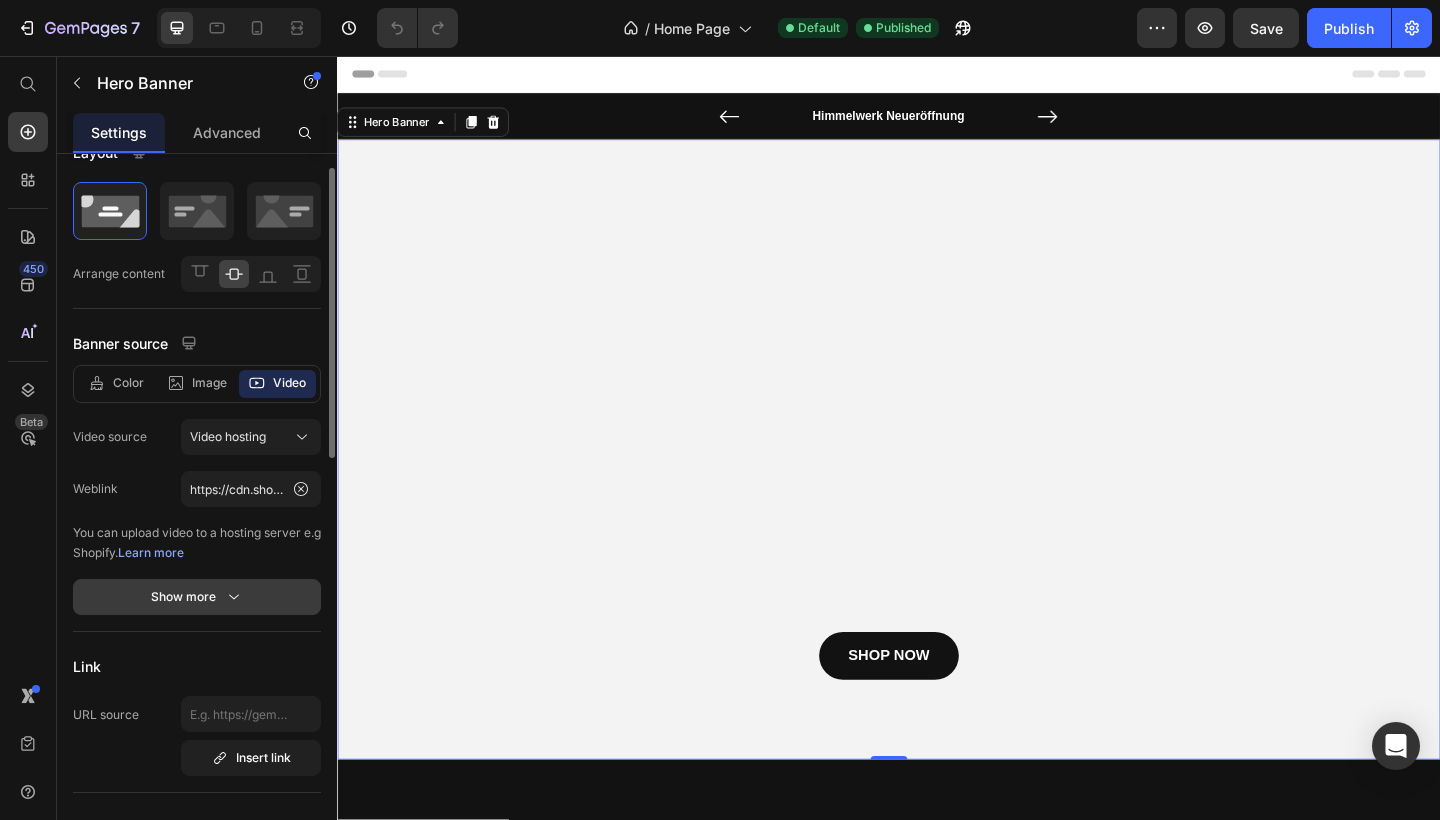 click on "Show more" at bounding box center (197, 597) 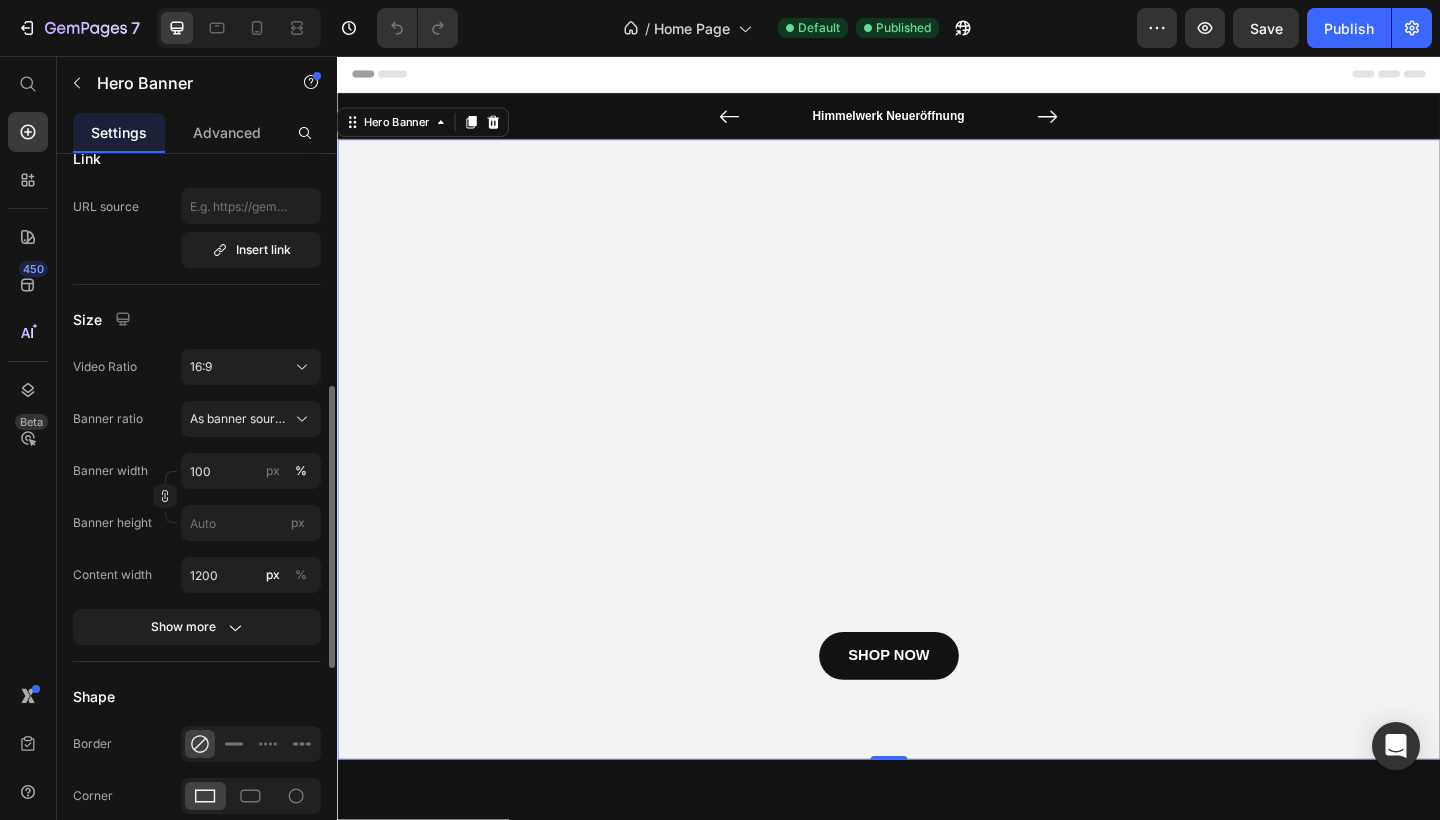 scroll, scrollTop: 592, scrollLeft: 0, axis: vertical 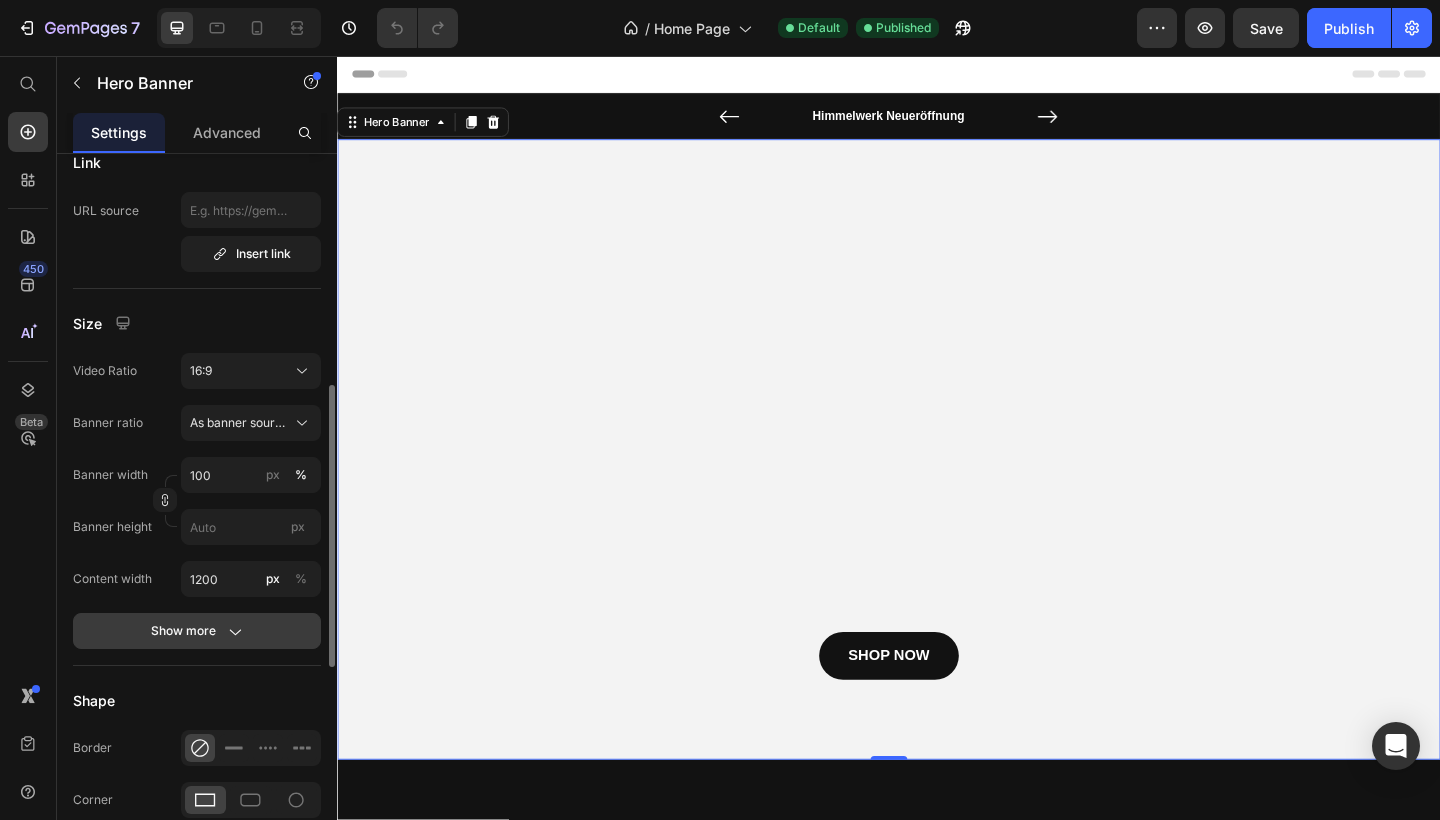 click on "Show more" 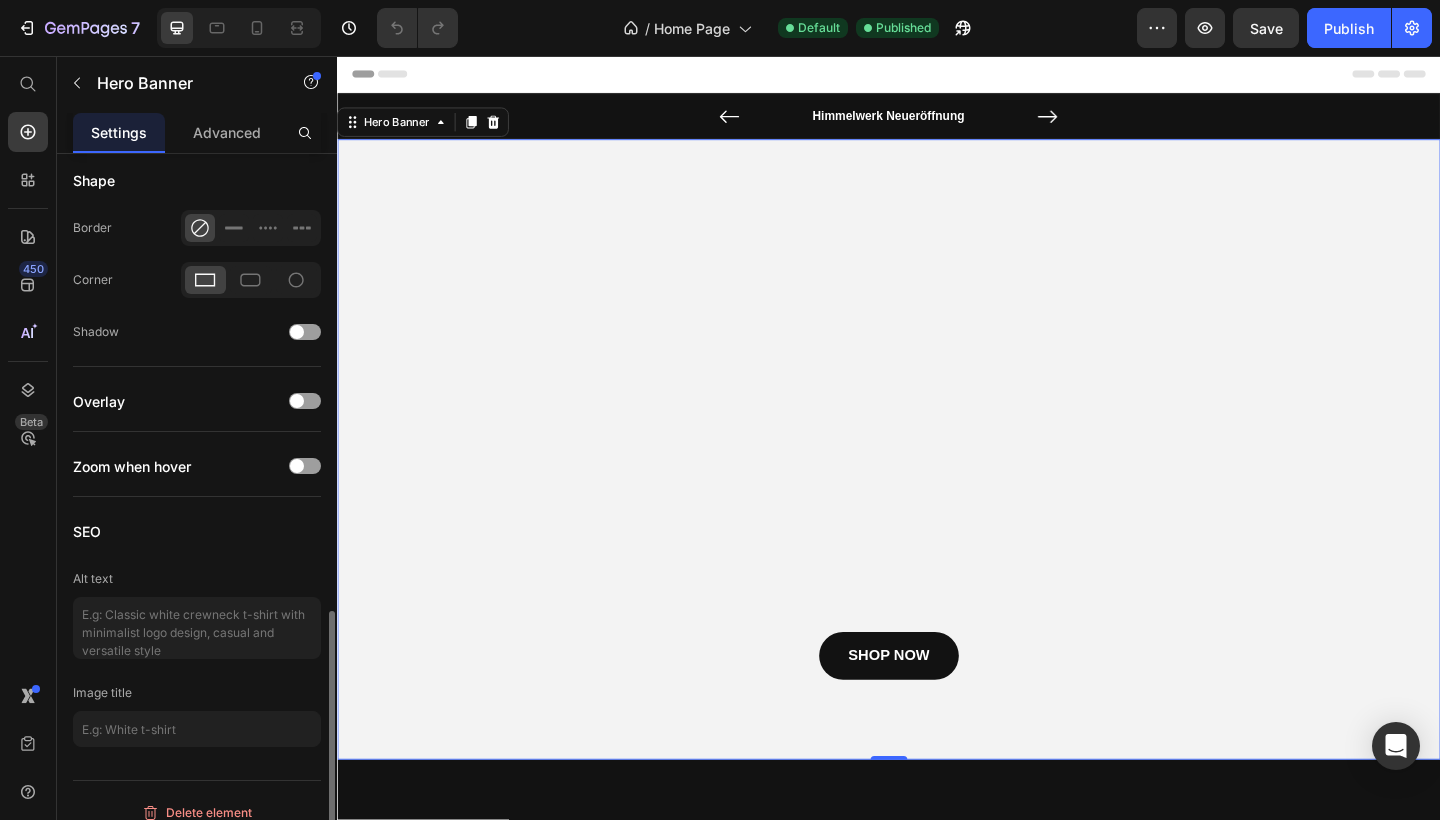 scroll, scrollTop: 1288, scrollLeft: 0, axis: vertical 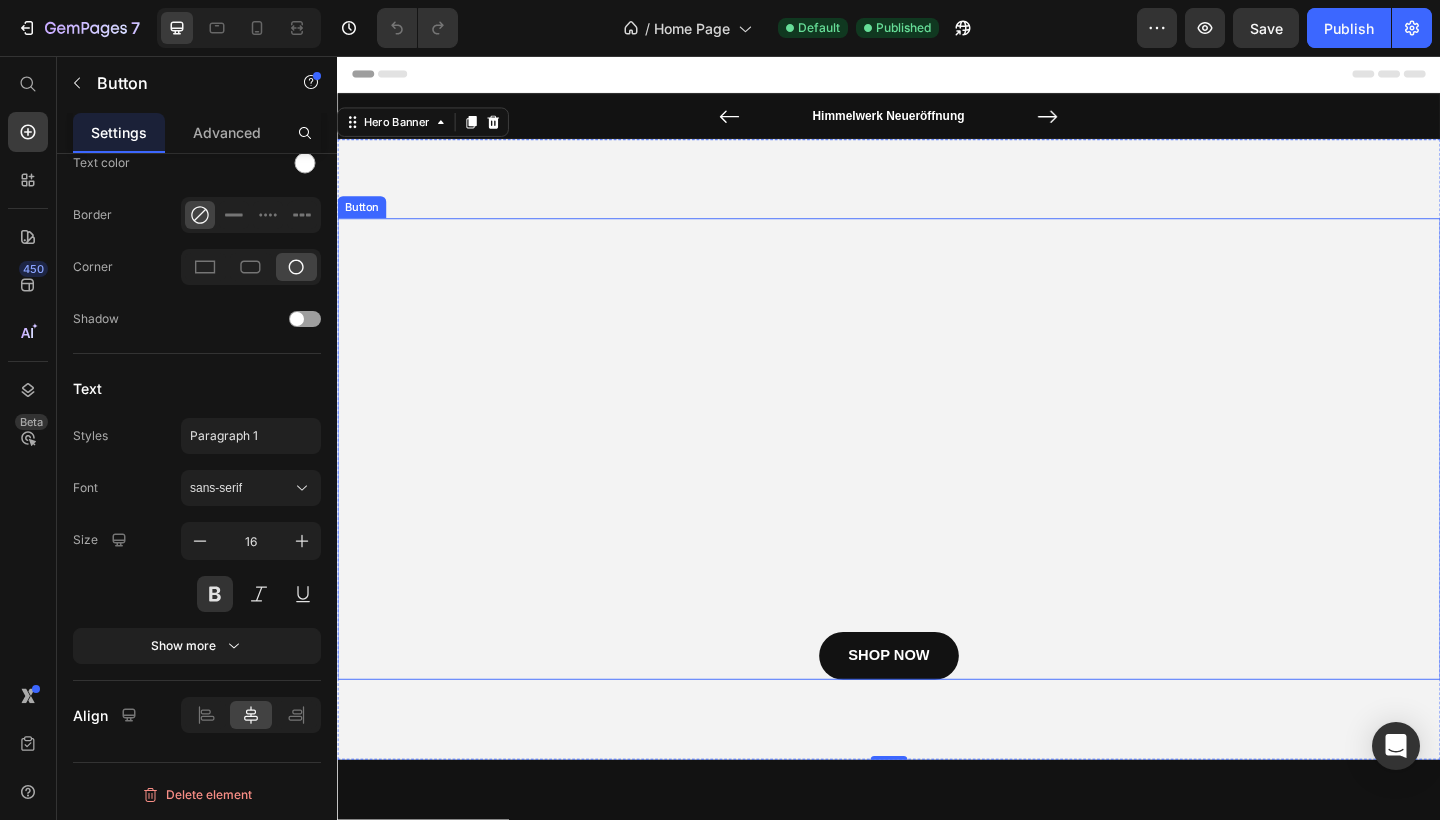 click on "SHOP NOW Button" at bounding box center [937, 484] 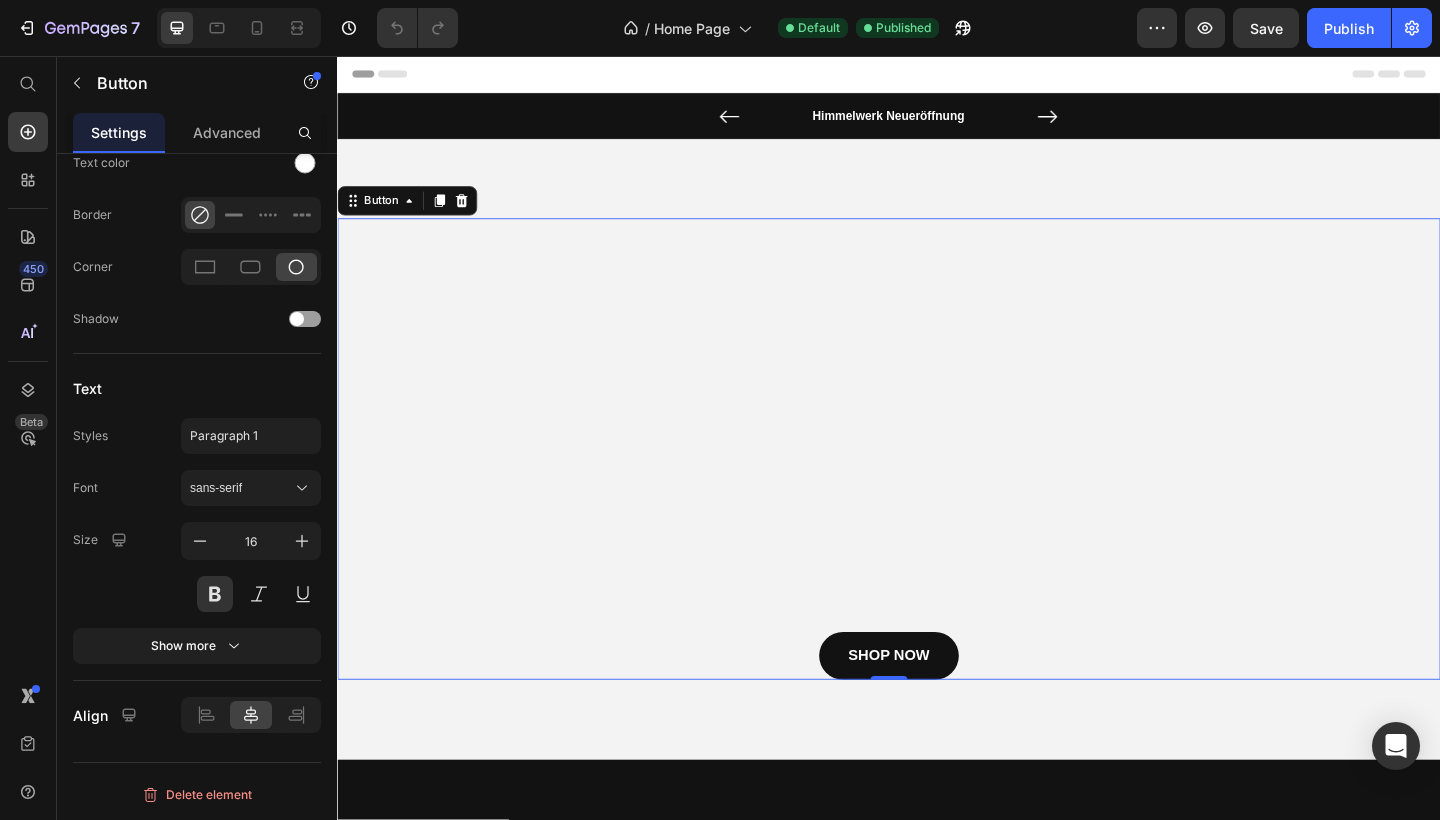 scroll, scrollTop: 0, scrollLeft: 0, axis: both 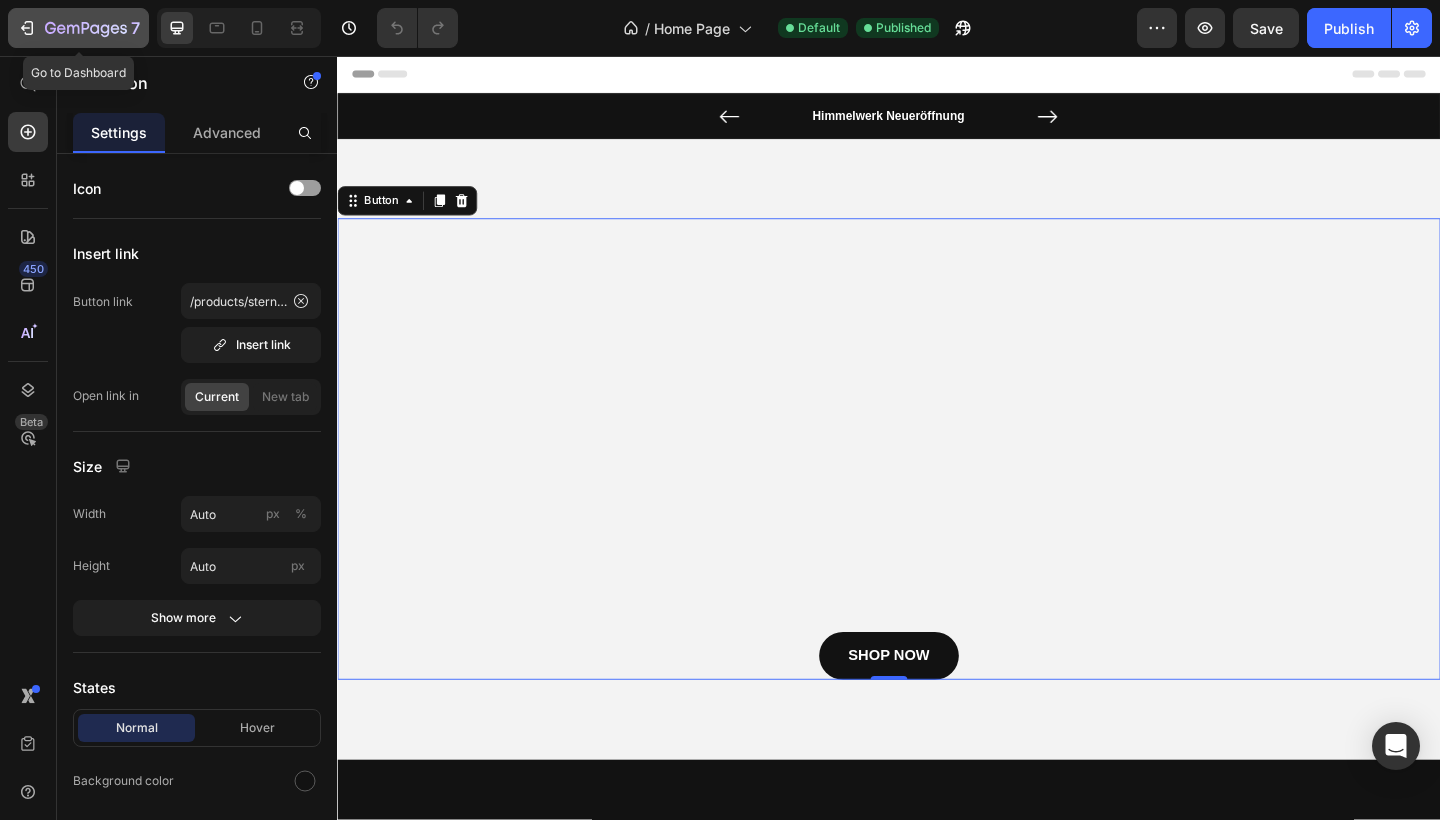 click 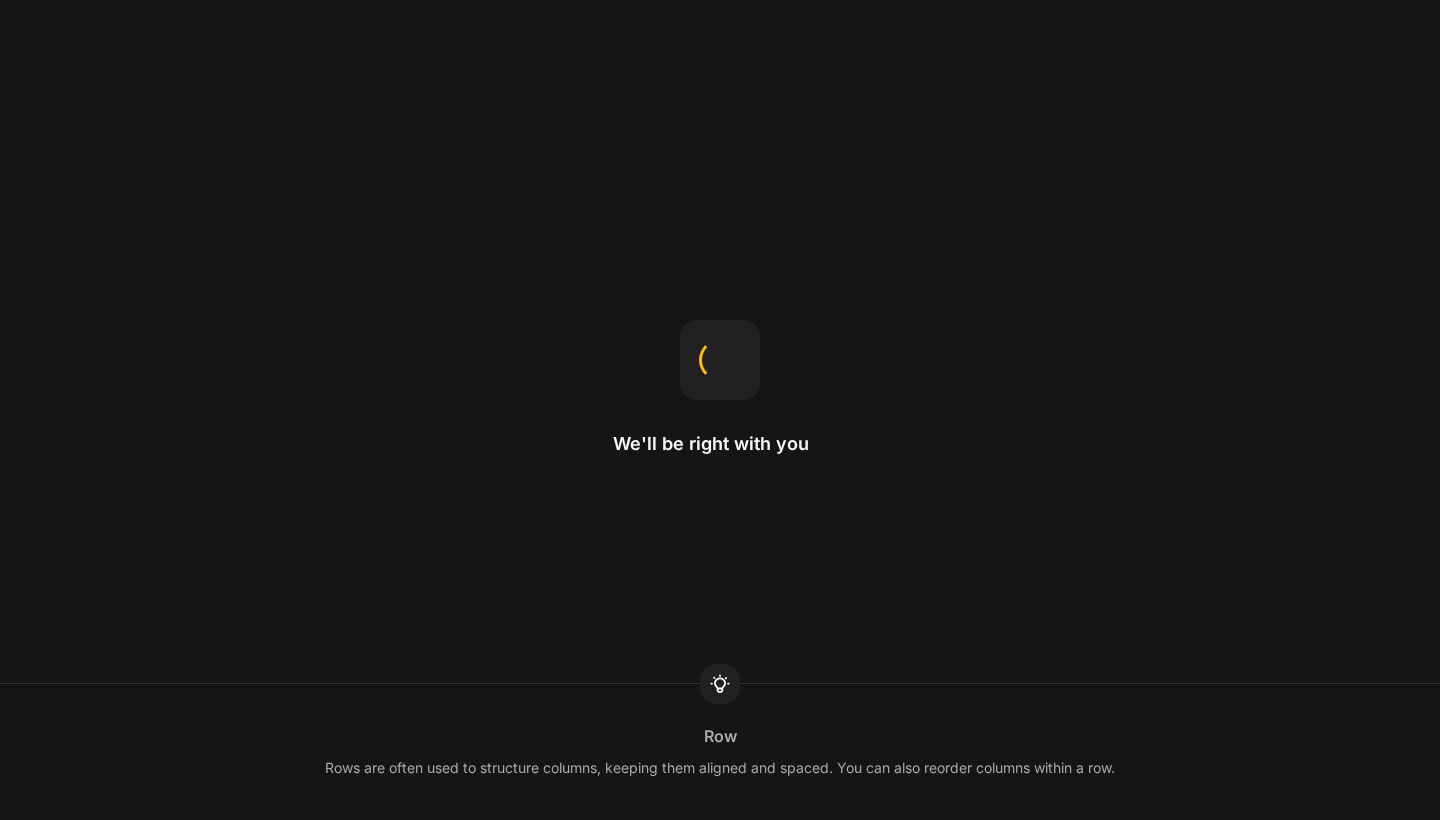 scroll, scrollTop: 0, scrollLeft: 0, axis: both 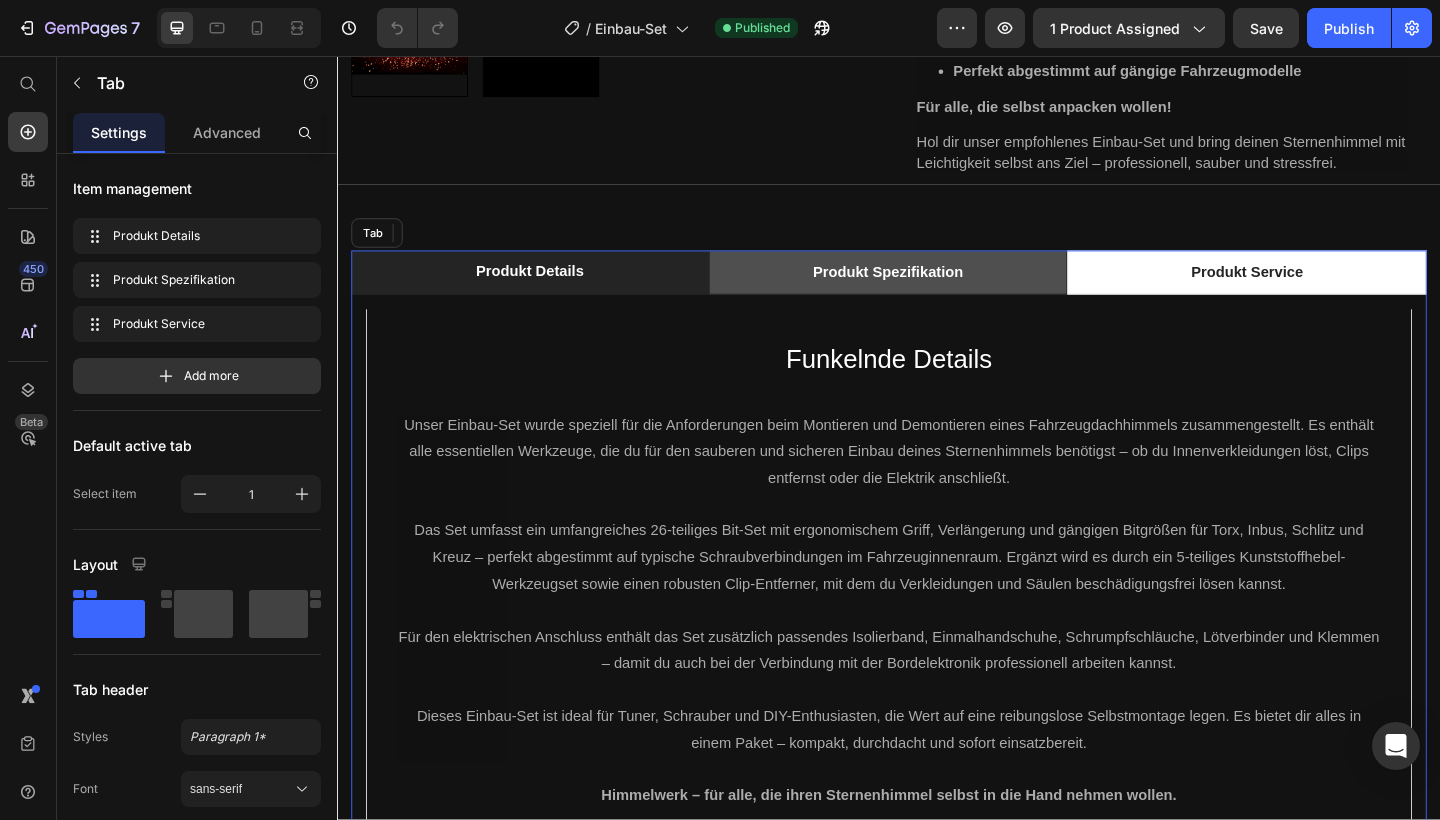 click on "Produkt Spezifikation" at bounding box center (936, 292) 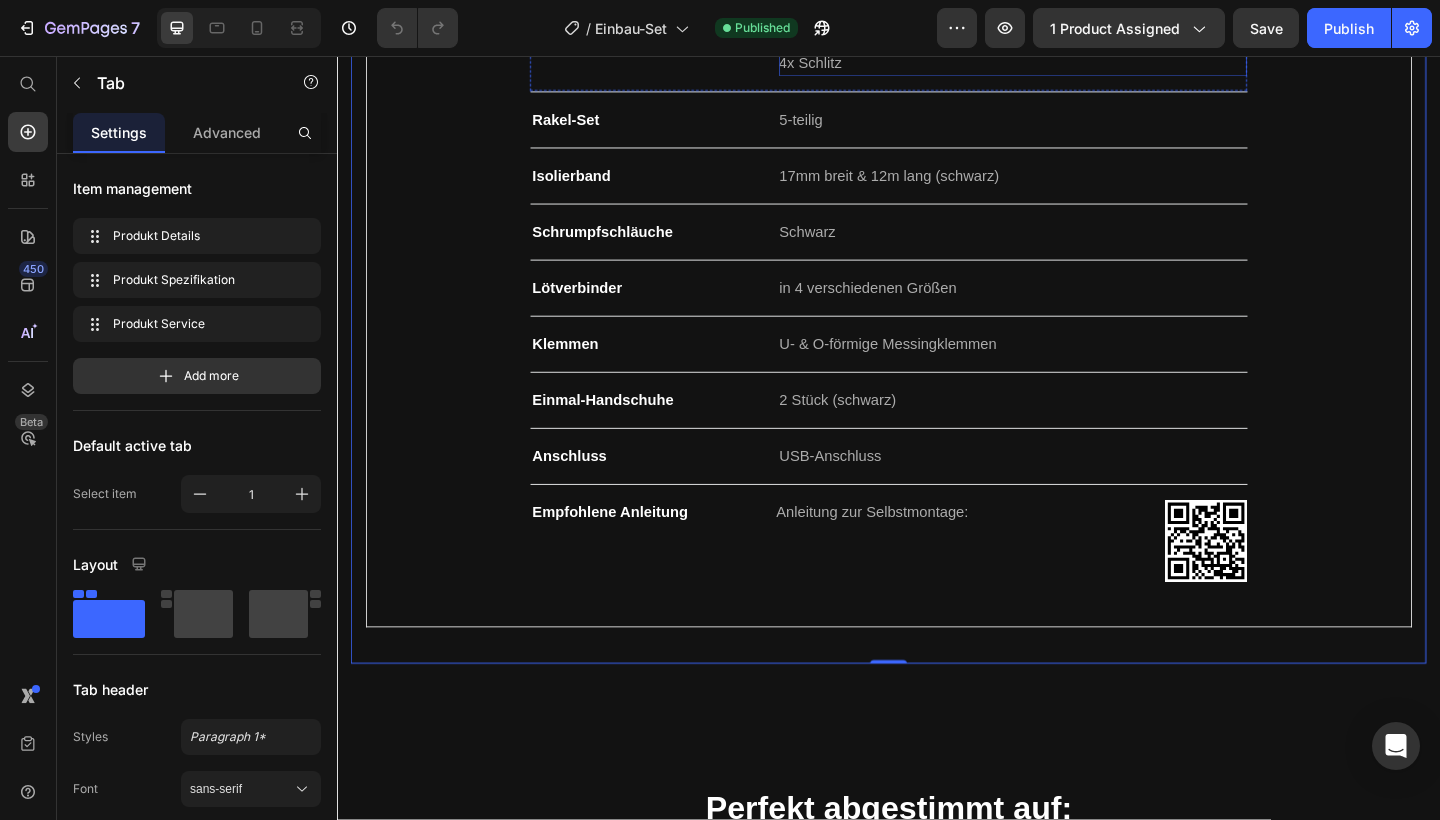 scroll, scrollTop: 1386, scrollLeft: 0, axis: vertical 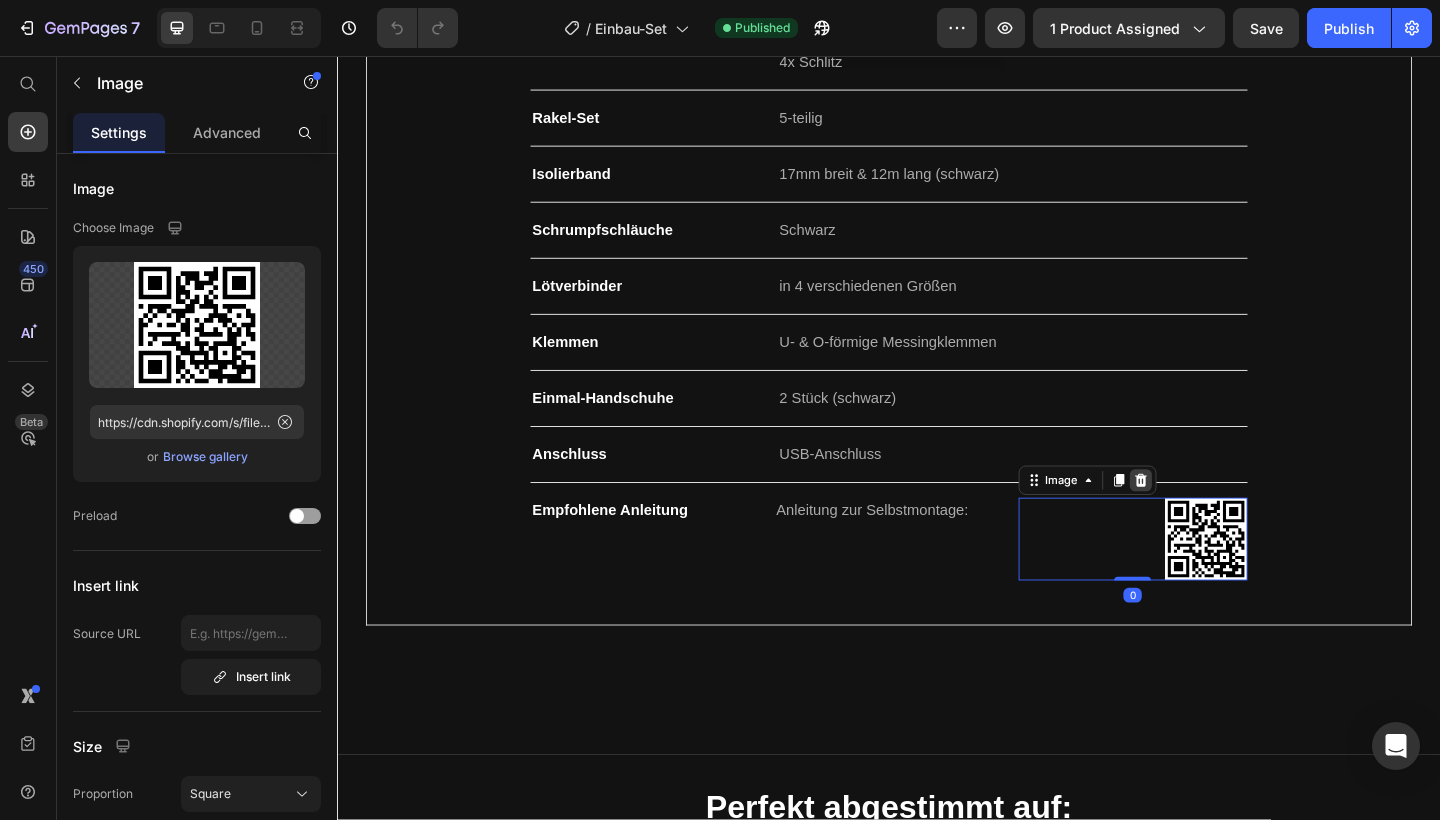 click 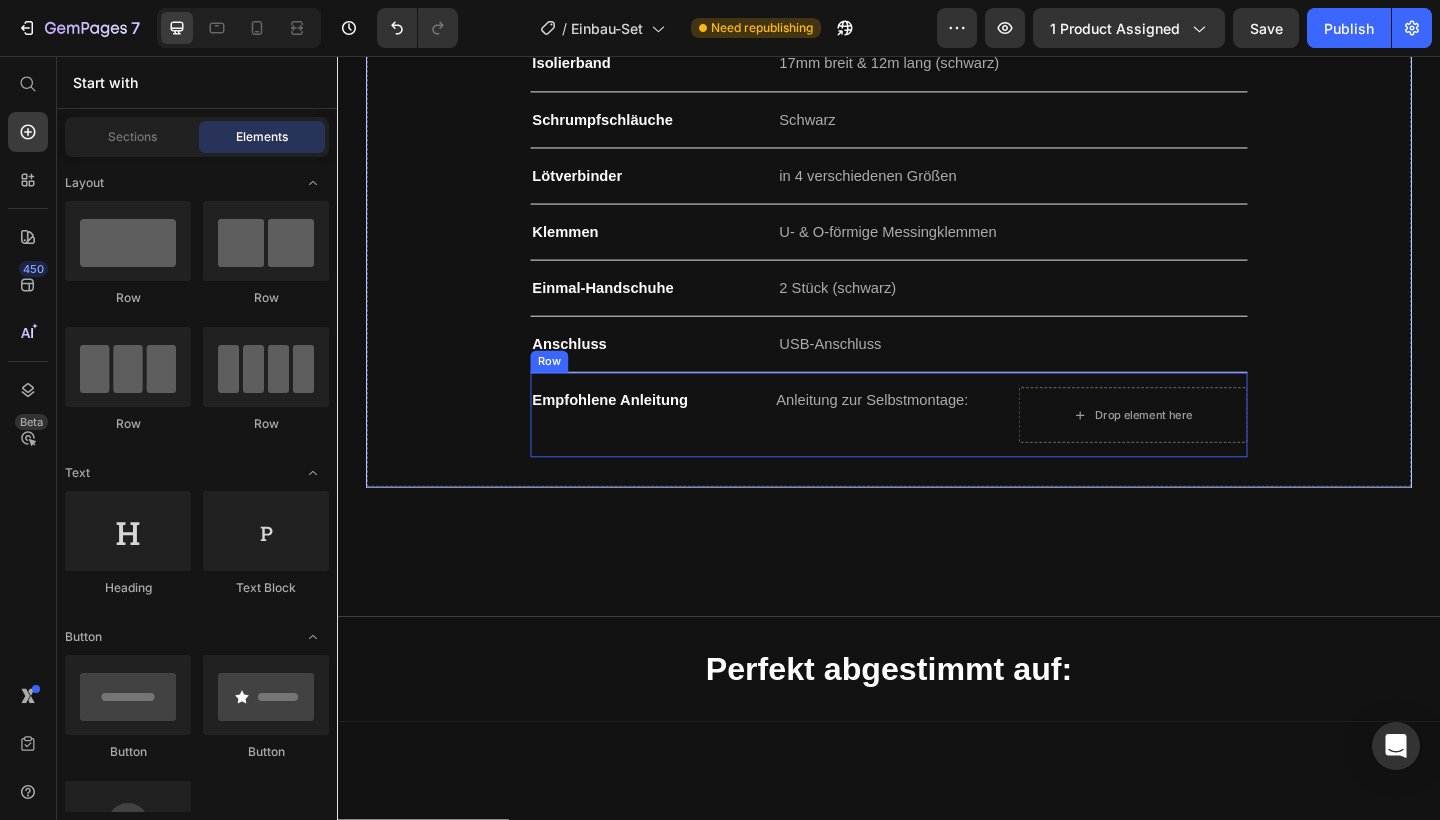 scroll, scrollTop: 1497, scrollLeft: 0, axis: vertical 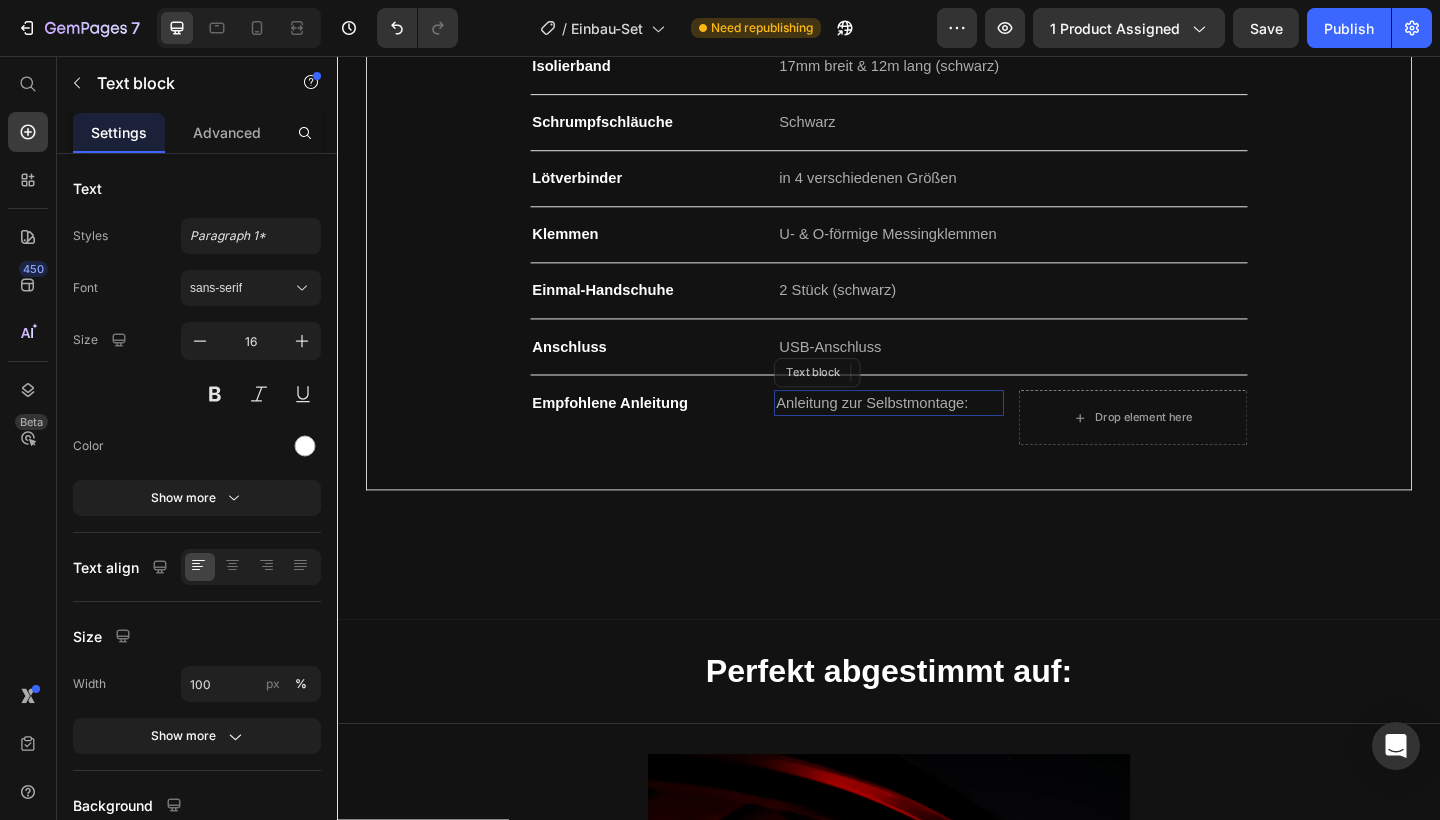 click on "Anleitung zur Selbstmontage:" at bounding box center (936, 434) 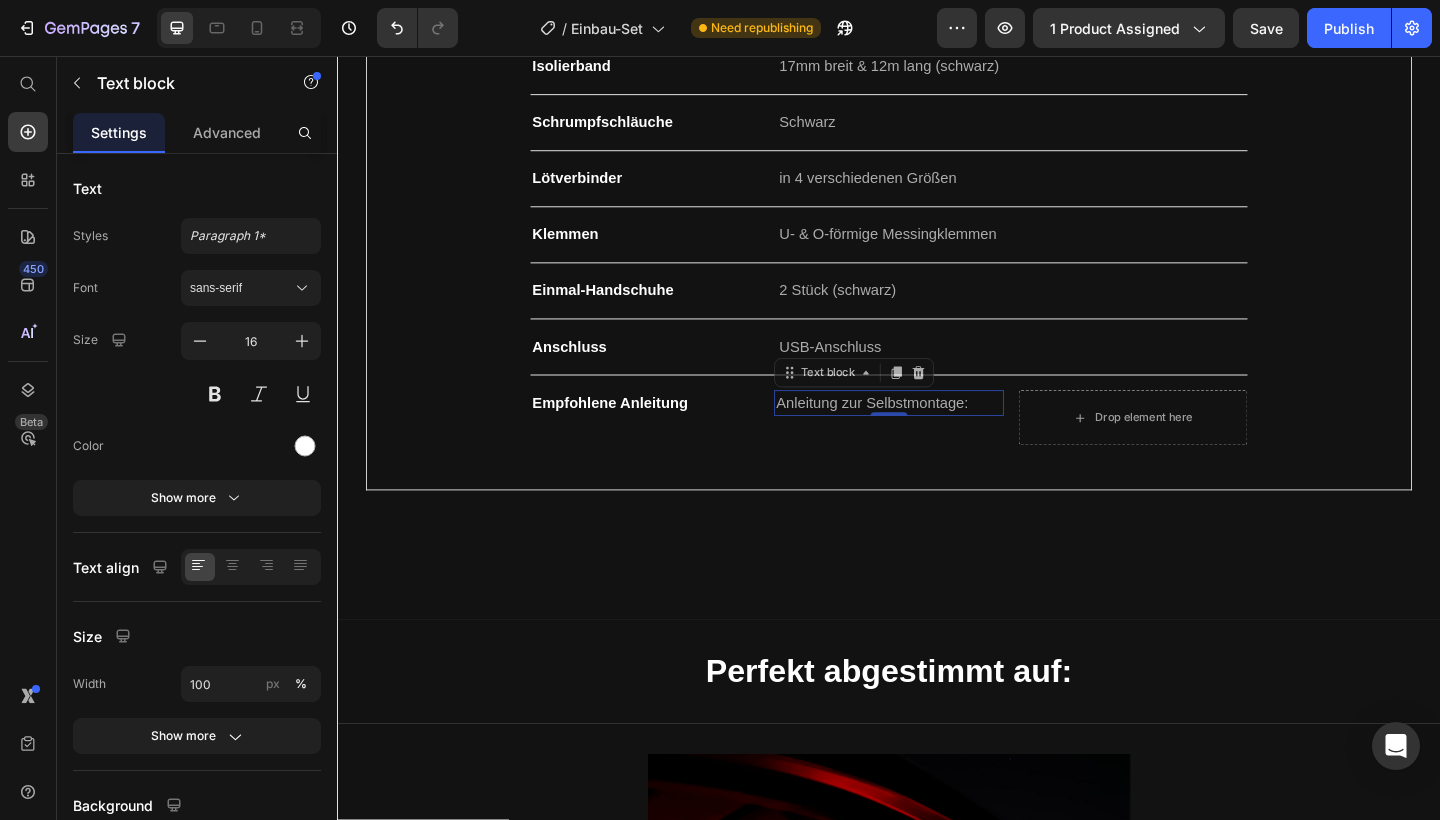 click on "Anleitung zur Selbstmontage:" at bounding box center [936, 434] 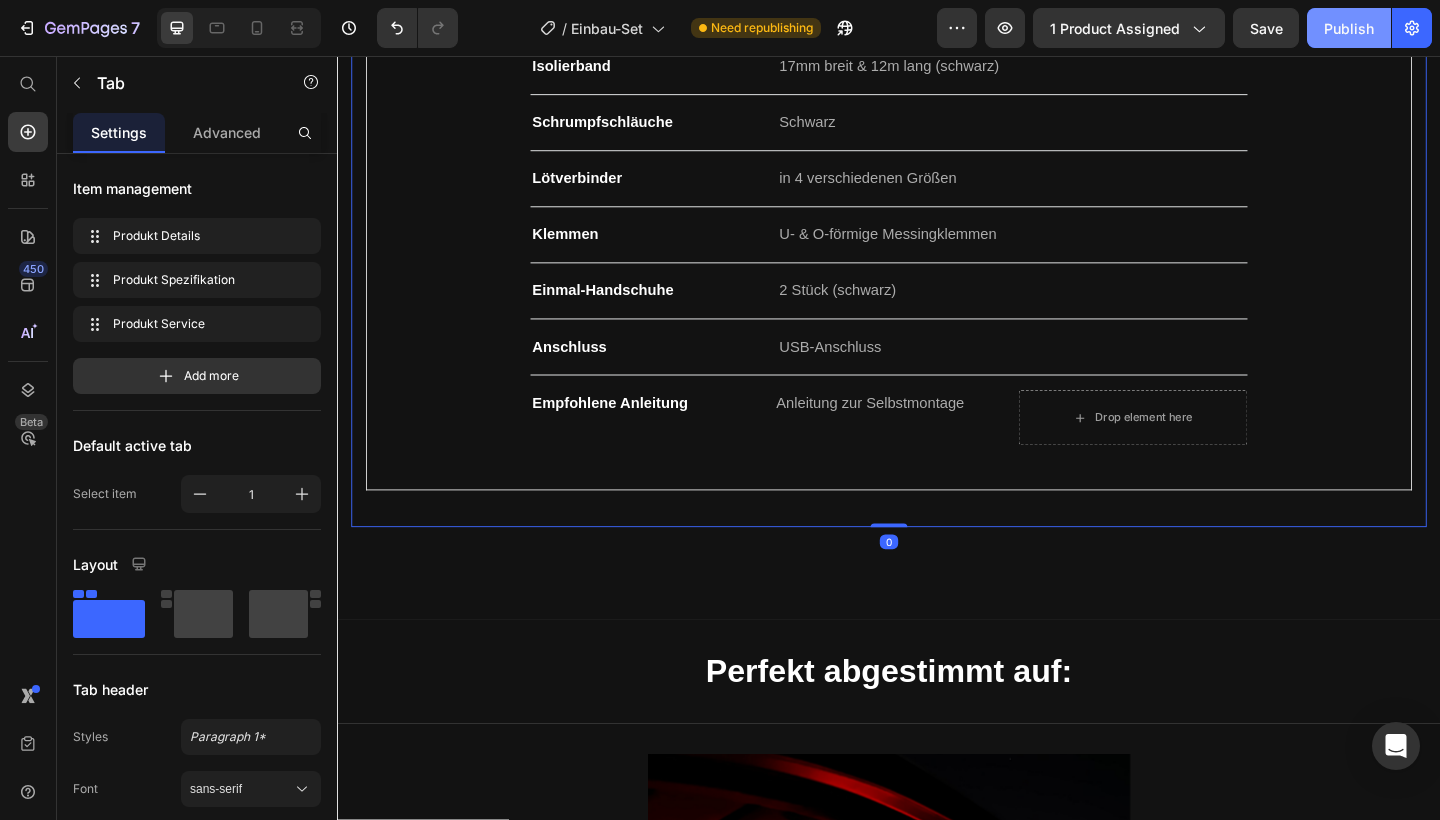 click on "Publish" at bounding box center (1349, 28) 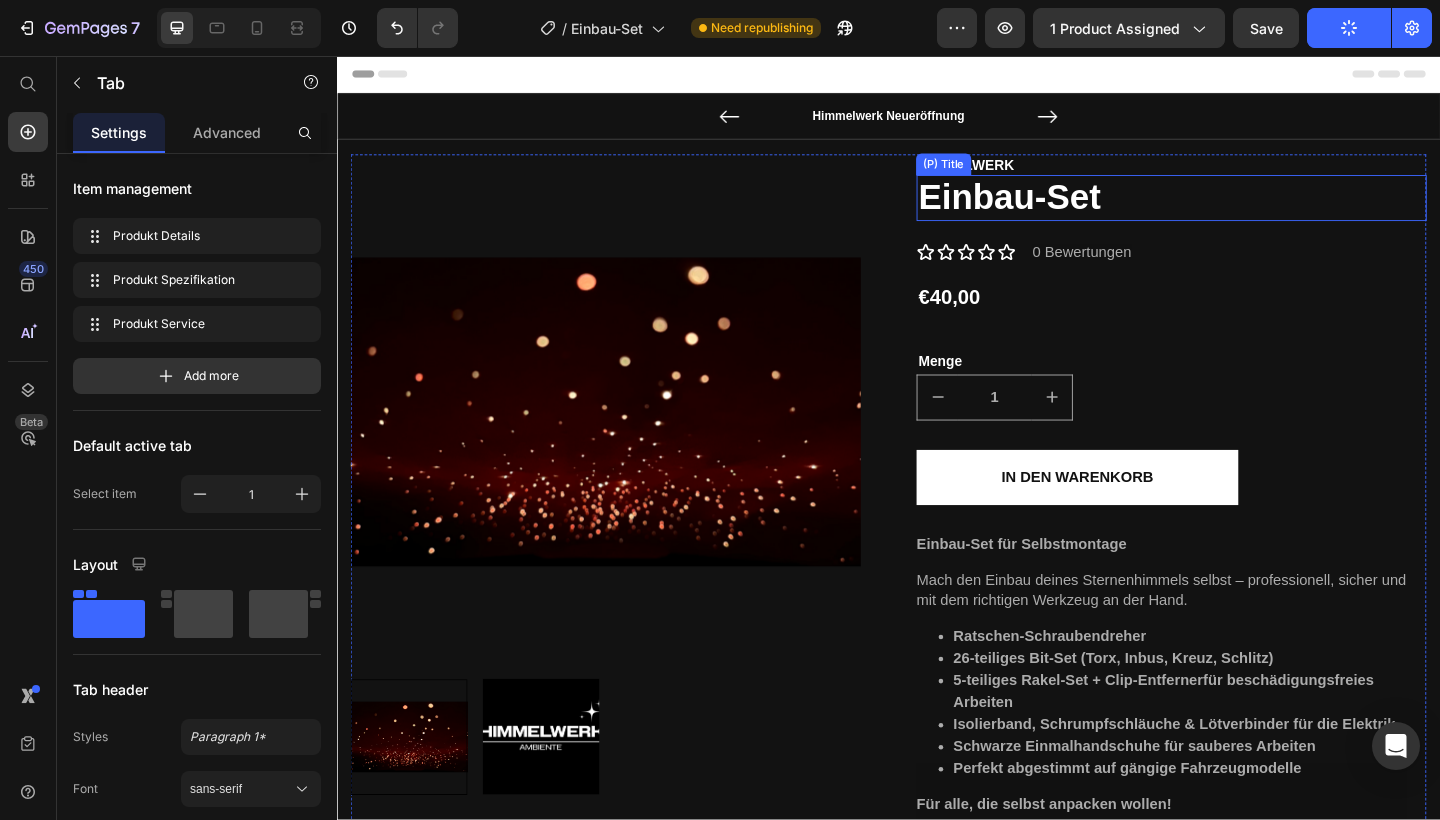 scroll, scrollTop: 0, scrollLeft: 0, axis: both 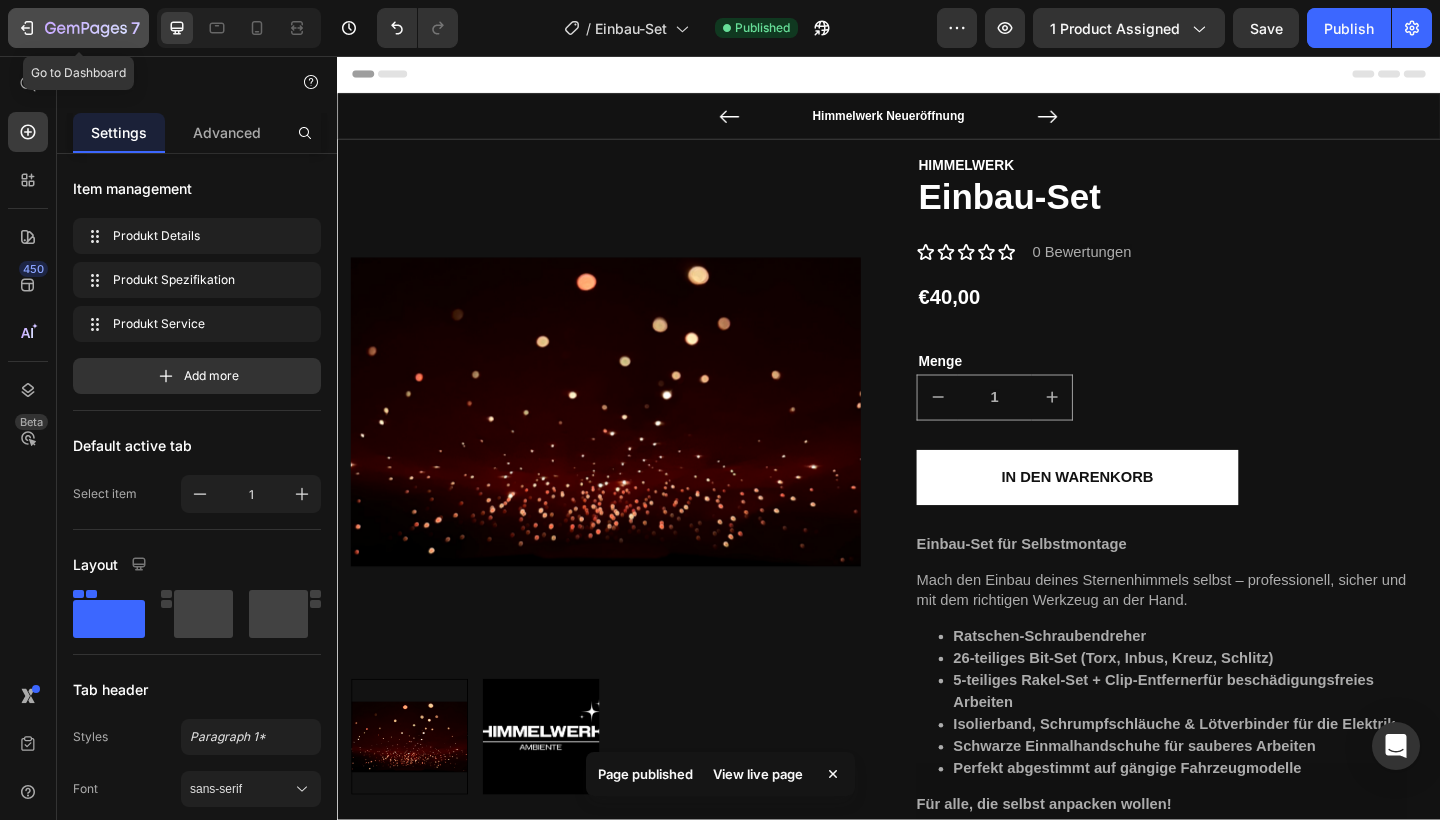 click 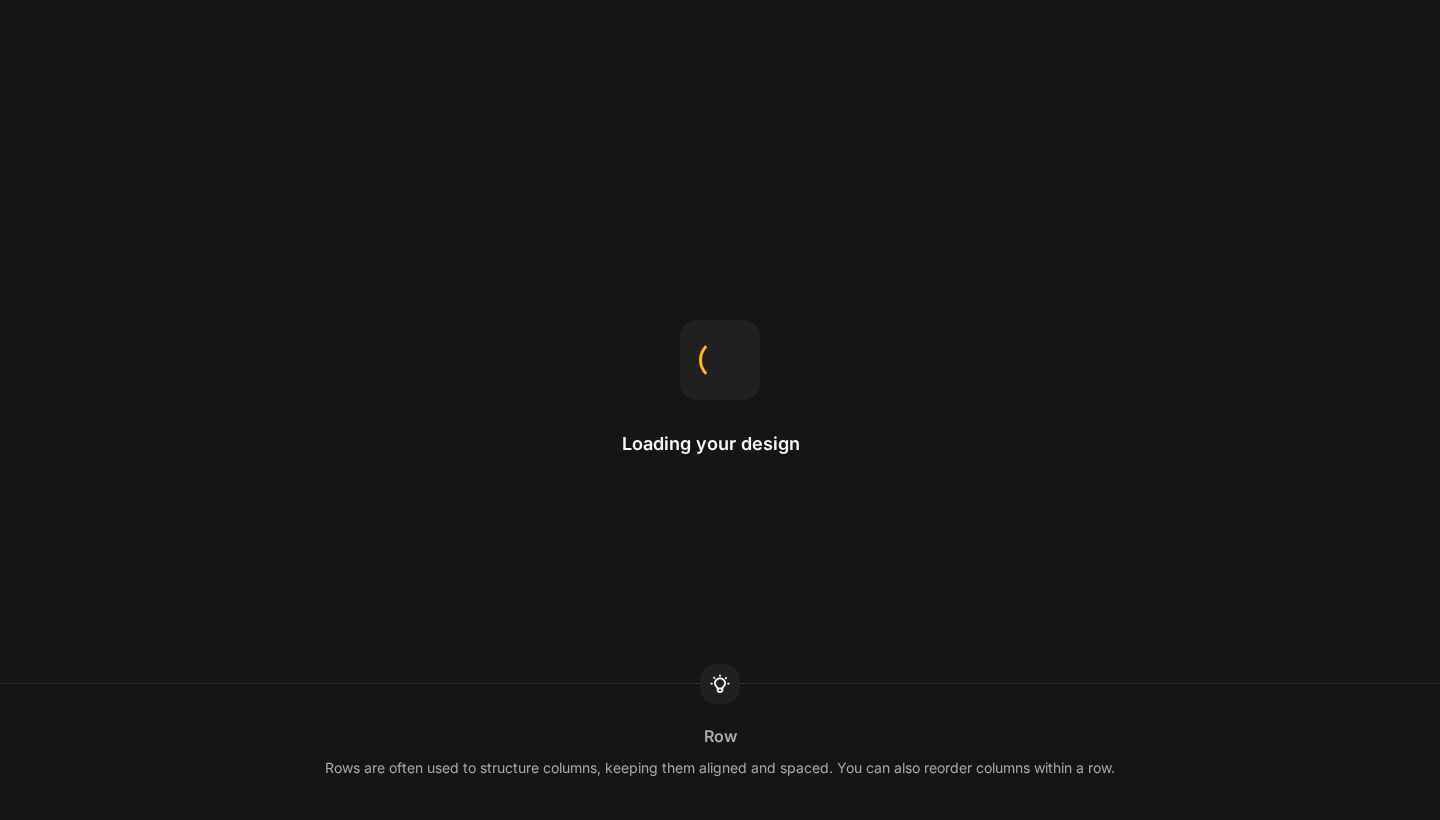 scroll, scrollTop: 0, scrollLeft: 0, axis: both 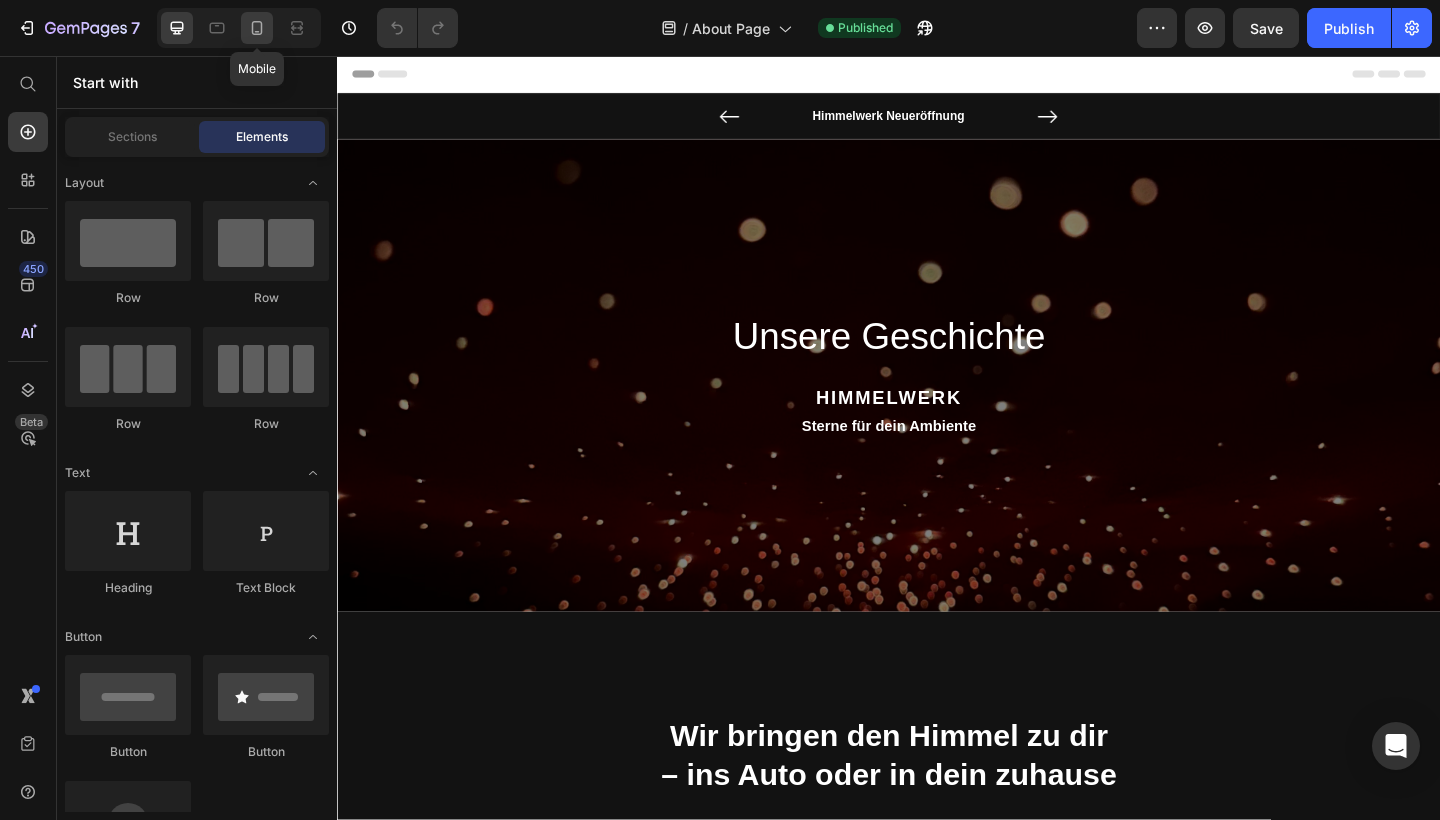 click 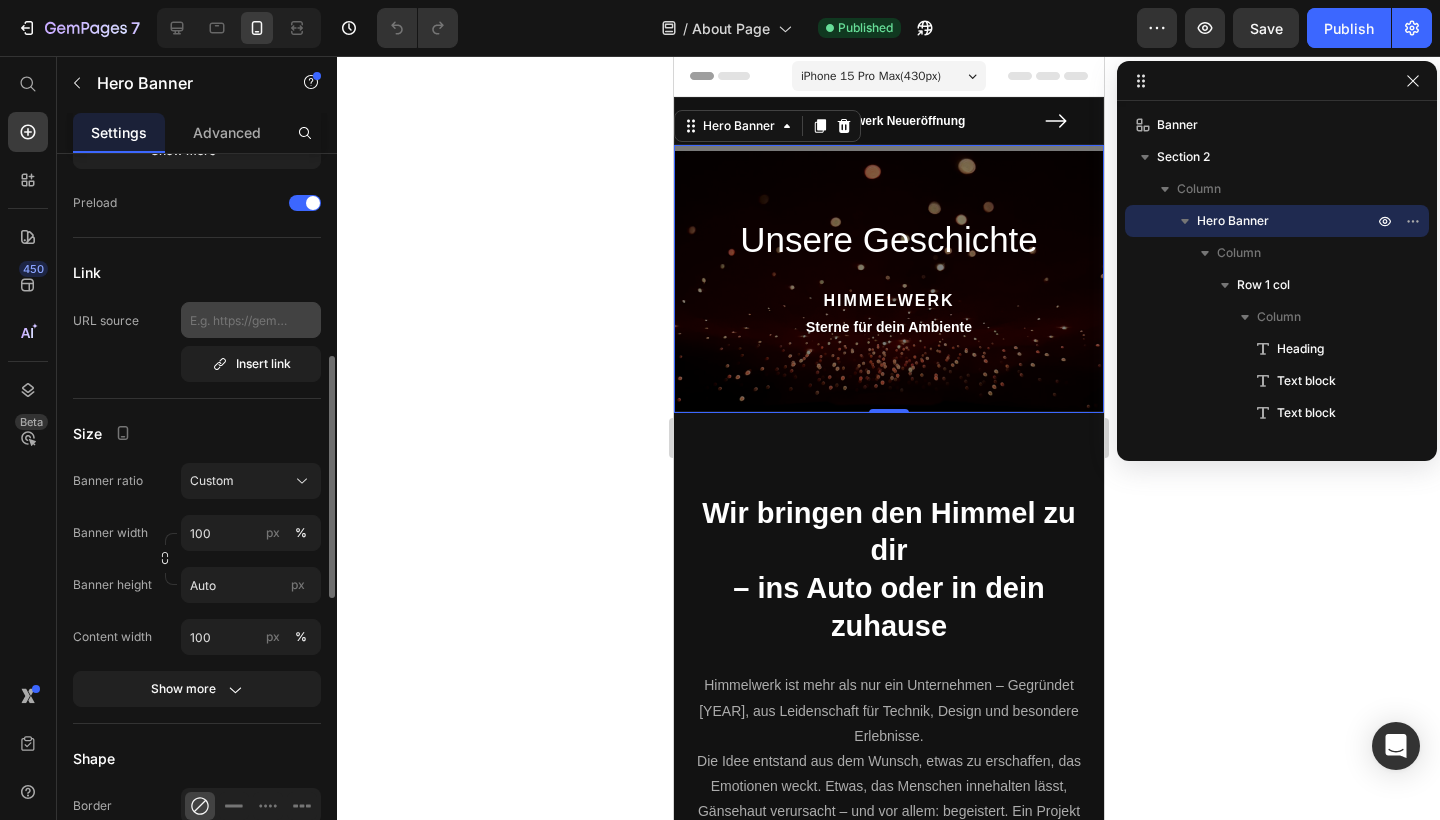 scroll, scrollTop: 614, scrollLeft: 0, axis: vertical 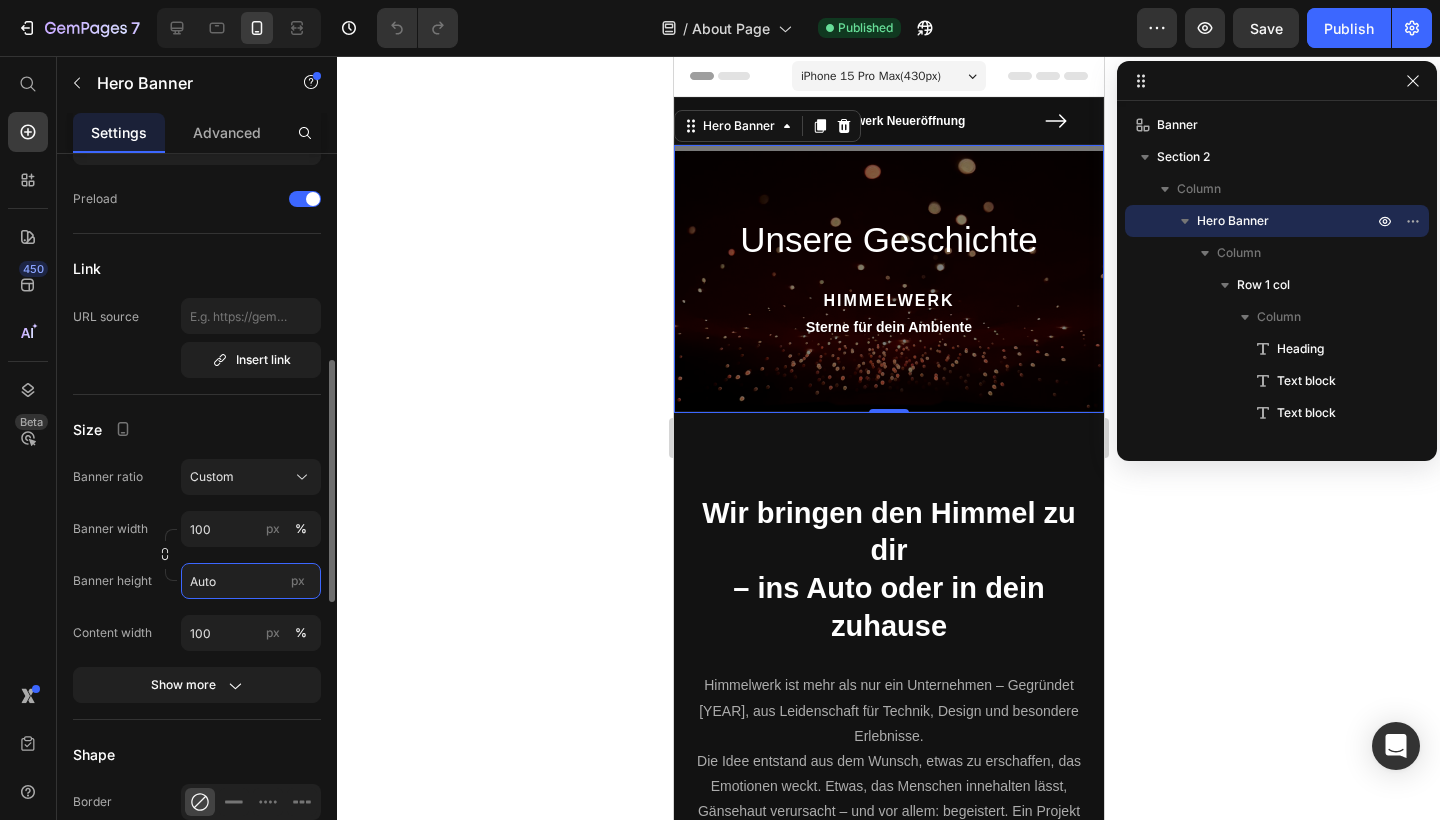 click on "Auto" at bounding box center [251, 581] 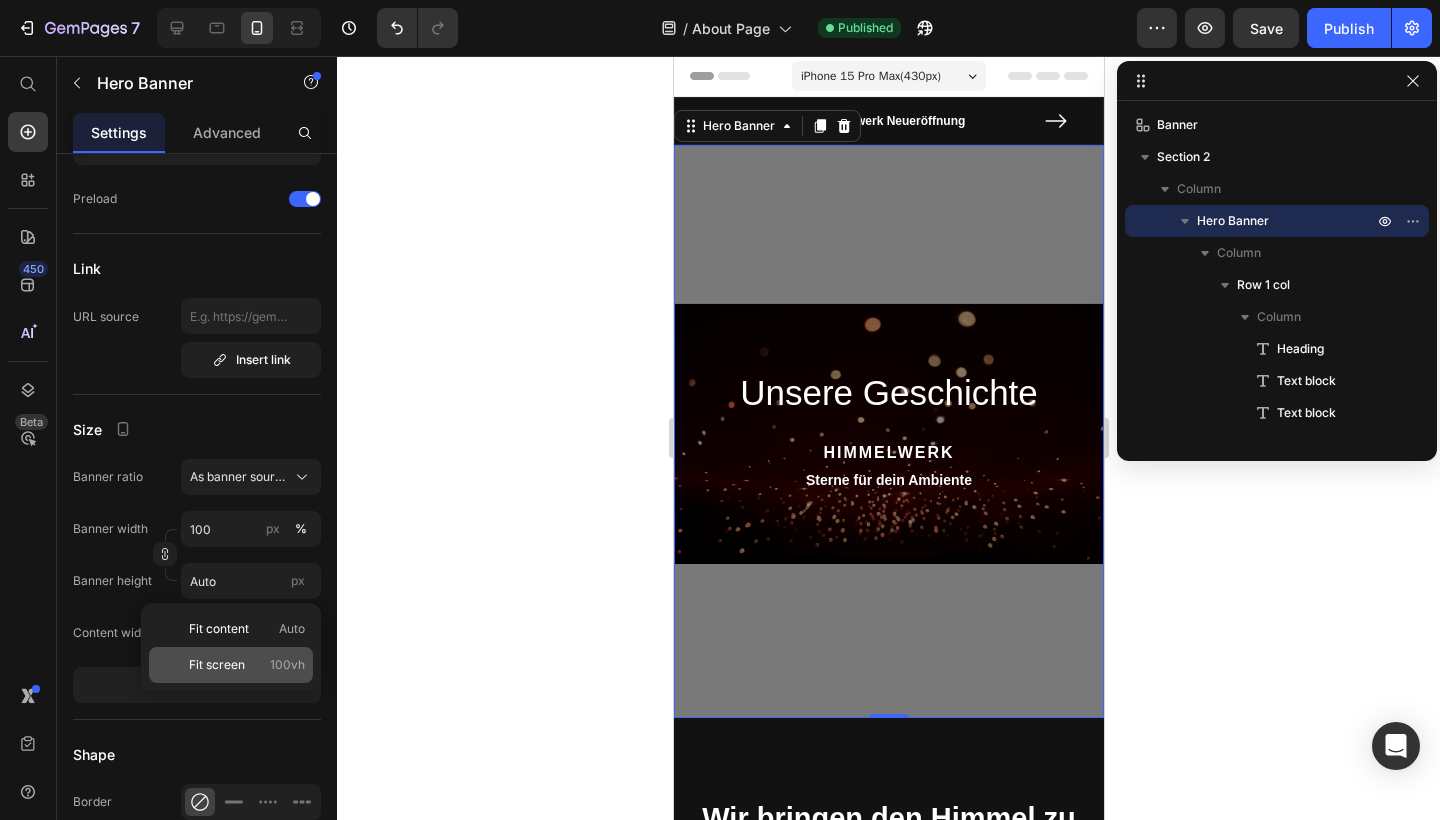 click on "Fit screen" at bounding box center (217, 665) 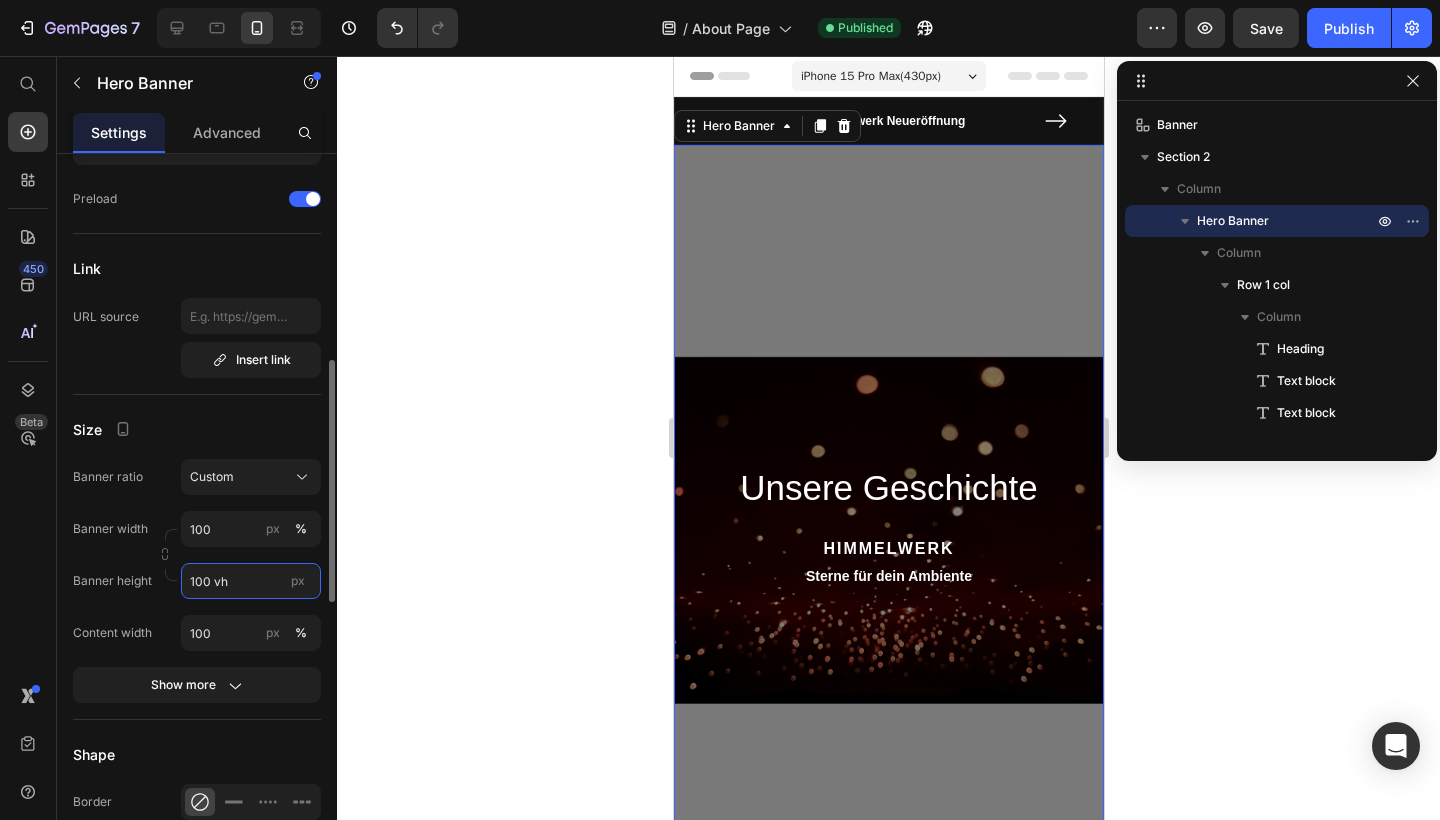 click on "100 vh" at bounding box center (251, 581) 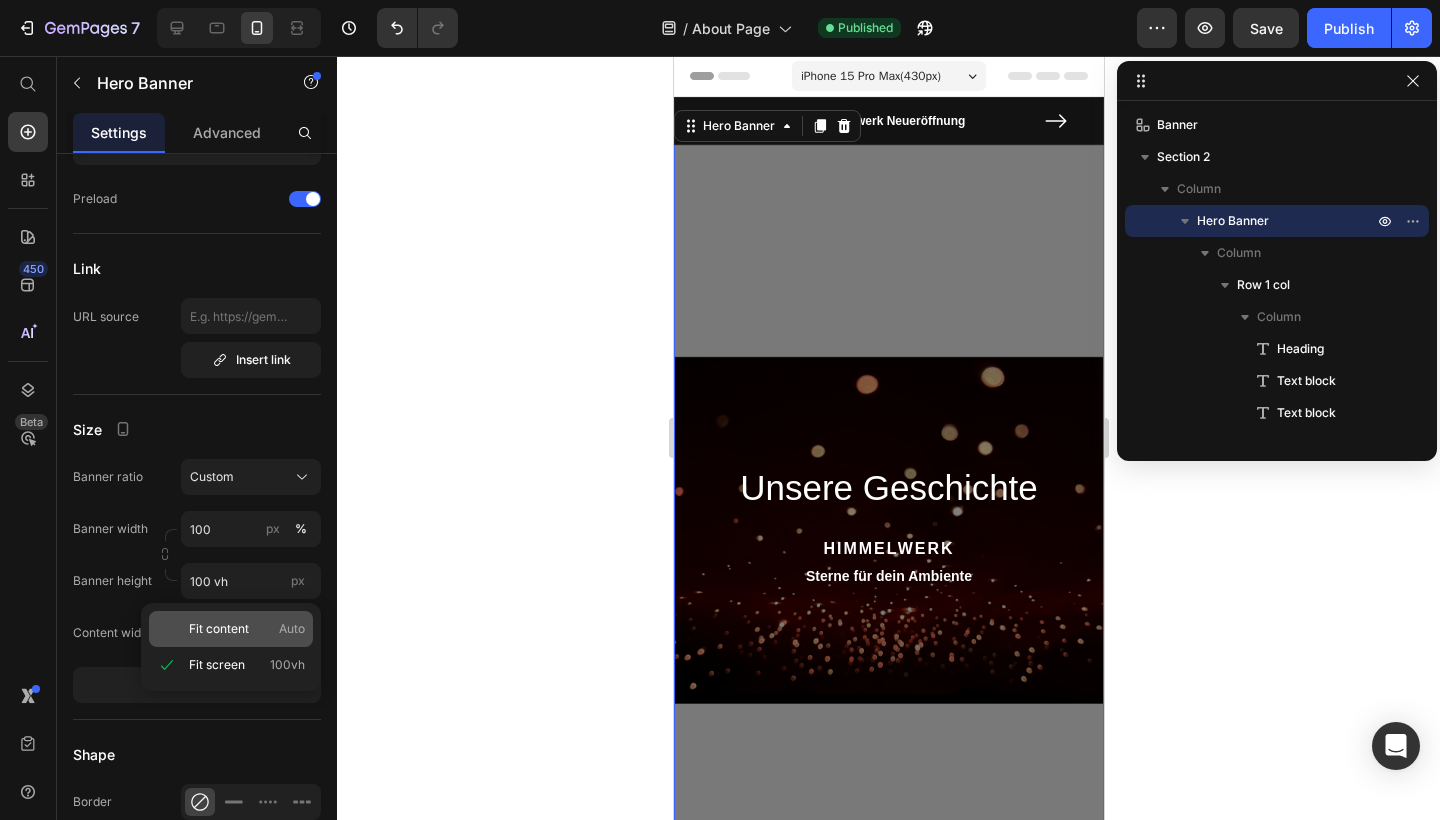 click on "Fit content Auto" 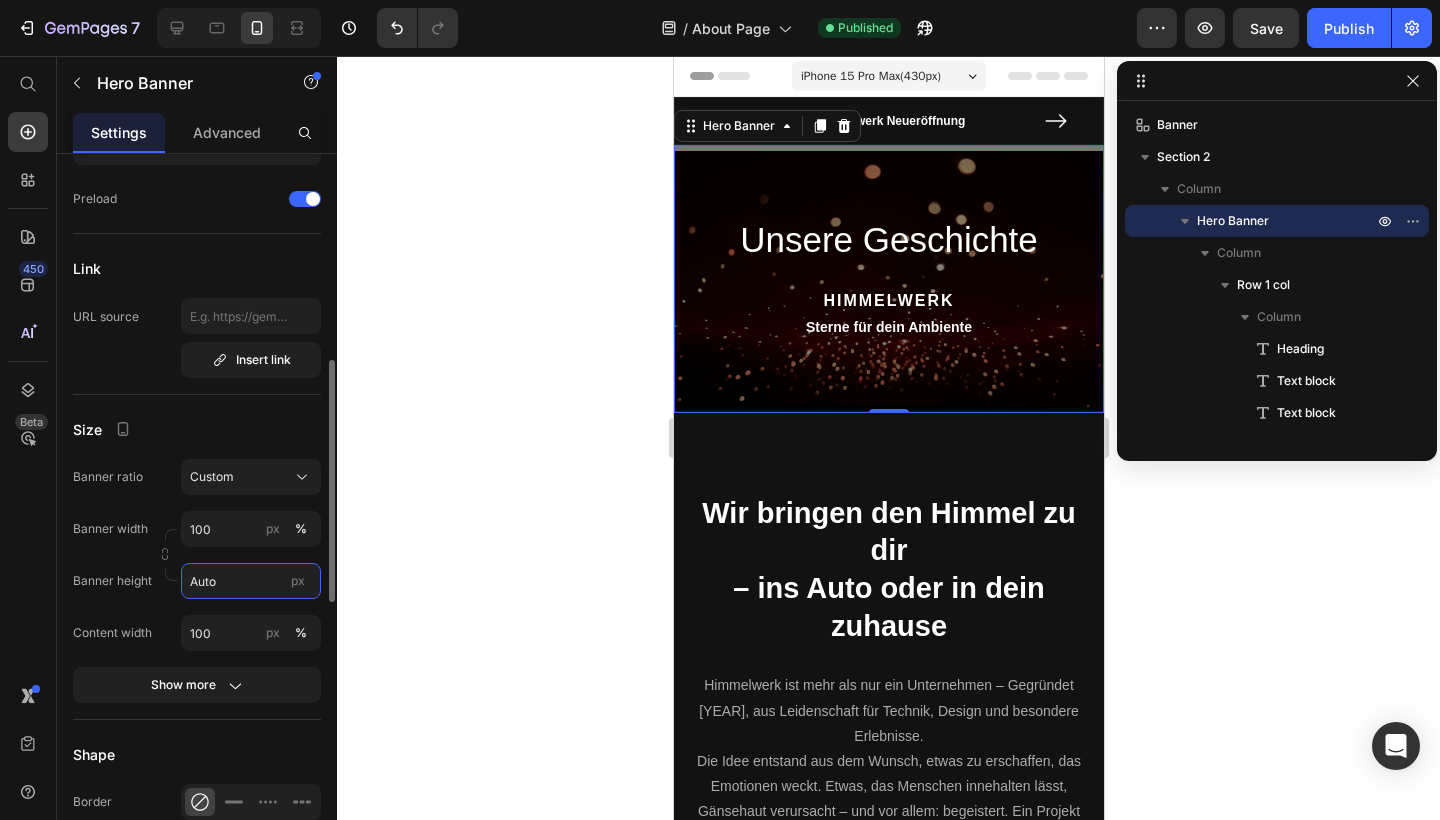 click on "Auto" at bounding box center [251, 581] 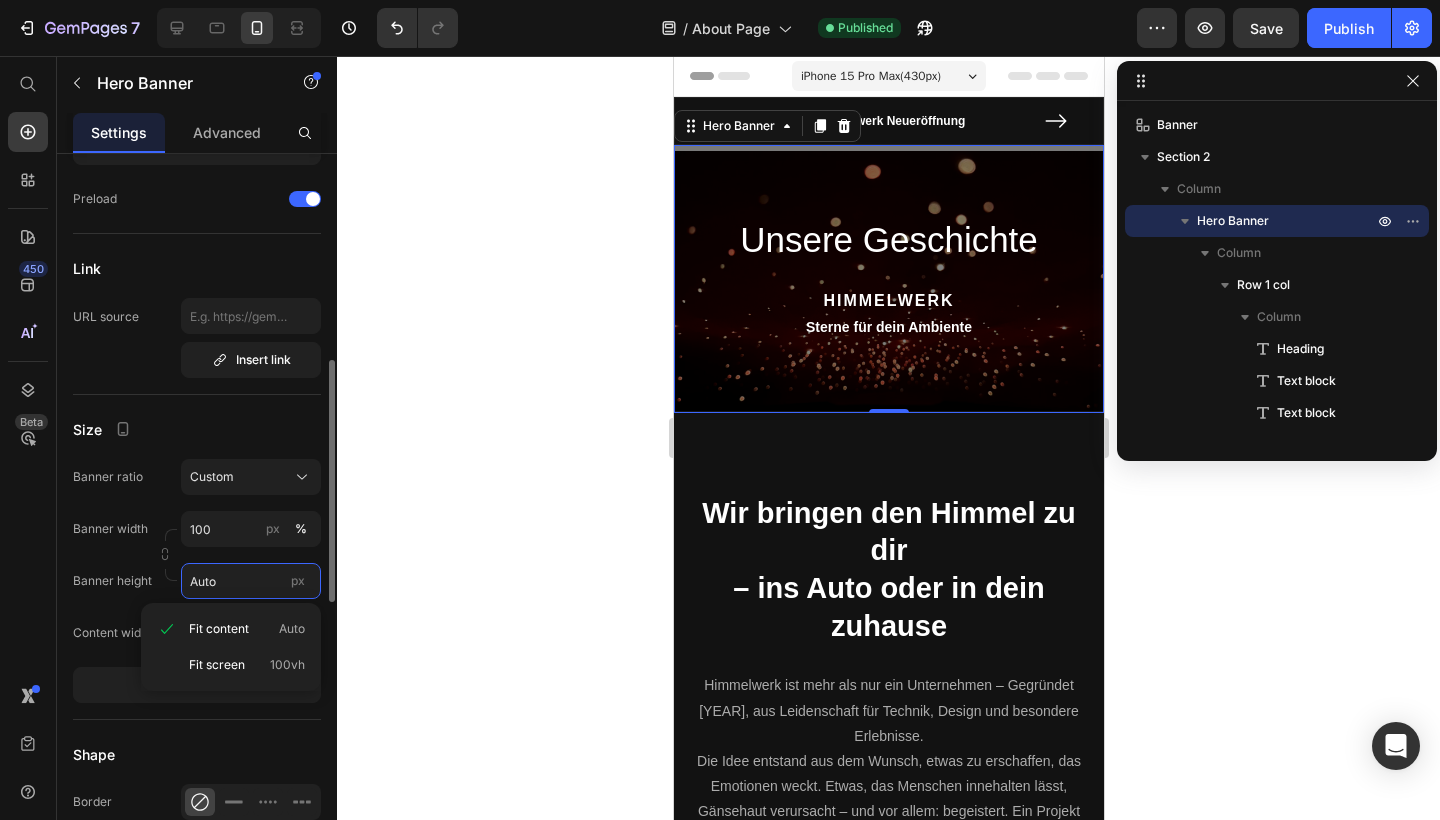 click on "Auto" at bounding box center (251, 581) 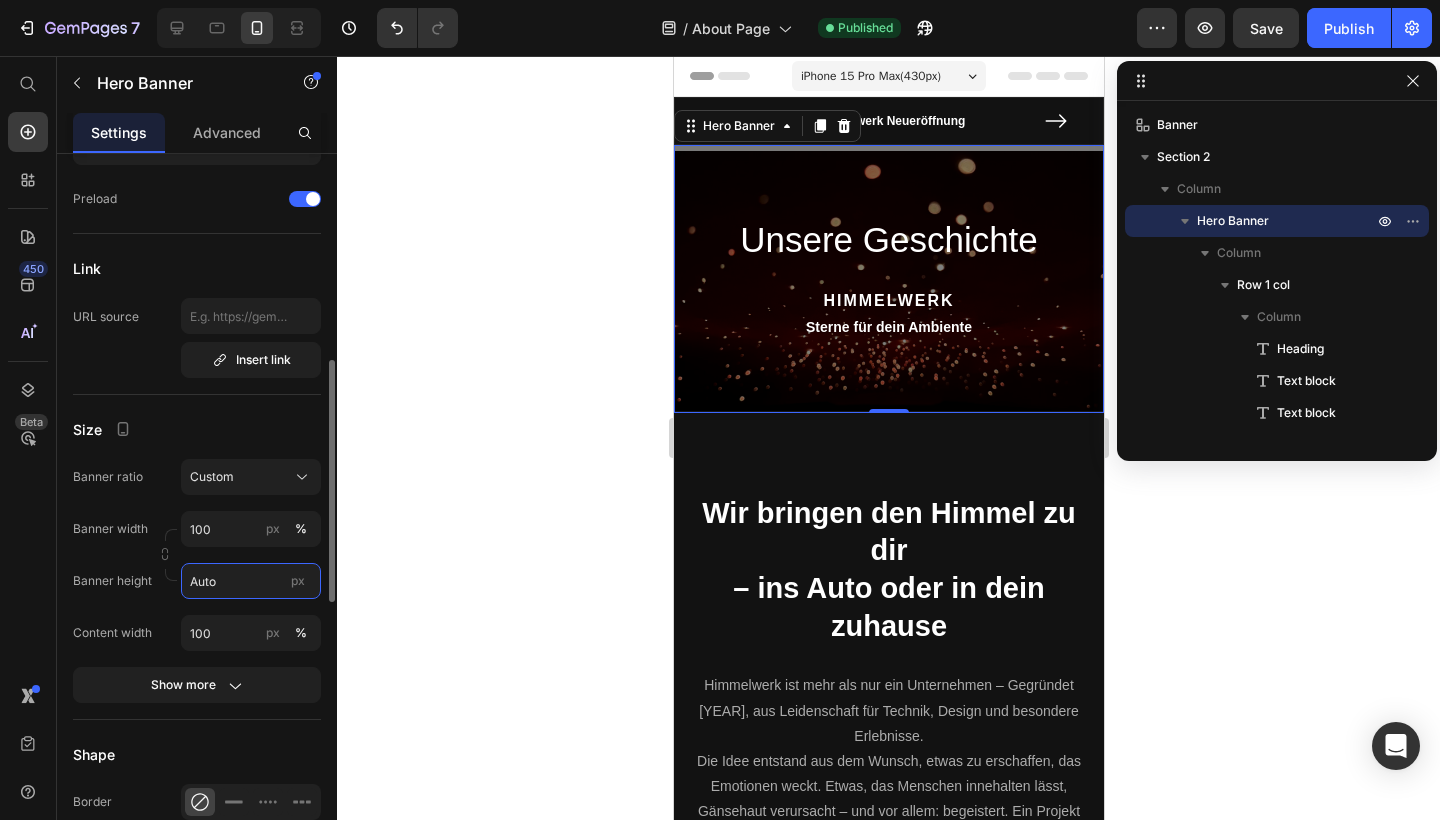 click on "Auto" at bounding box center (251, 581) 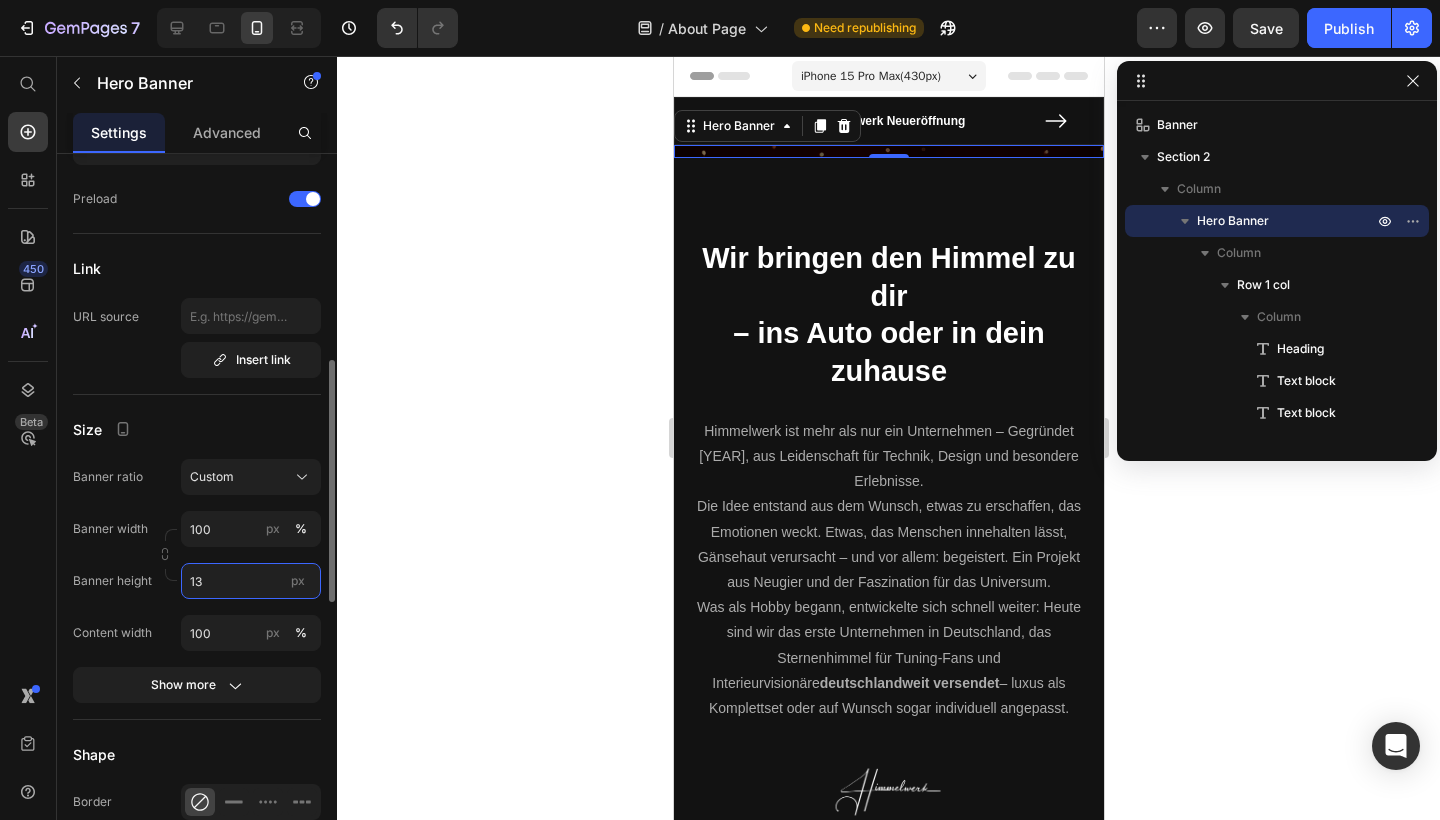 type on "1" 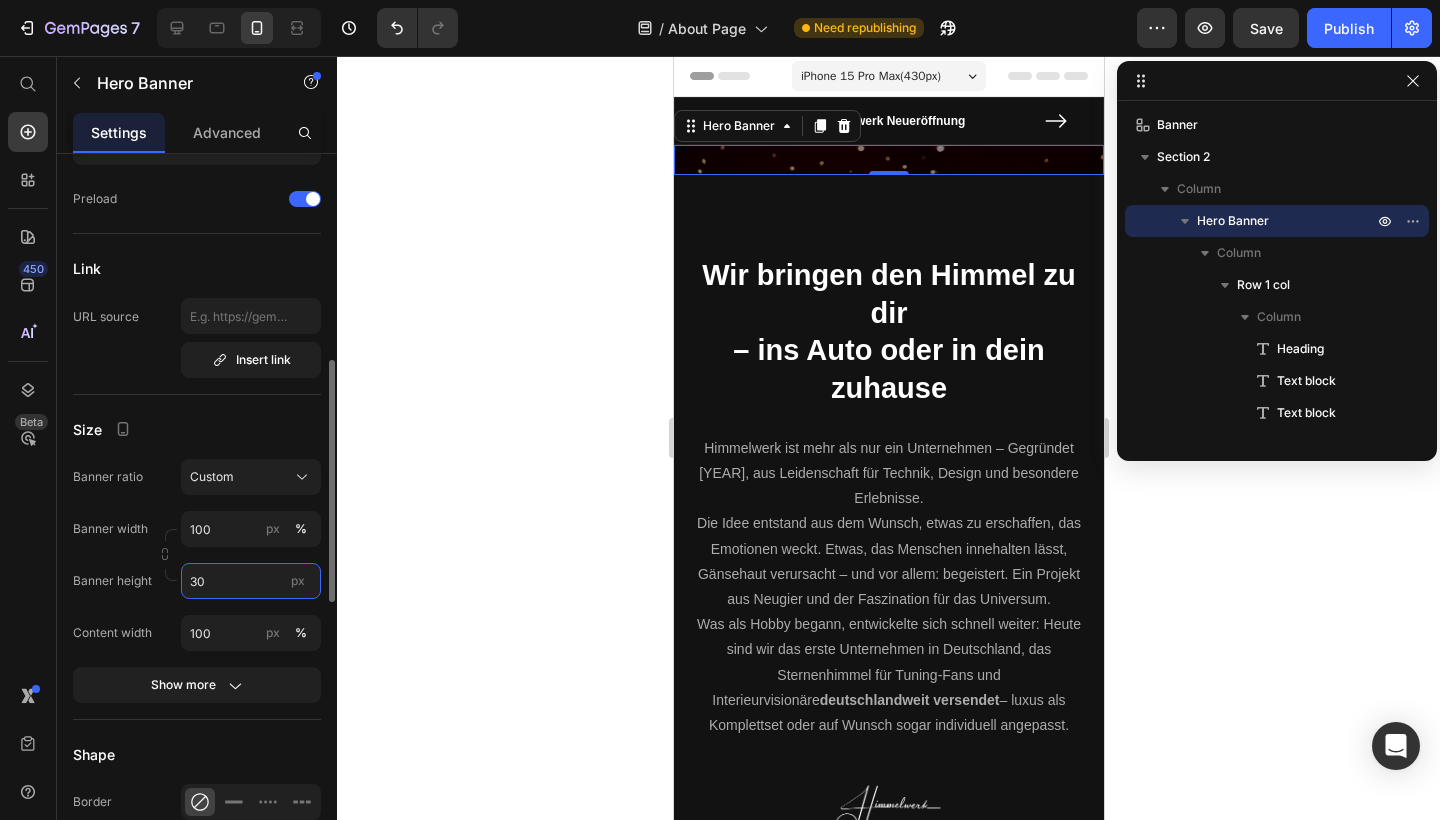 type on "3" 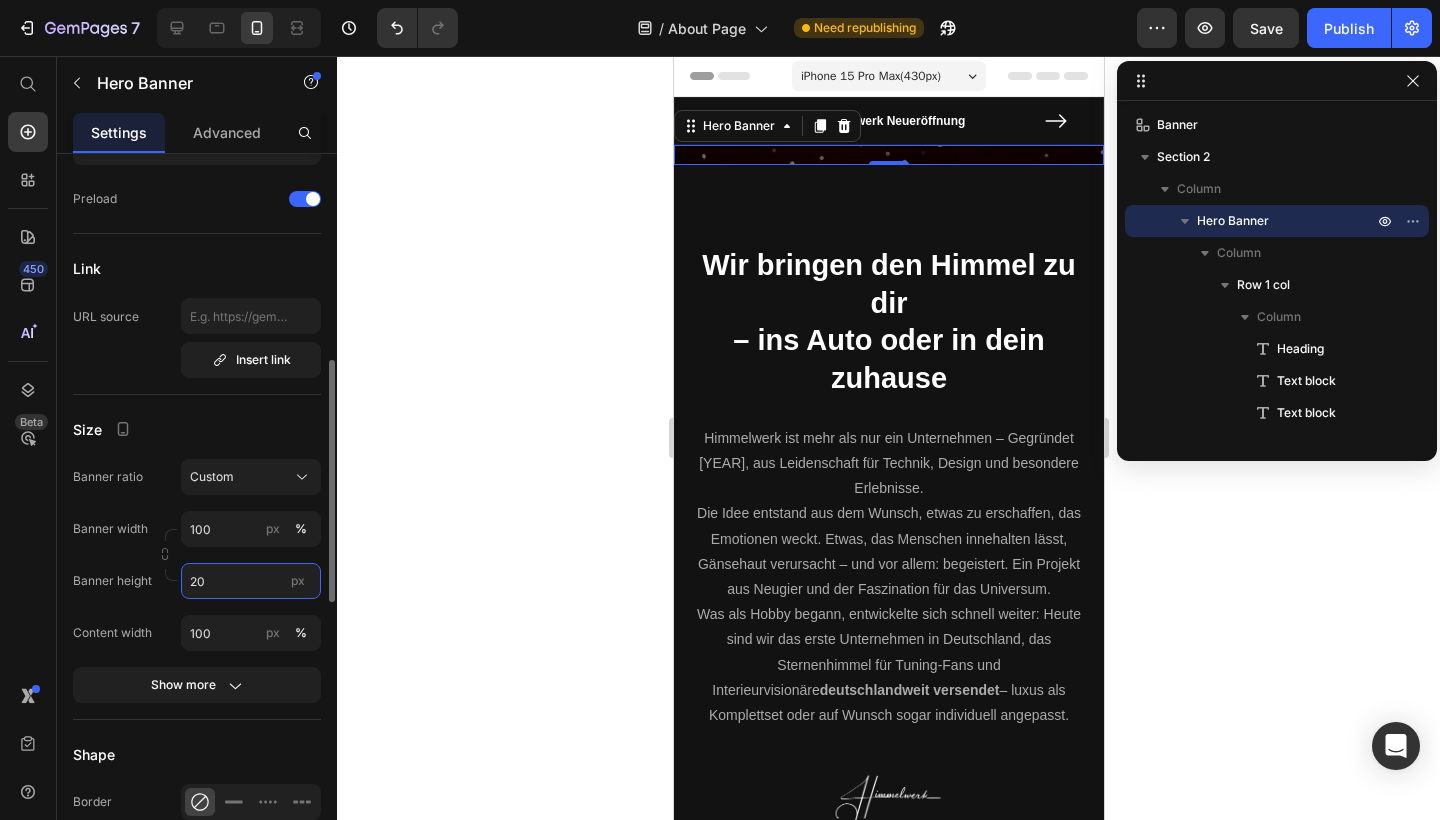 type on "200" 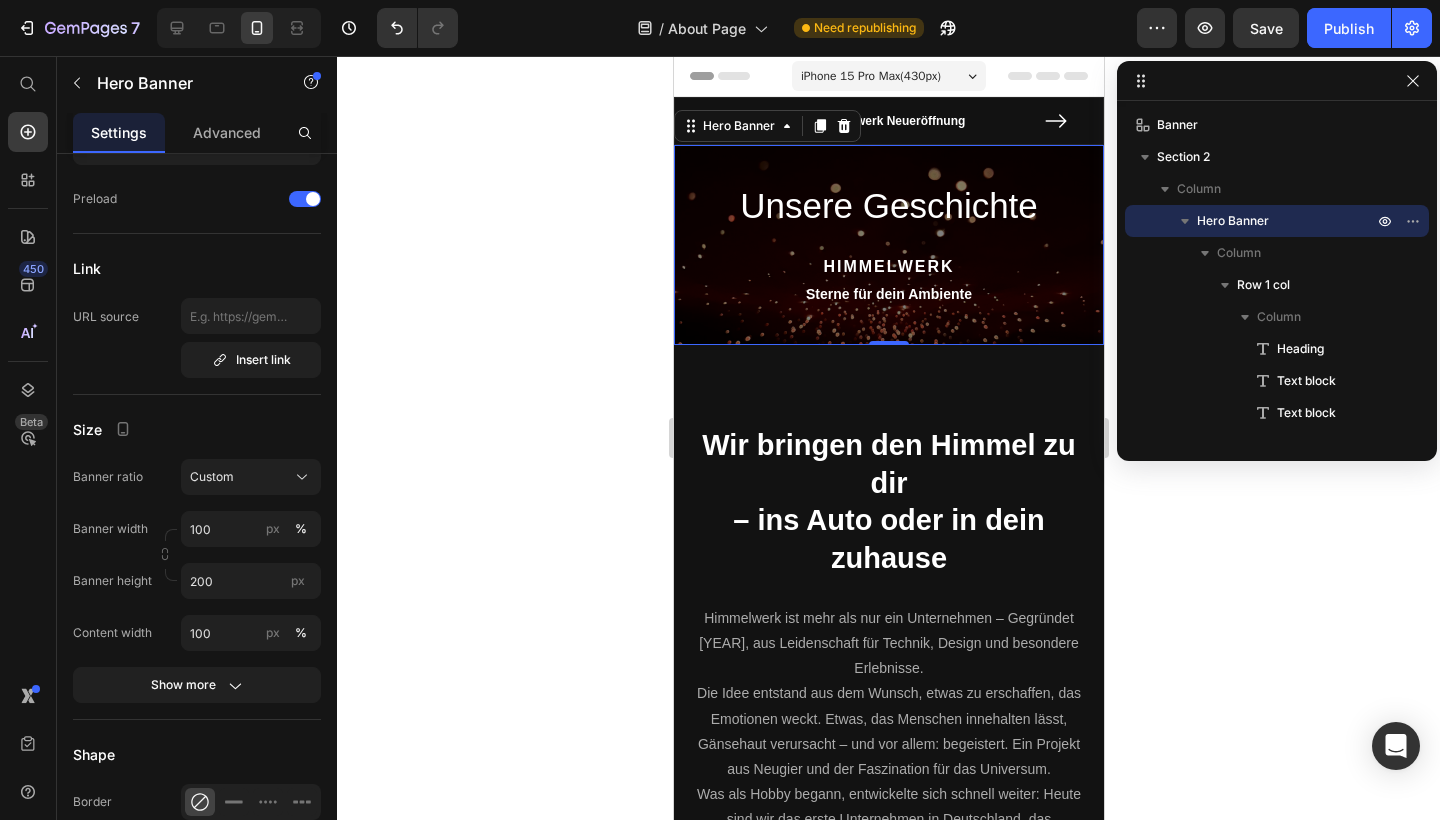 click 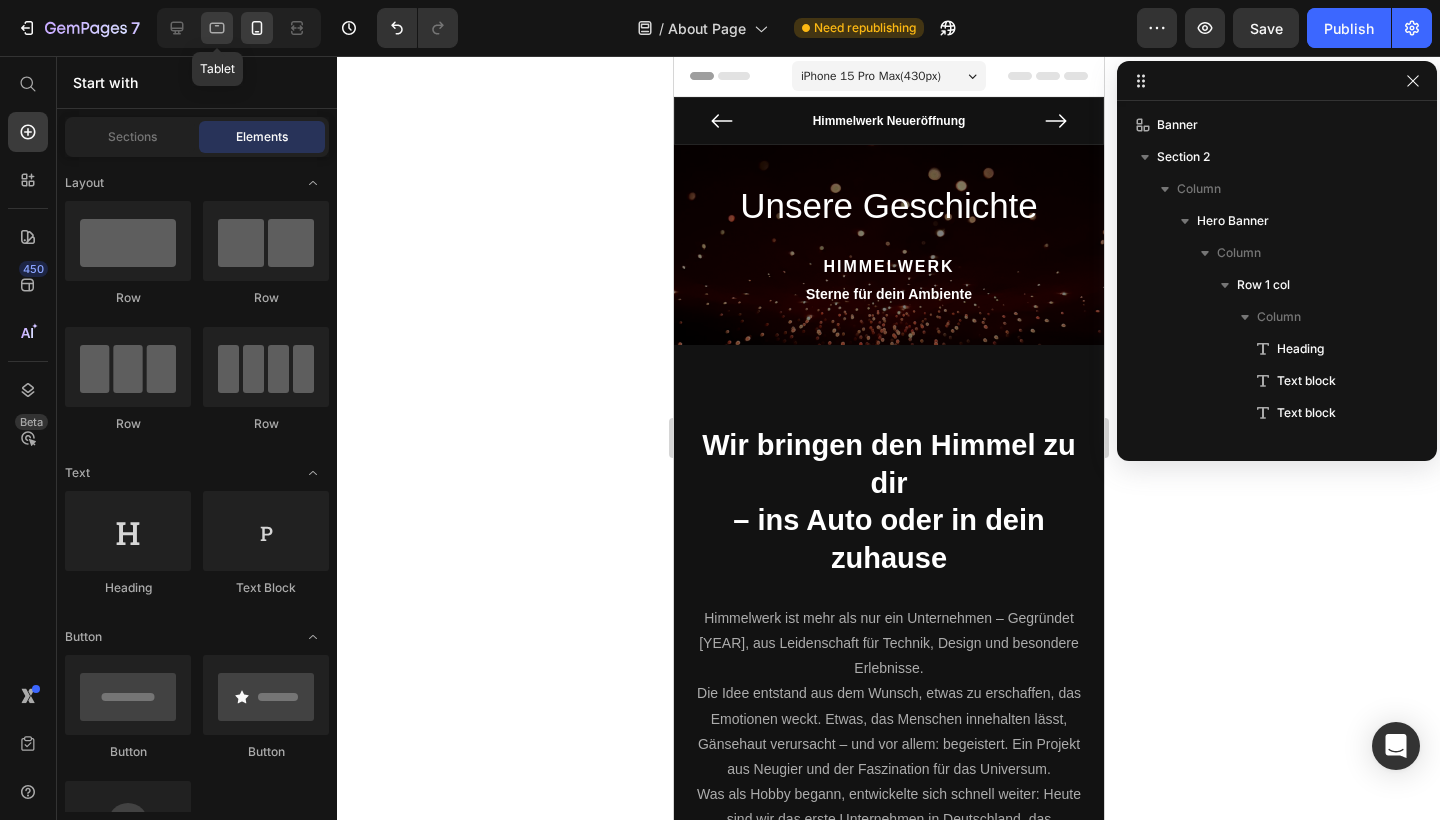 click 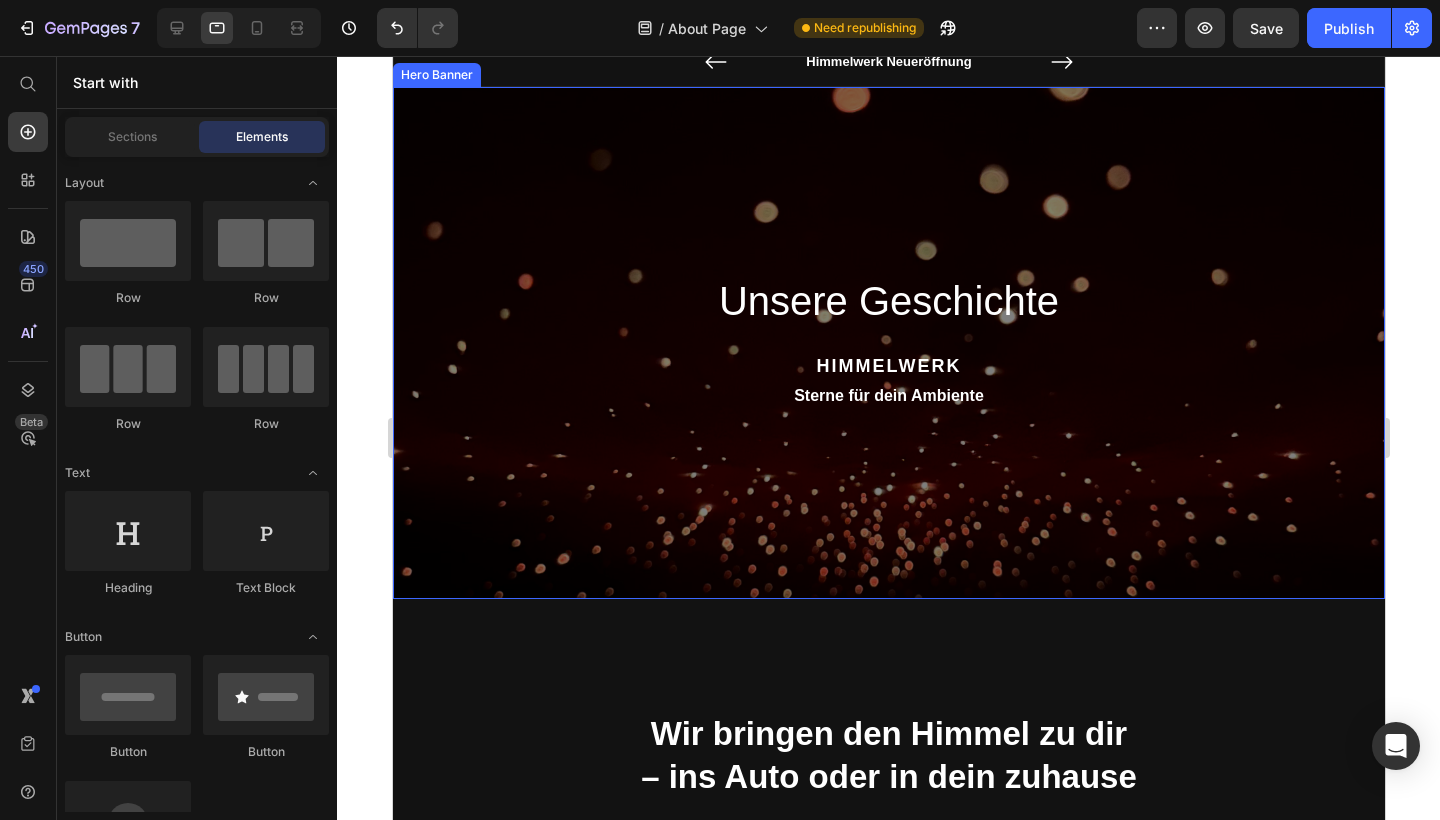 scroll, scrollTop: 68, scrollLeft: 0, axis: vertical 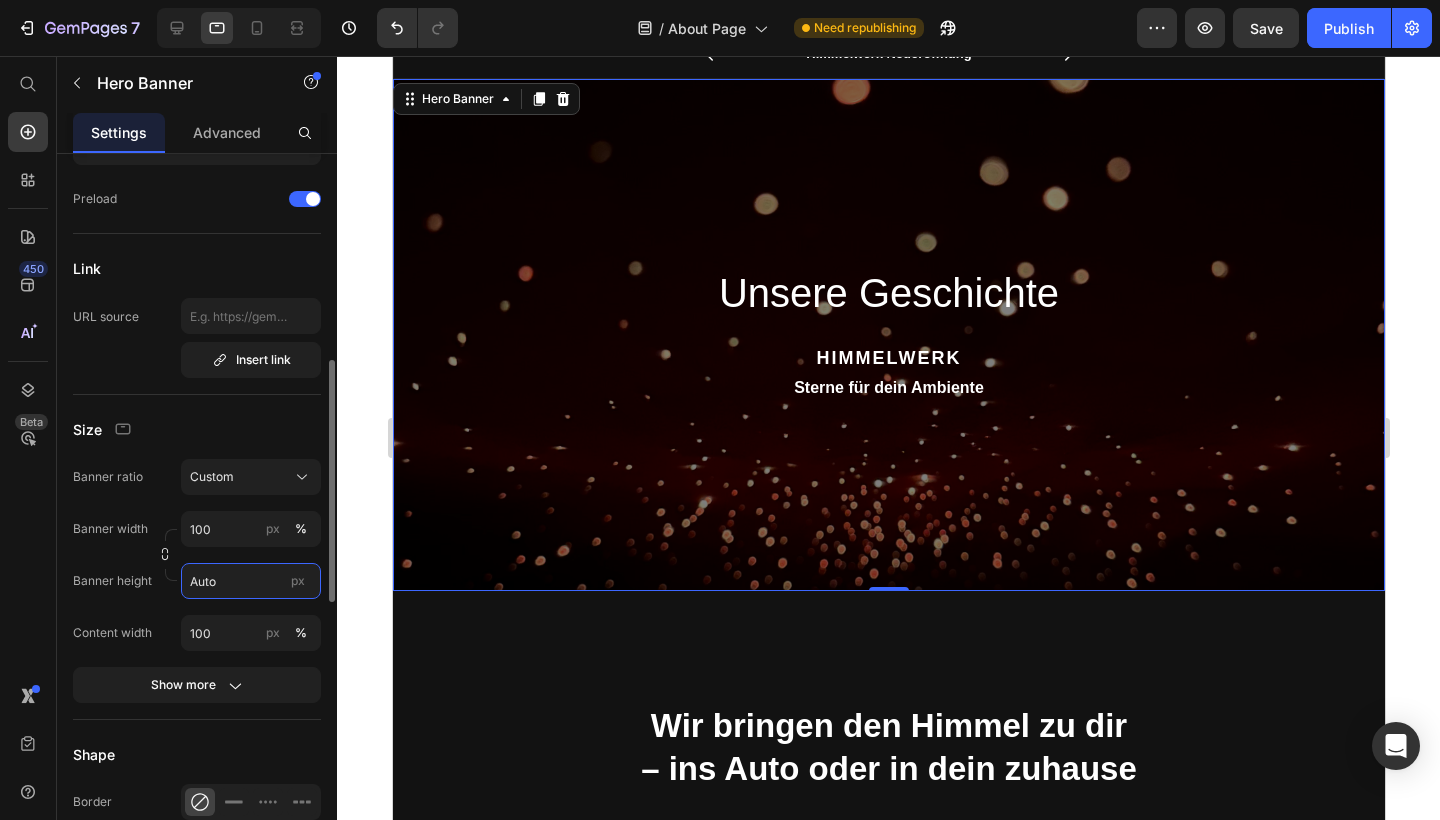 click on "Auto" at bounding box center (251, 581) 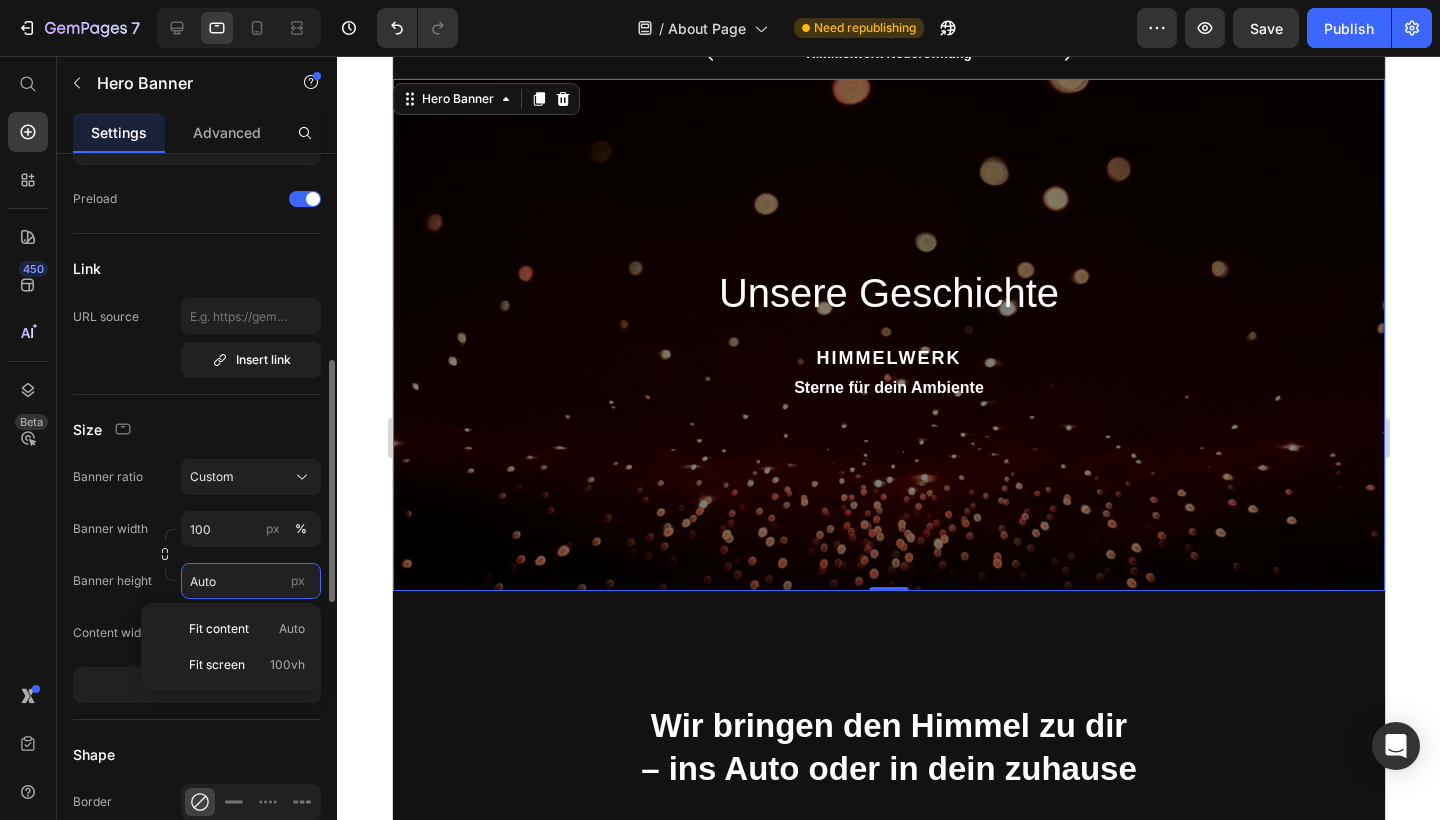 click on "Auto" at bounding box center [251, 581] 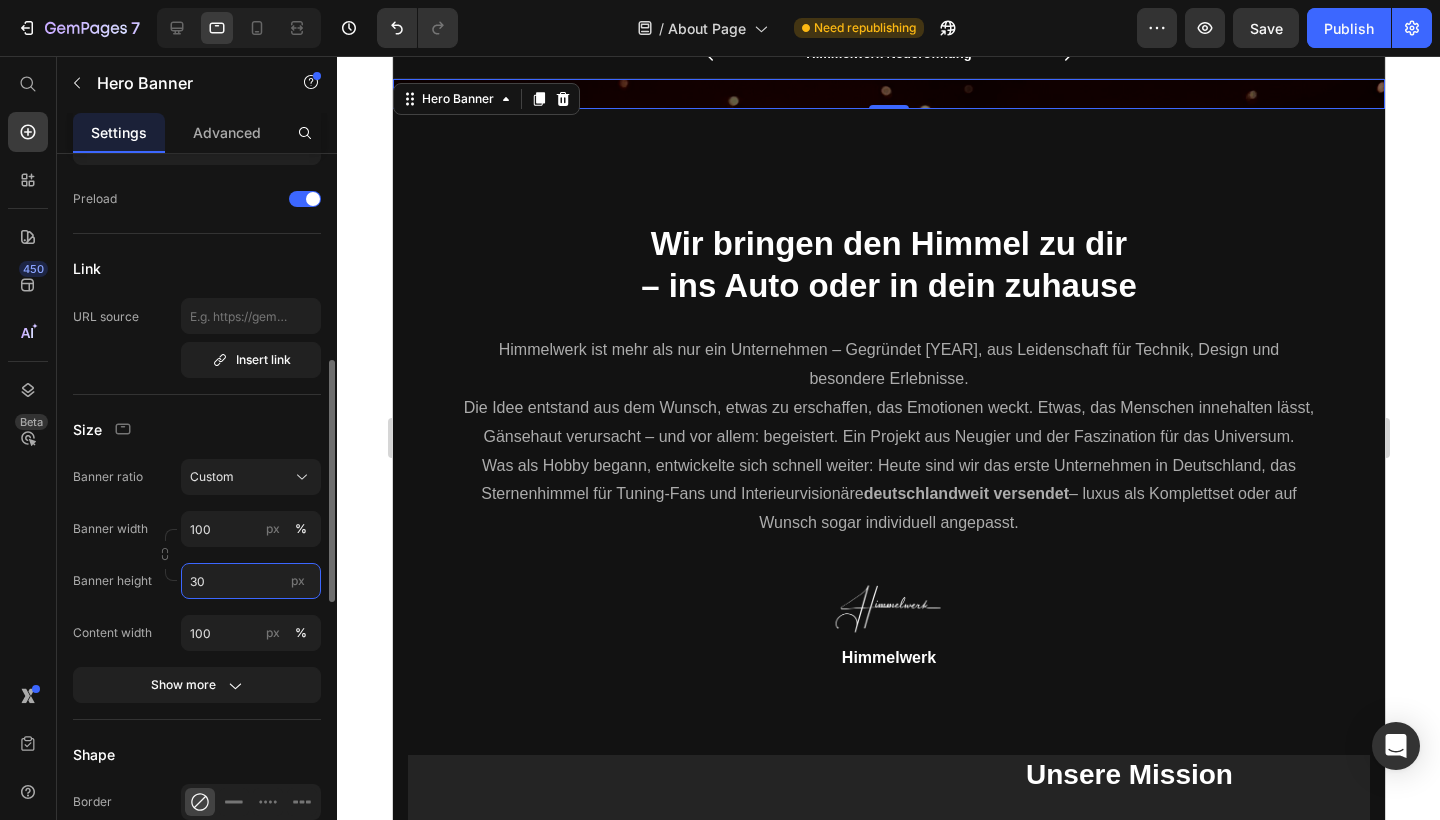 type on "300" 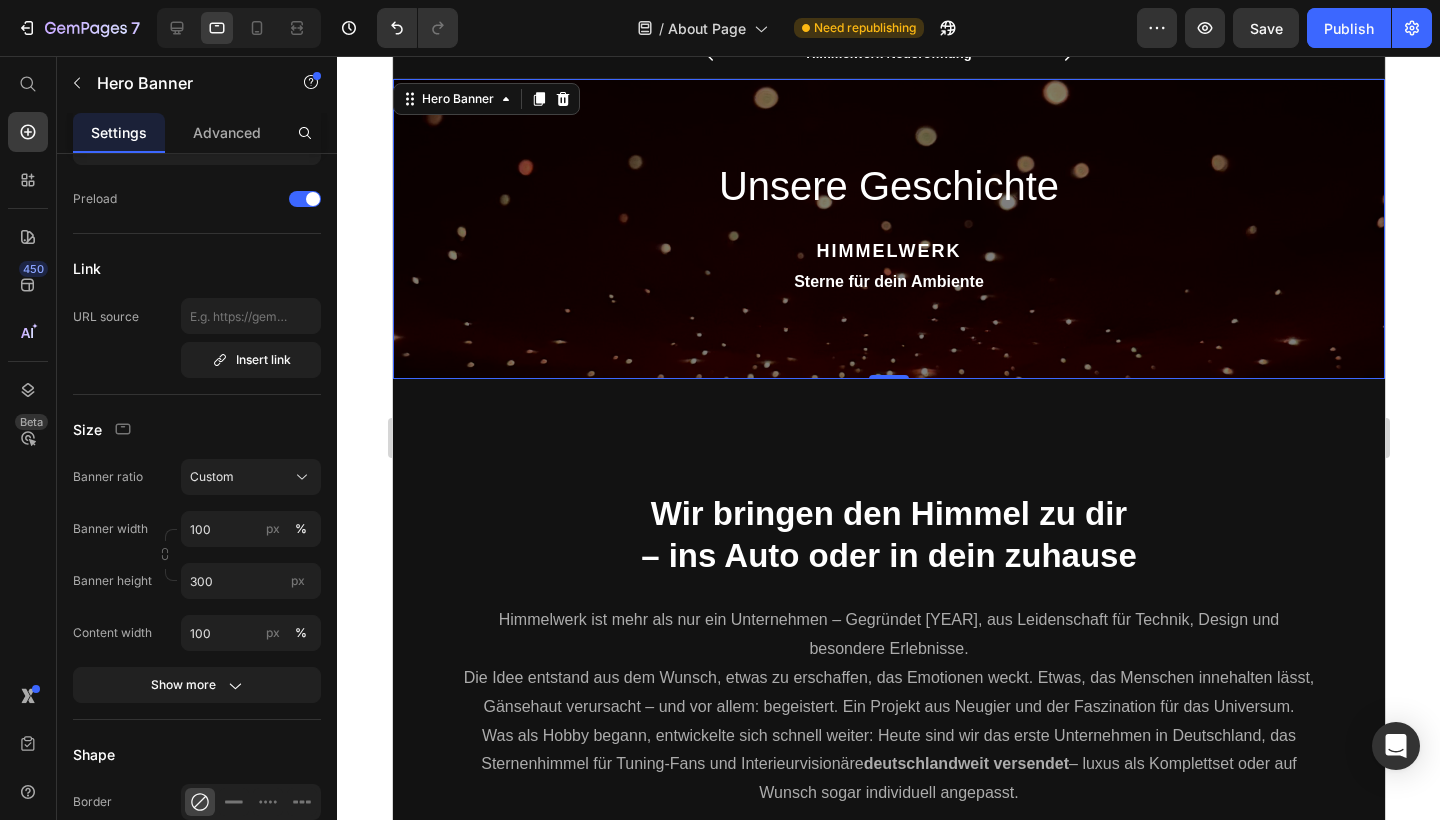 click 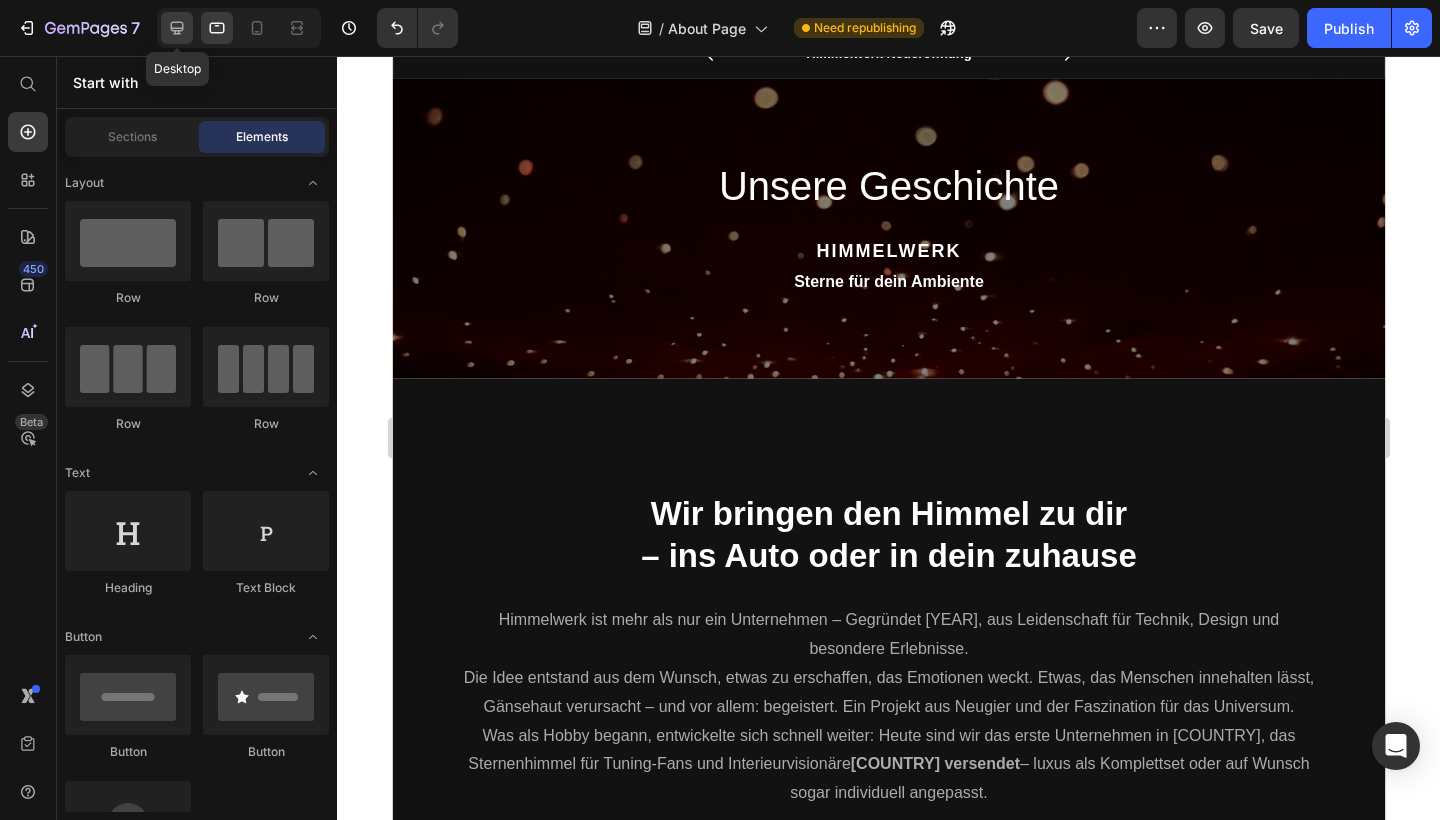 click 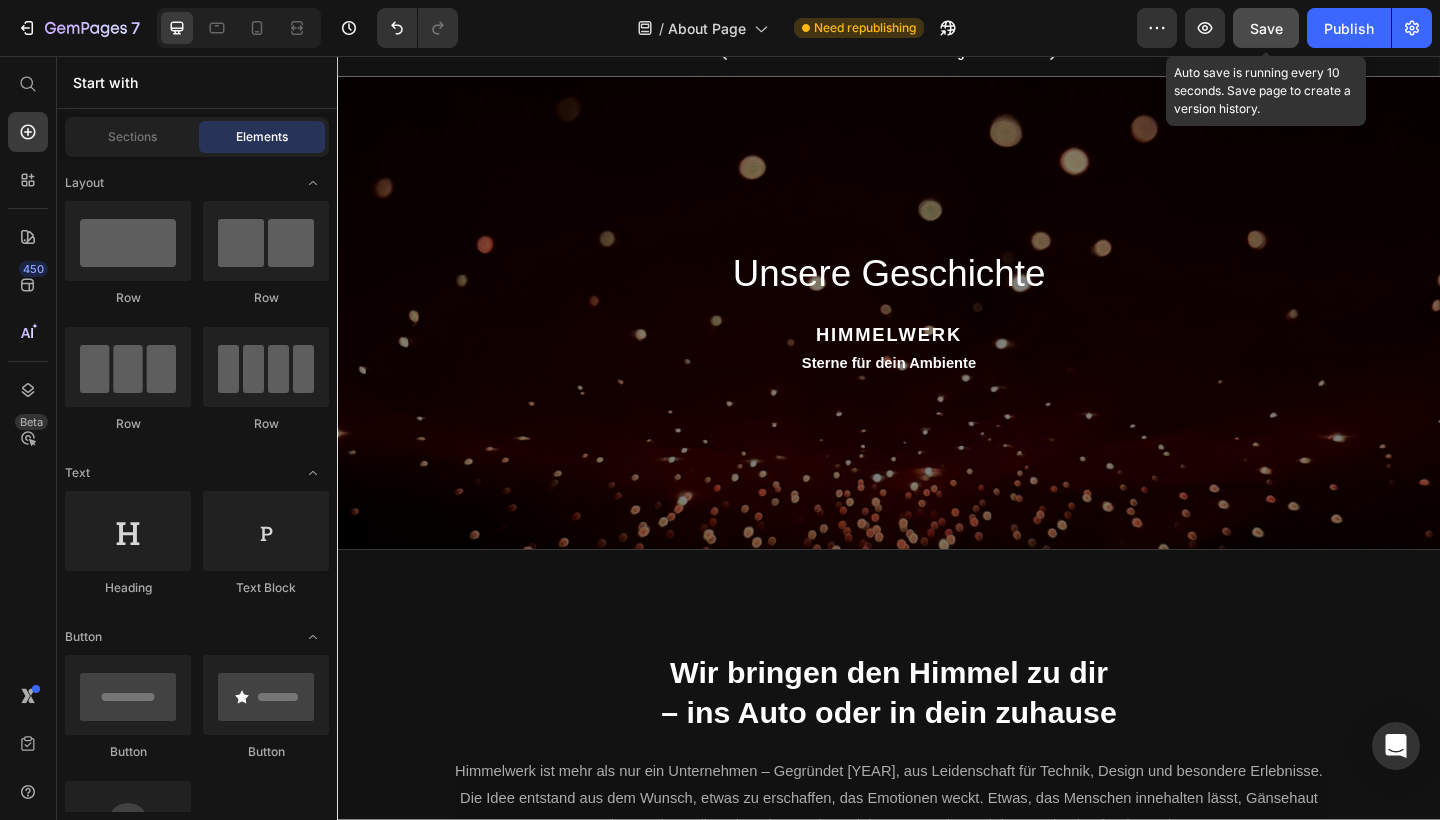 click on "Save" 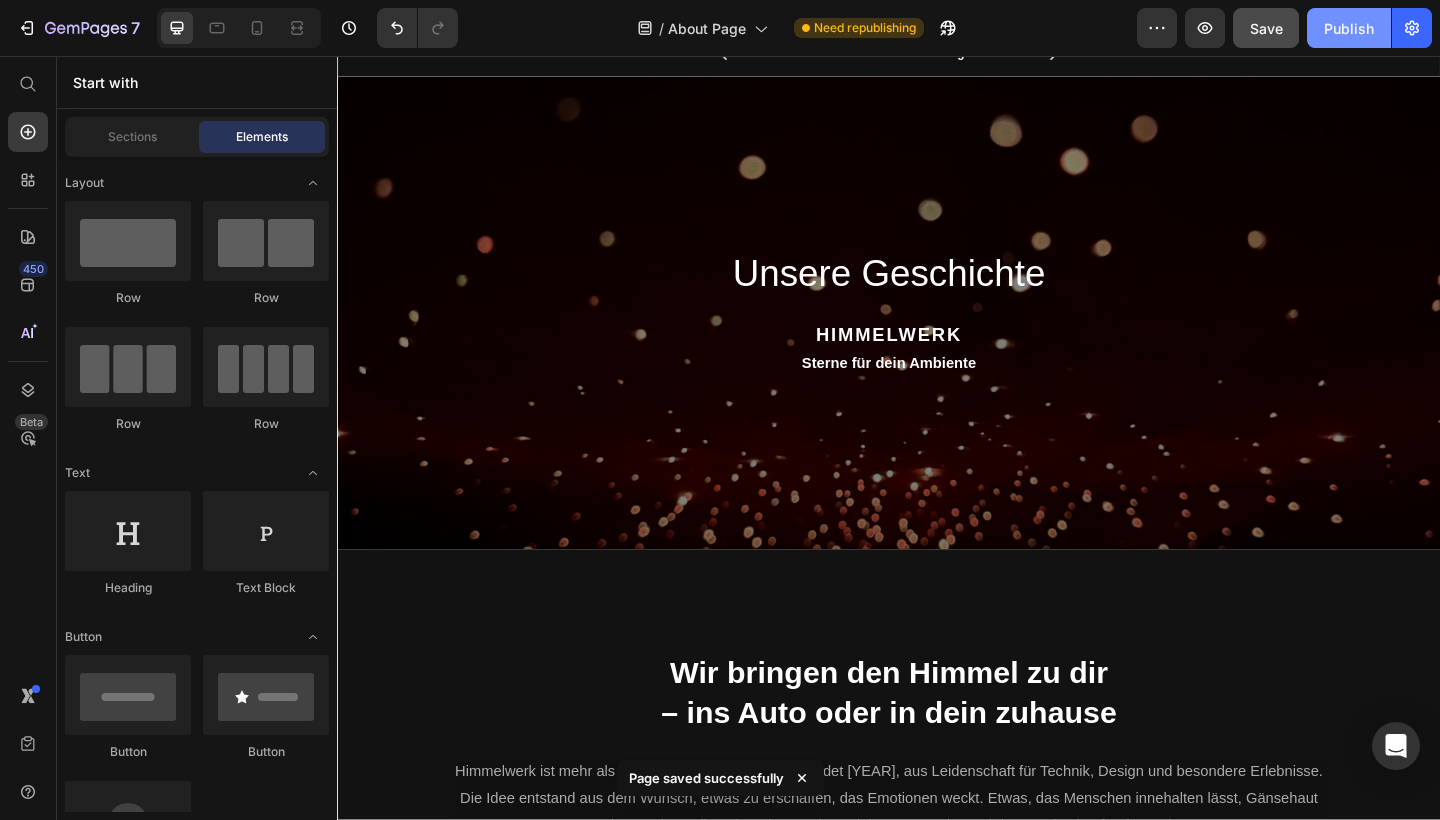 click on "Publish" 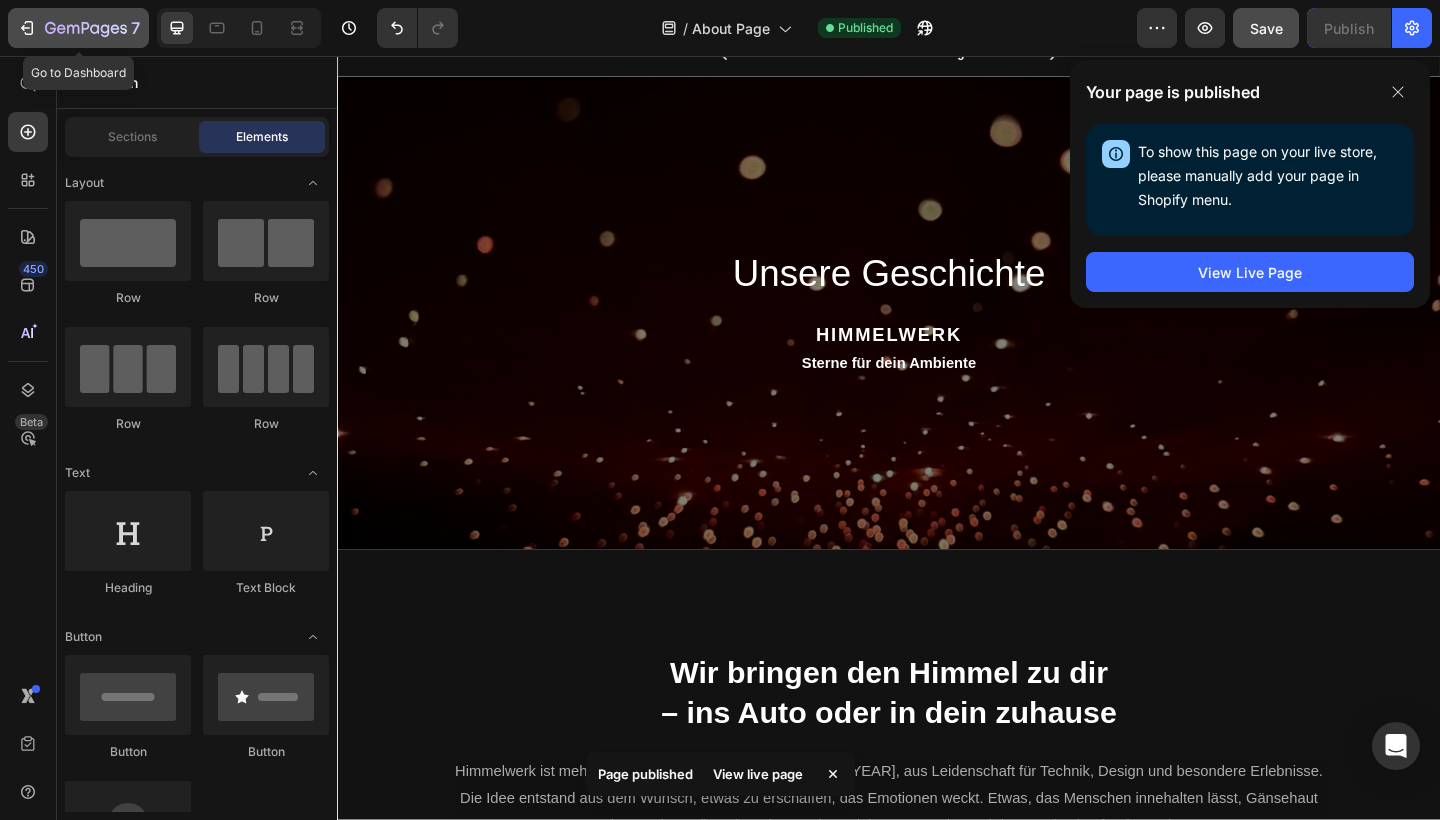 click 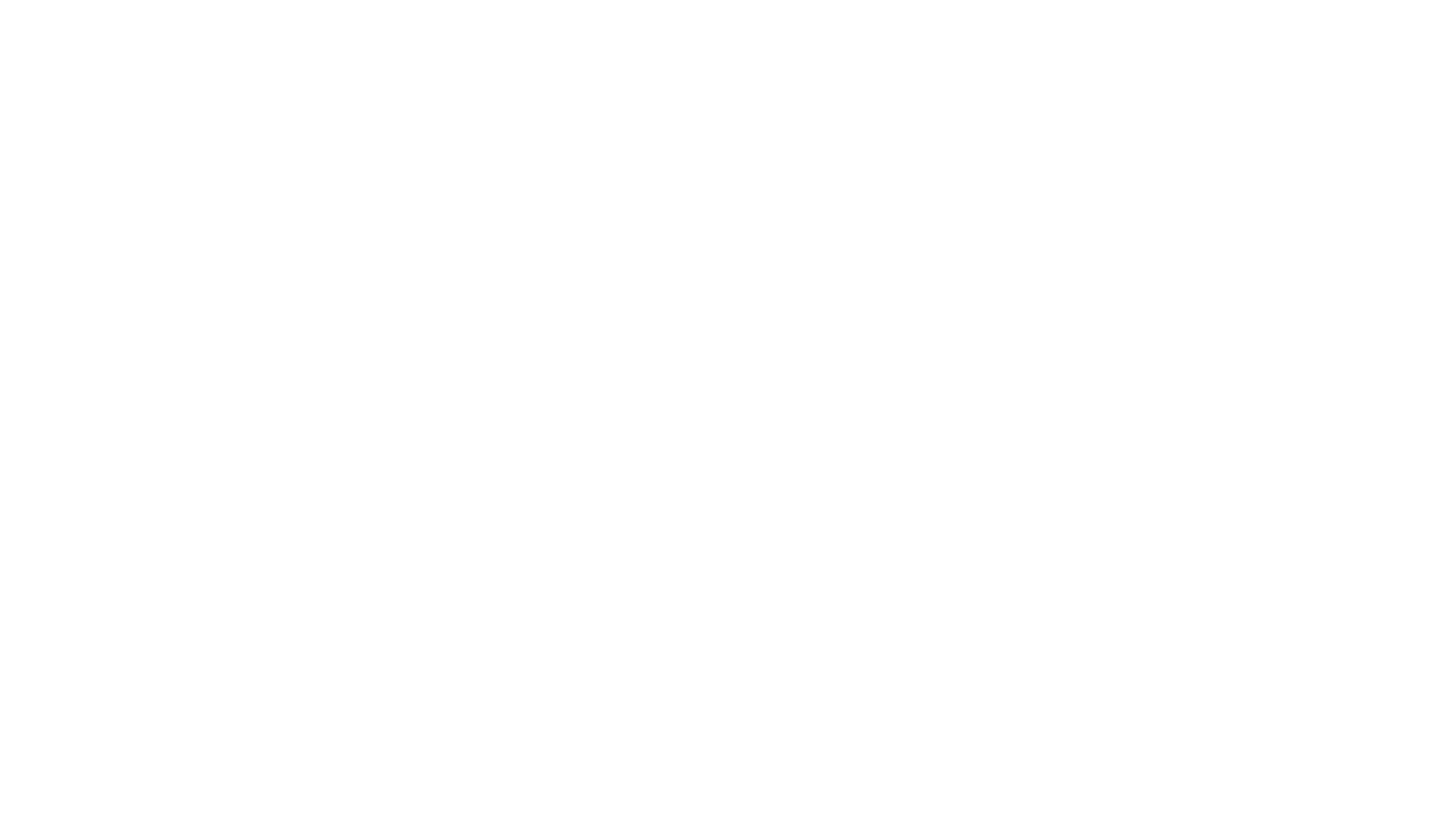 scroll, scrollTop: 0, scrollLeft: 0, axis: both 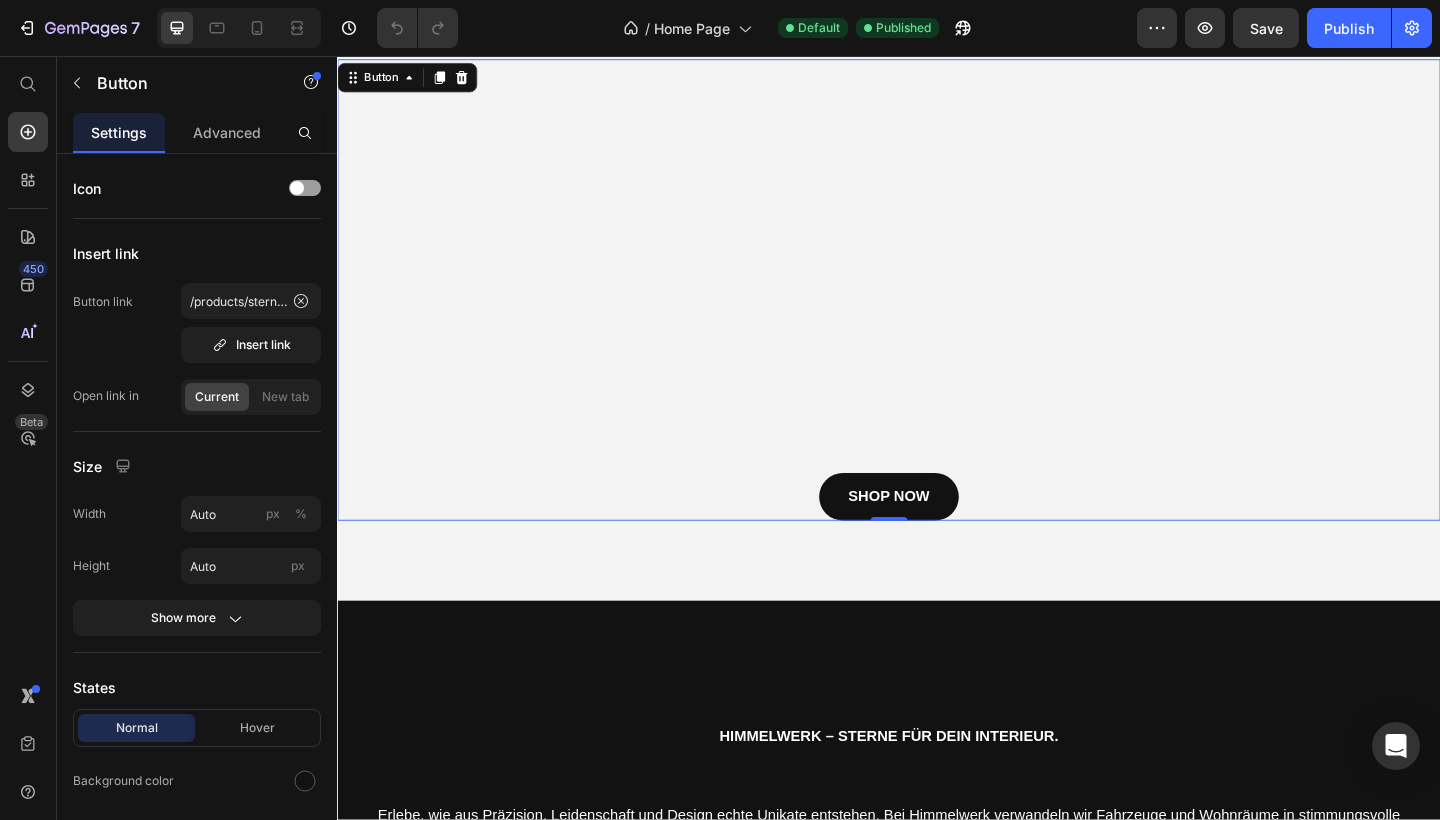 click on "SHOP NOW Button   0" at bounding box center [937, 311] 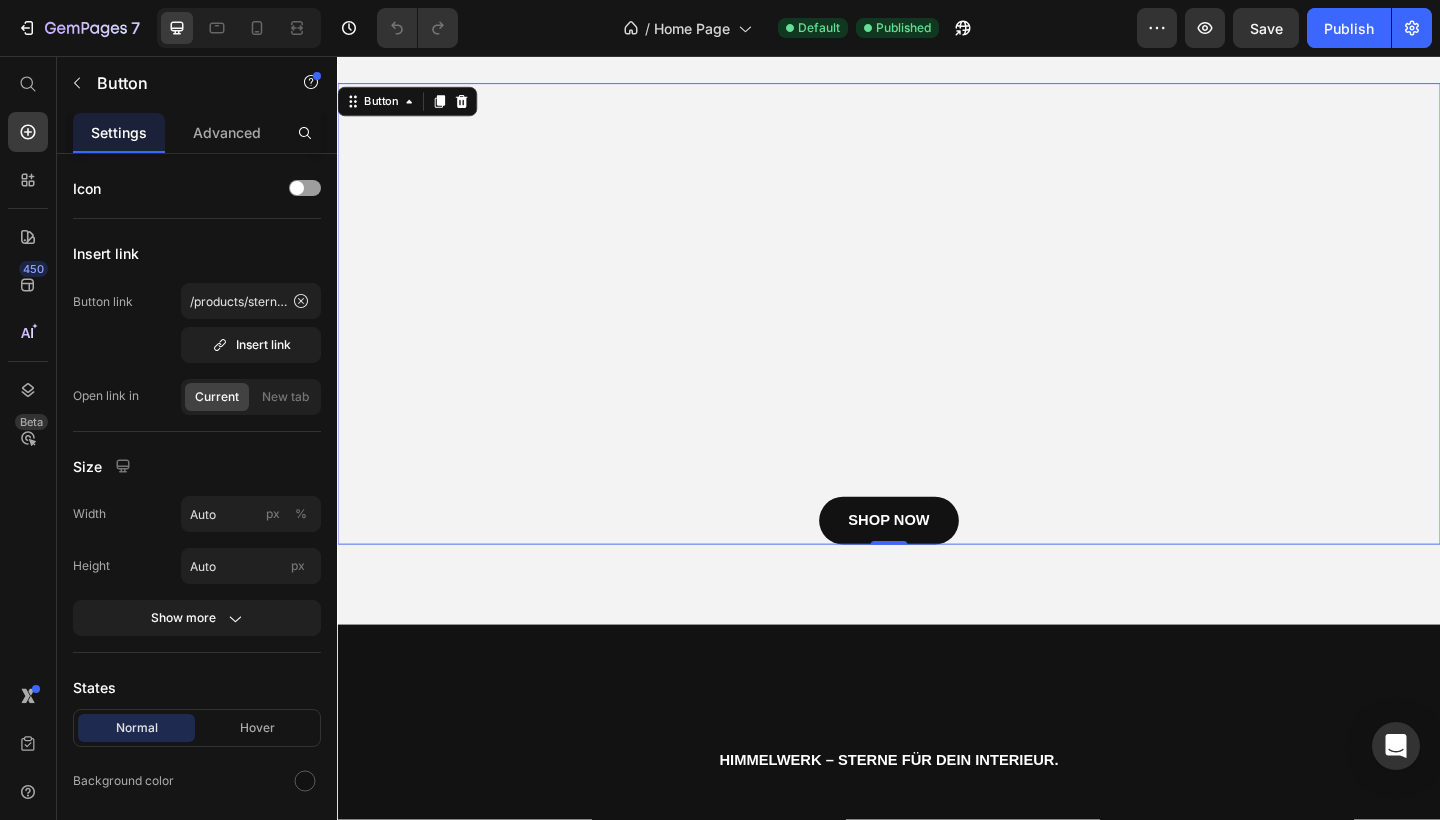 scroll, scrollTop: 155, scrollLeft: 0, axis: vertical 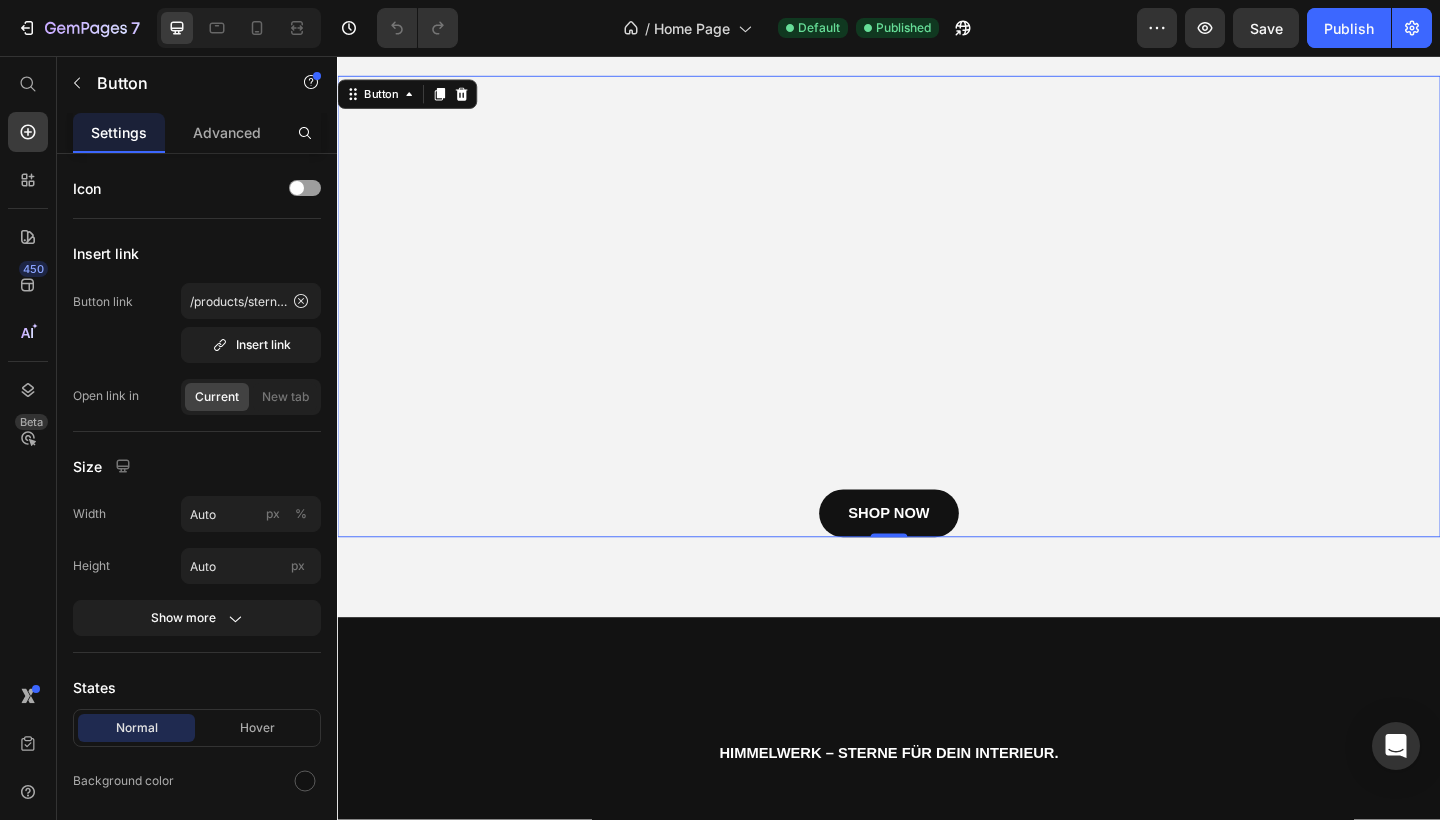 click on "SHOP NOW Button   0" at bounding box center (937, 329) 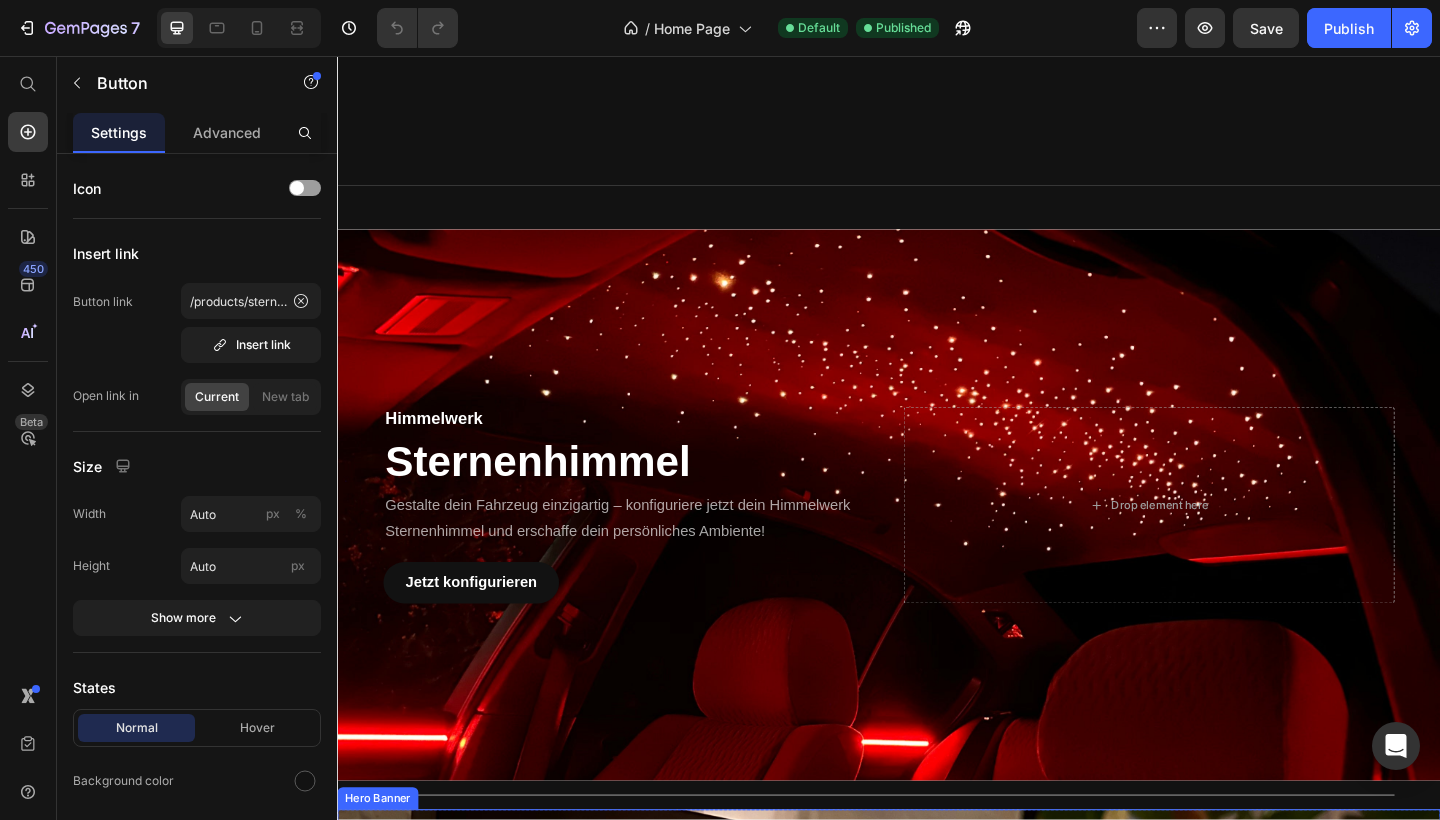 scroll, scrollTop: 1986, scrollLeft: 0, axis: vertical 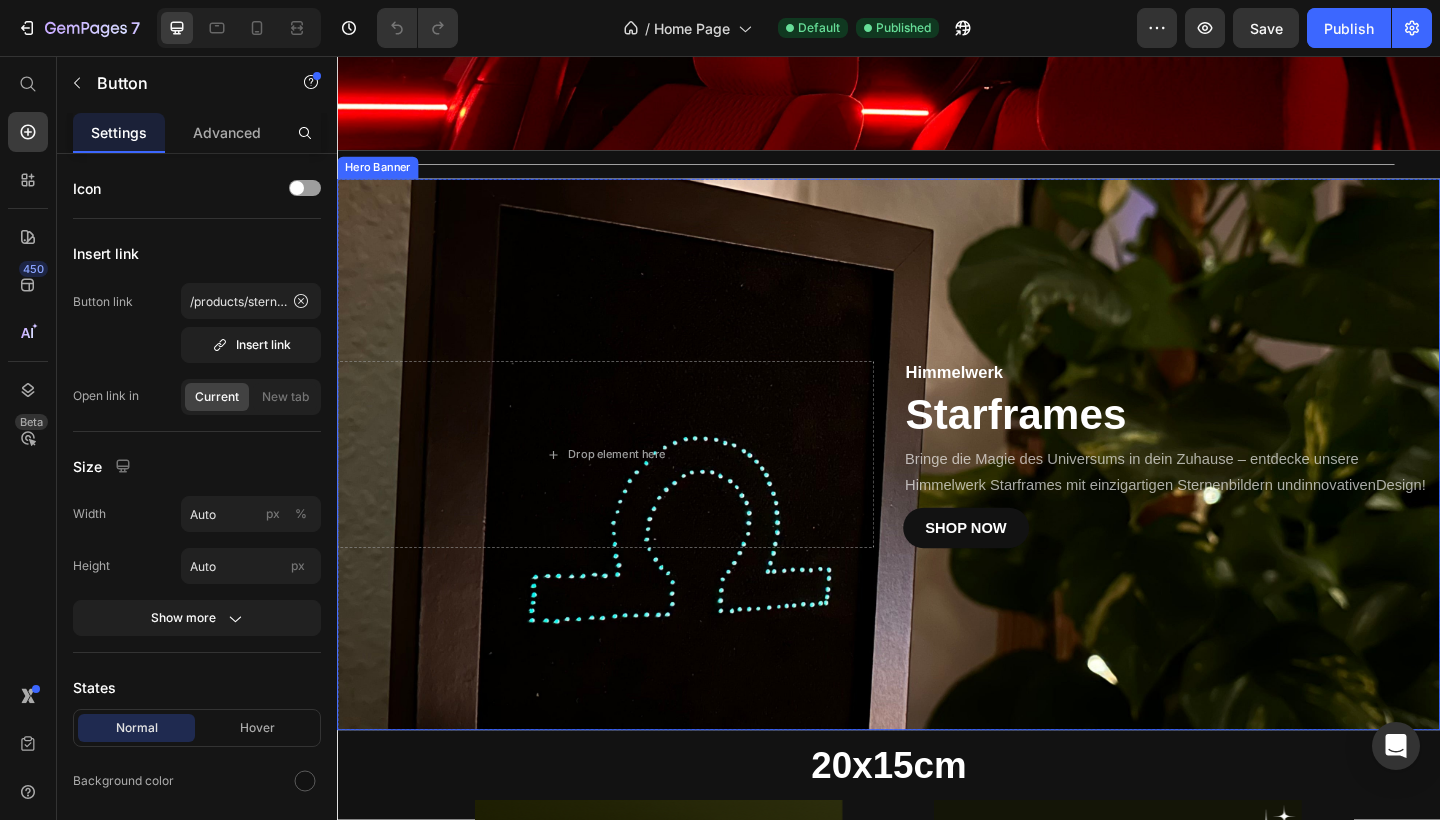 click at bounding box center [937, 490] 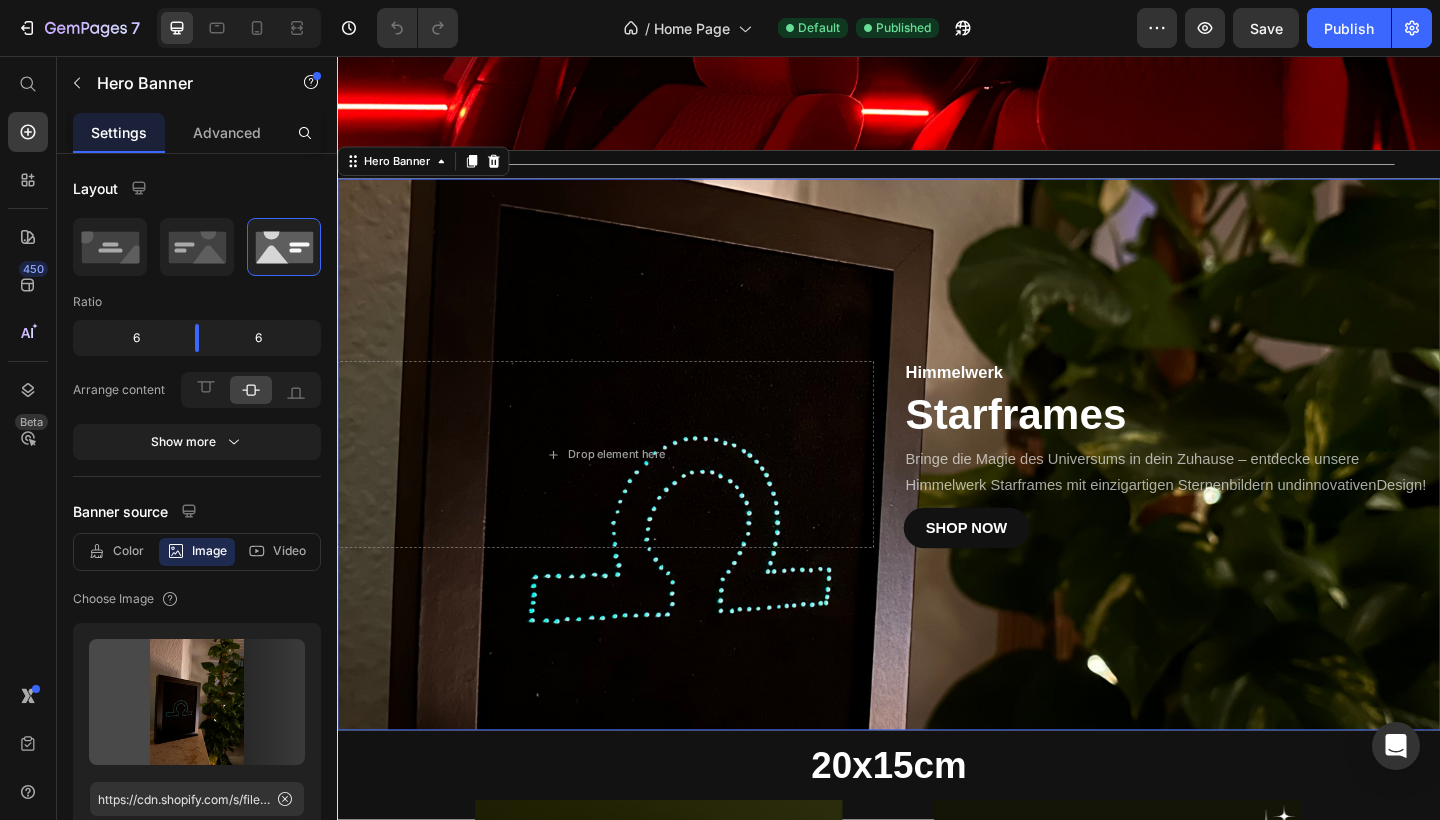 click at bounding box center (937, 490) 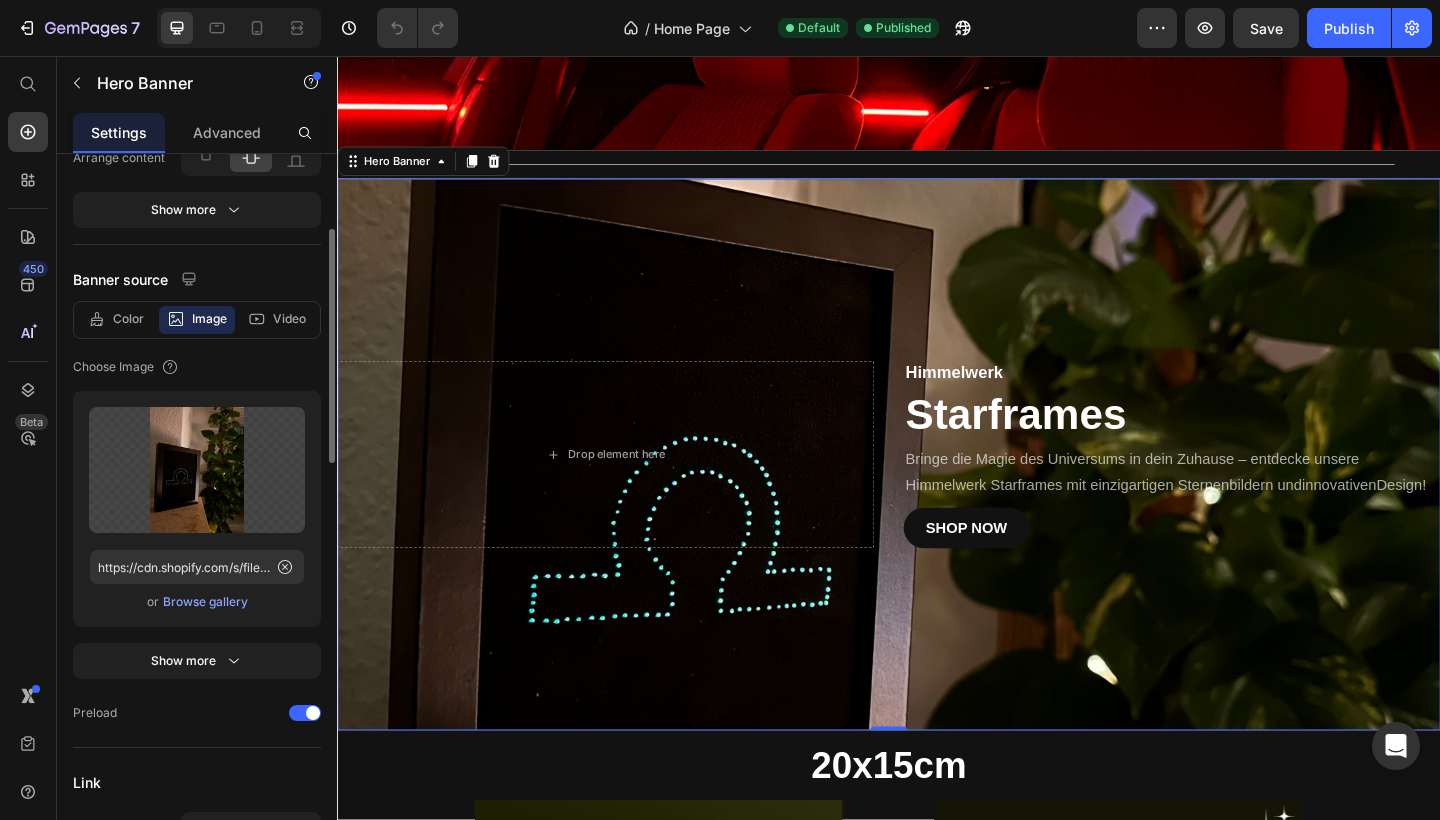 scroll, scrollTop: 232, scrollLeft: 0, axis: vertical 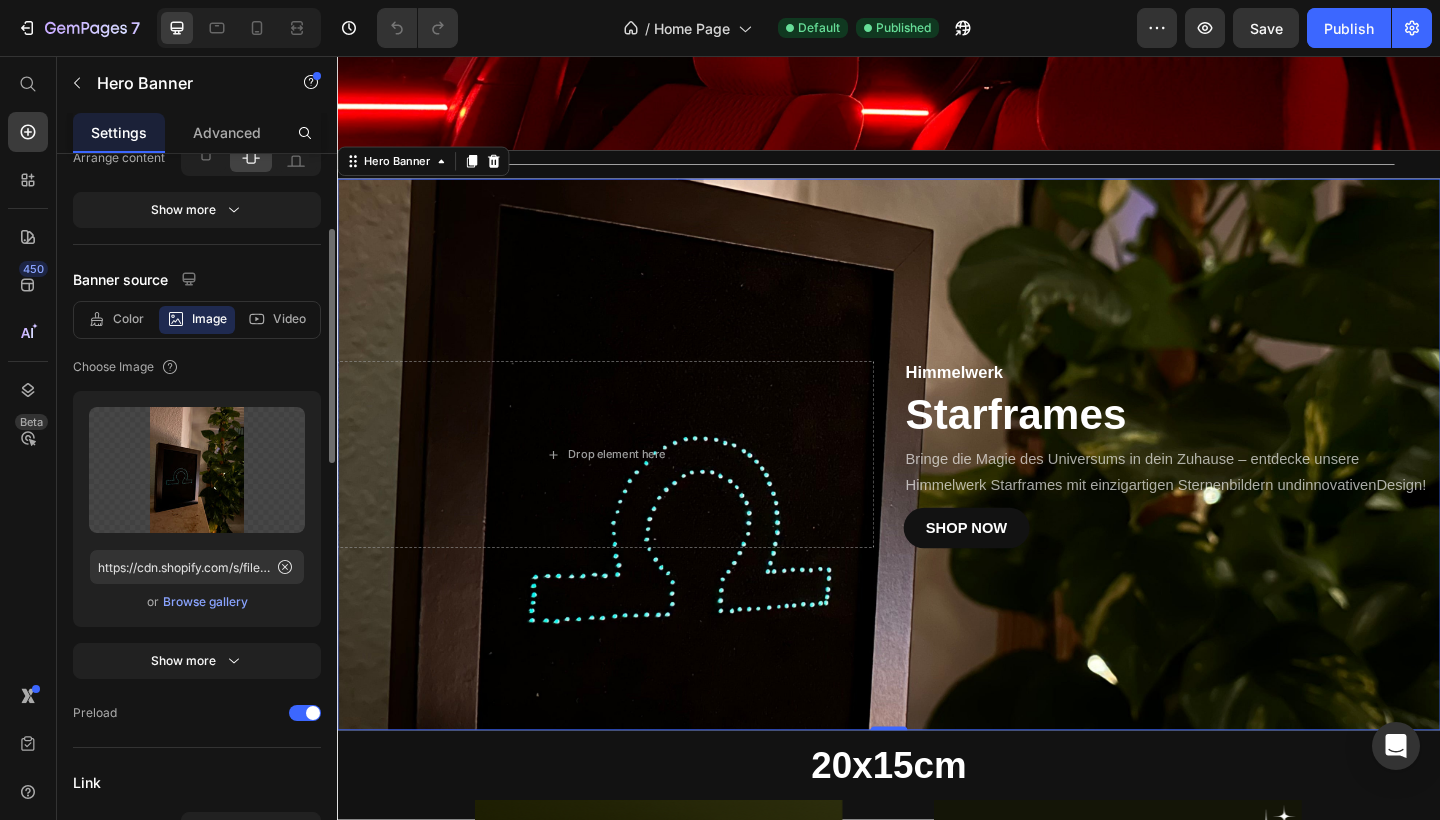 click on "Browse gallery" at bounding box center [205, 602] 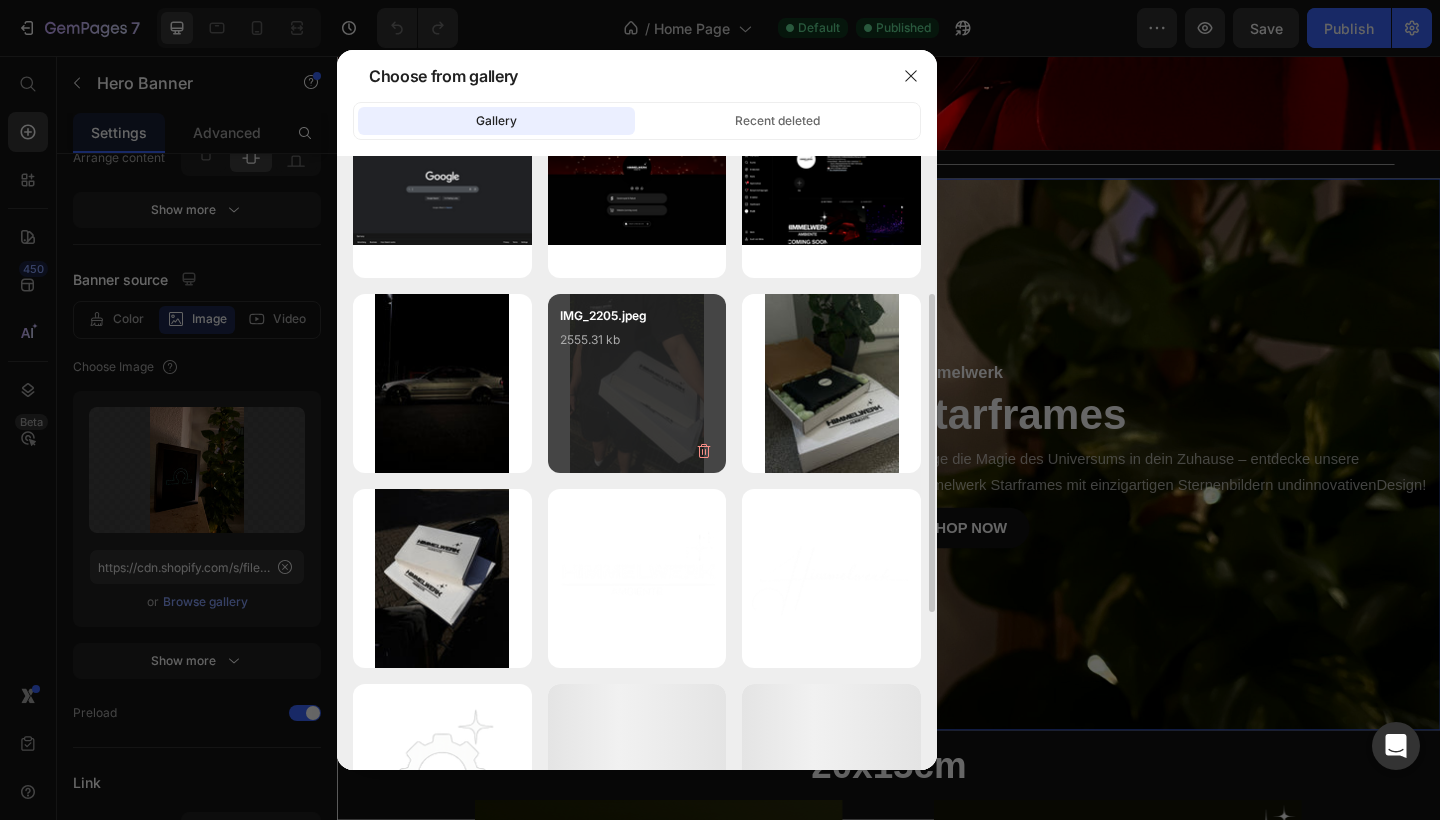 scroll, scrollTop: 280, scrollLeft: 0, axis: vertical 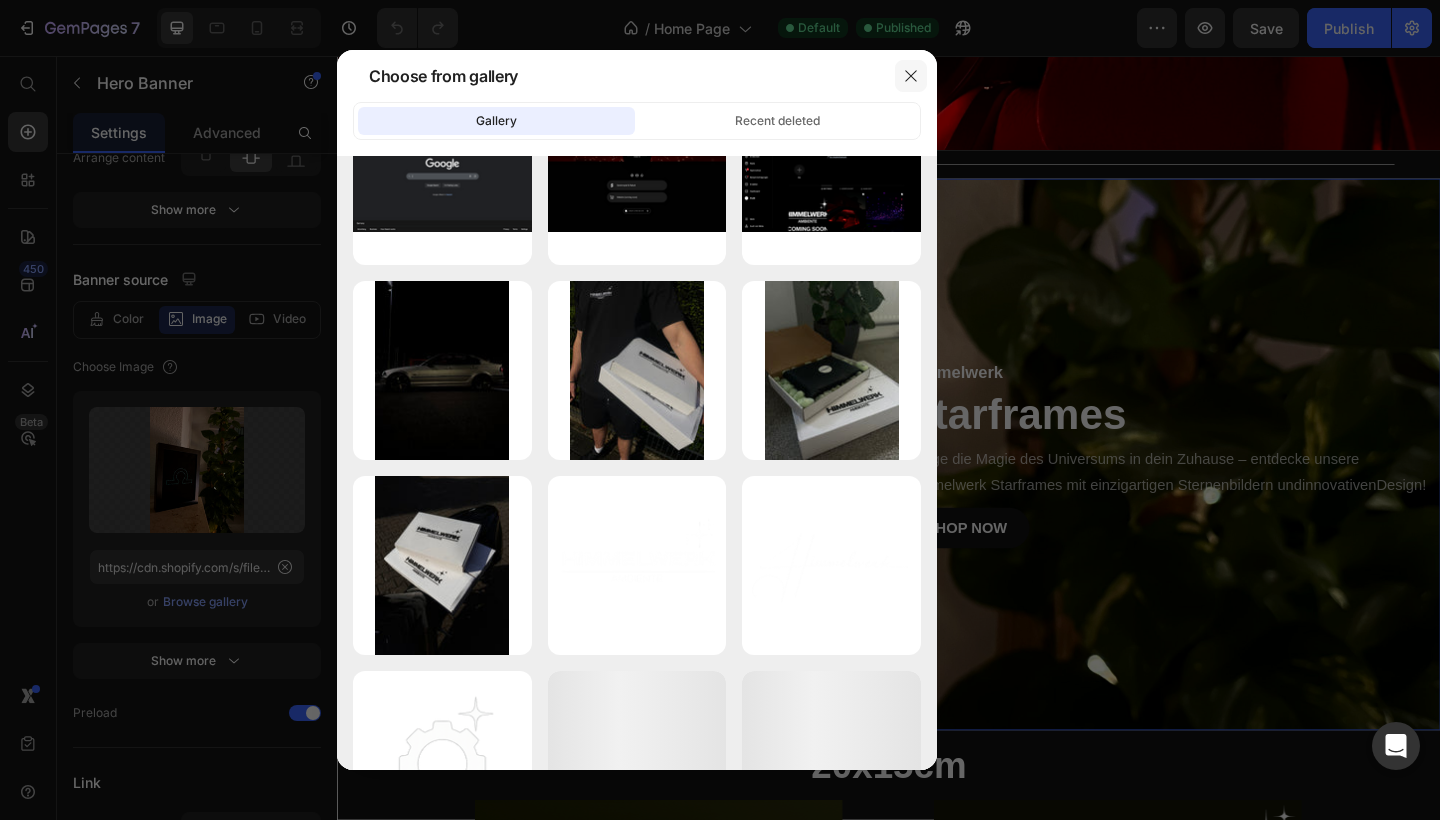 click at bounding box center [911, 76] 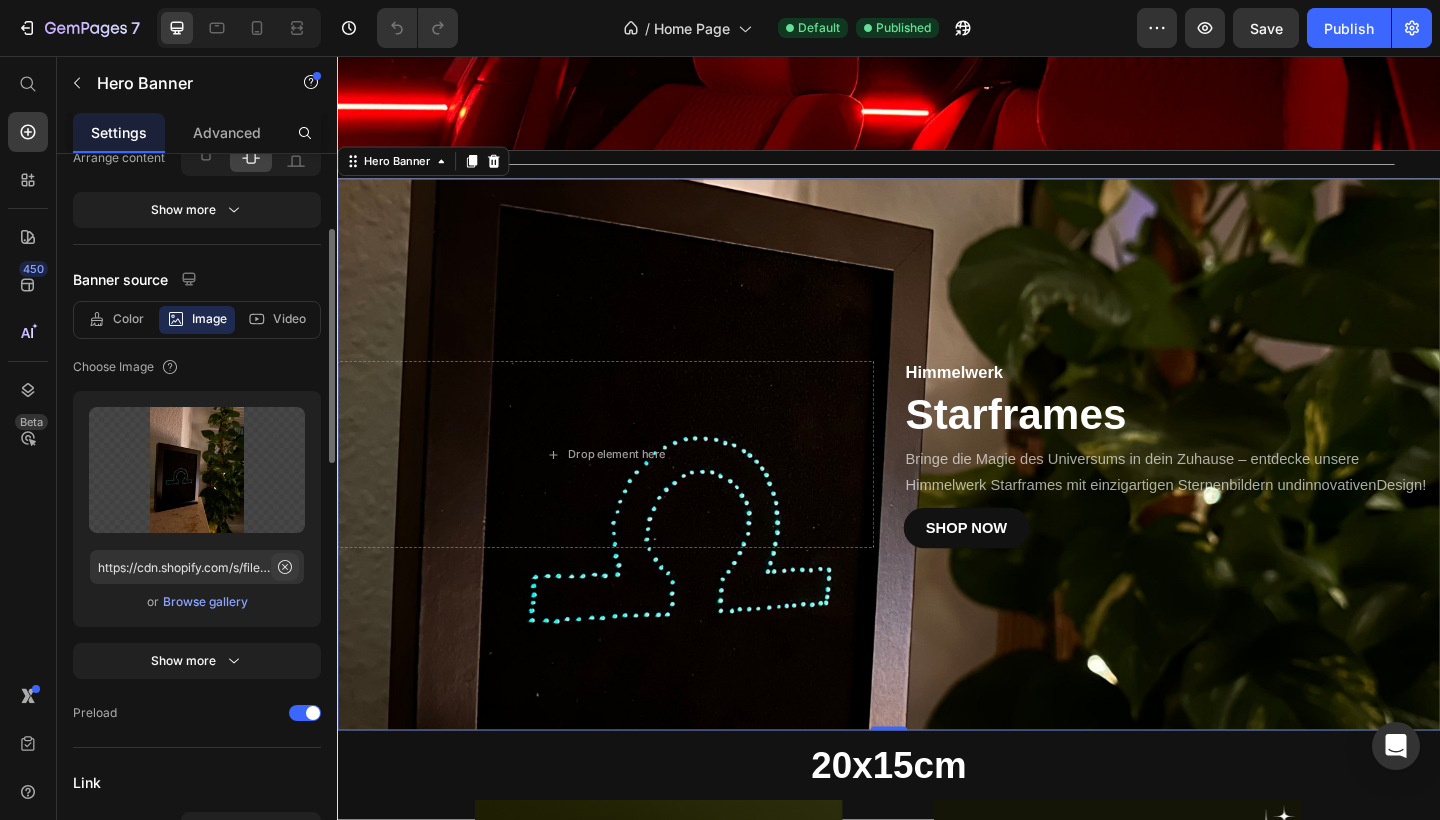 click 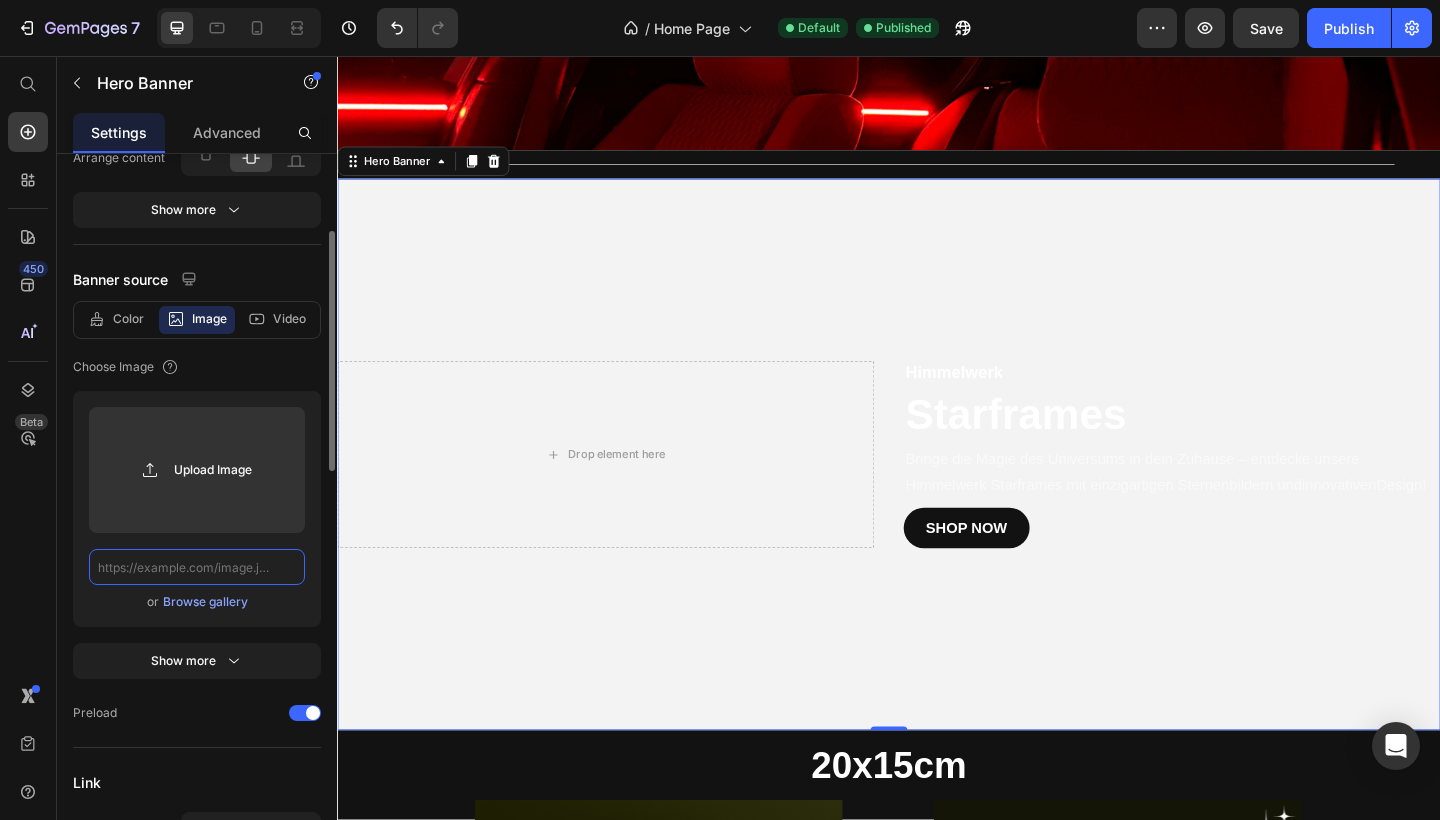 click 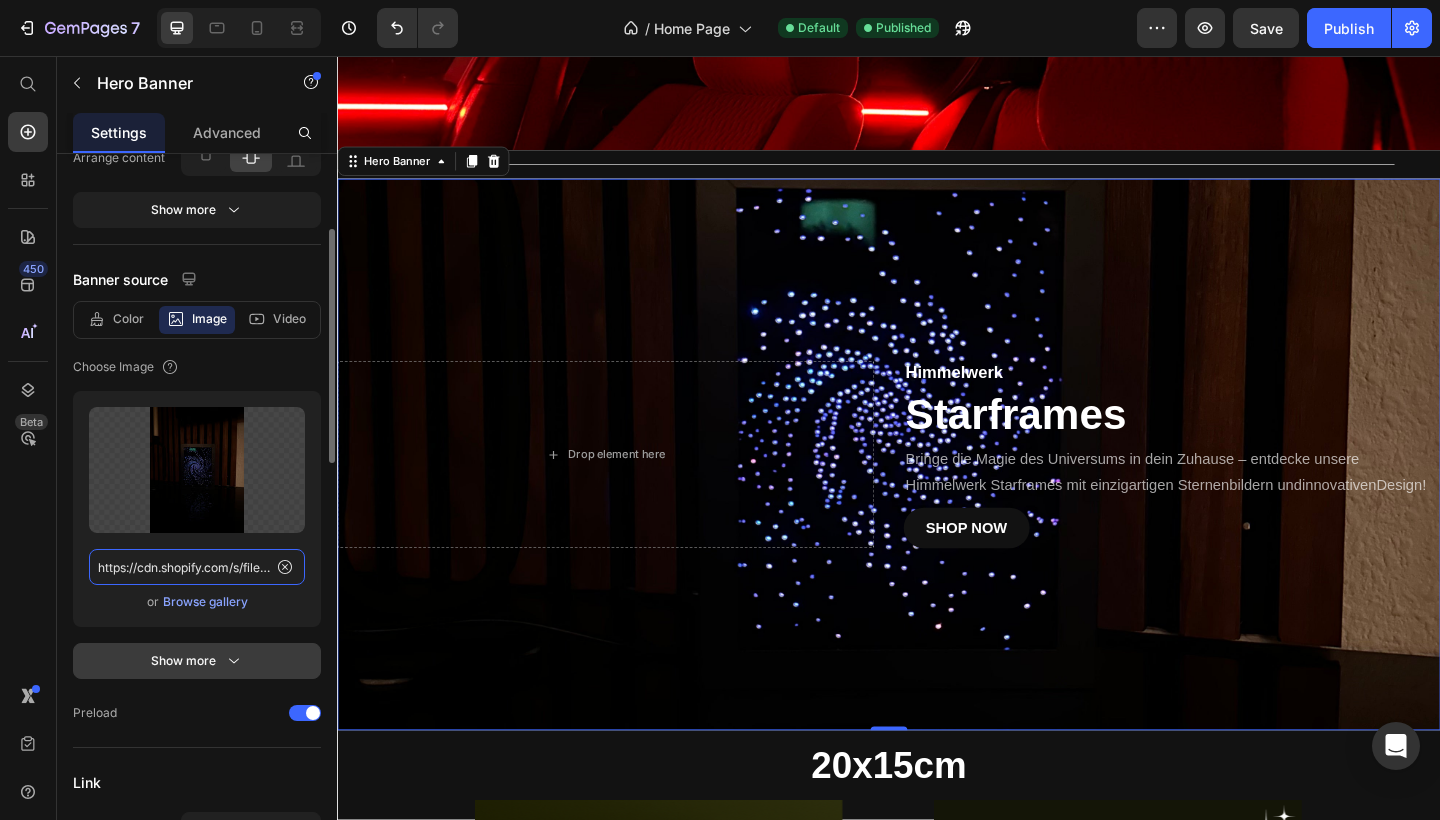 type on "https://cdn.shopify.com/s/files/1/0889/9461/1546/files/IMG_7119.jpg?v=1752237600" 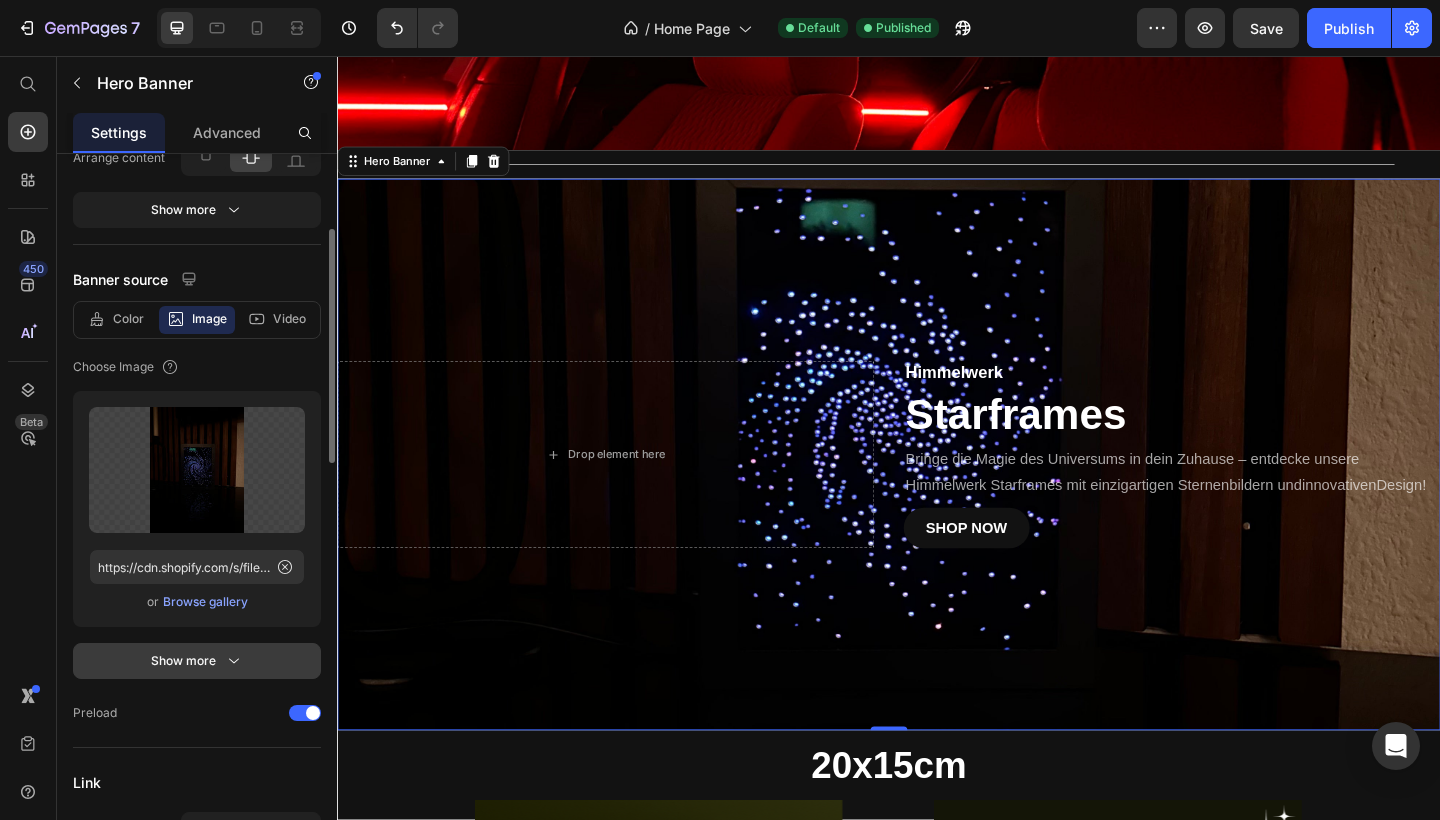 click 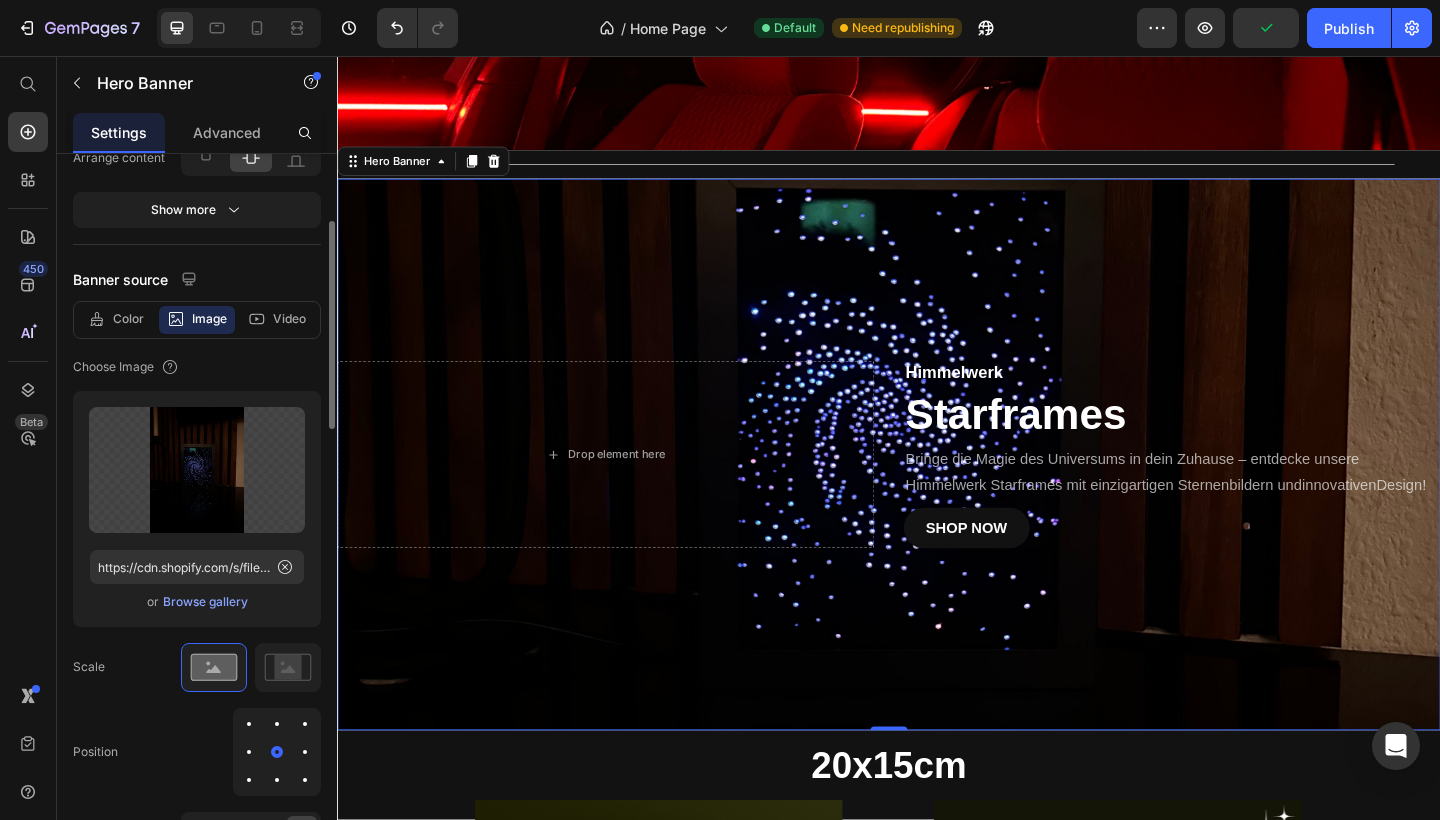 click at bounding box center [277, 724] 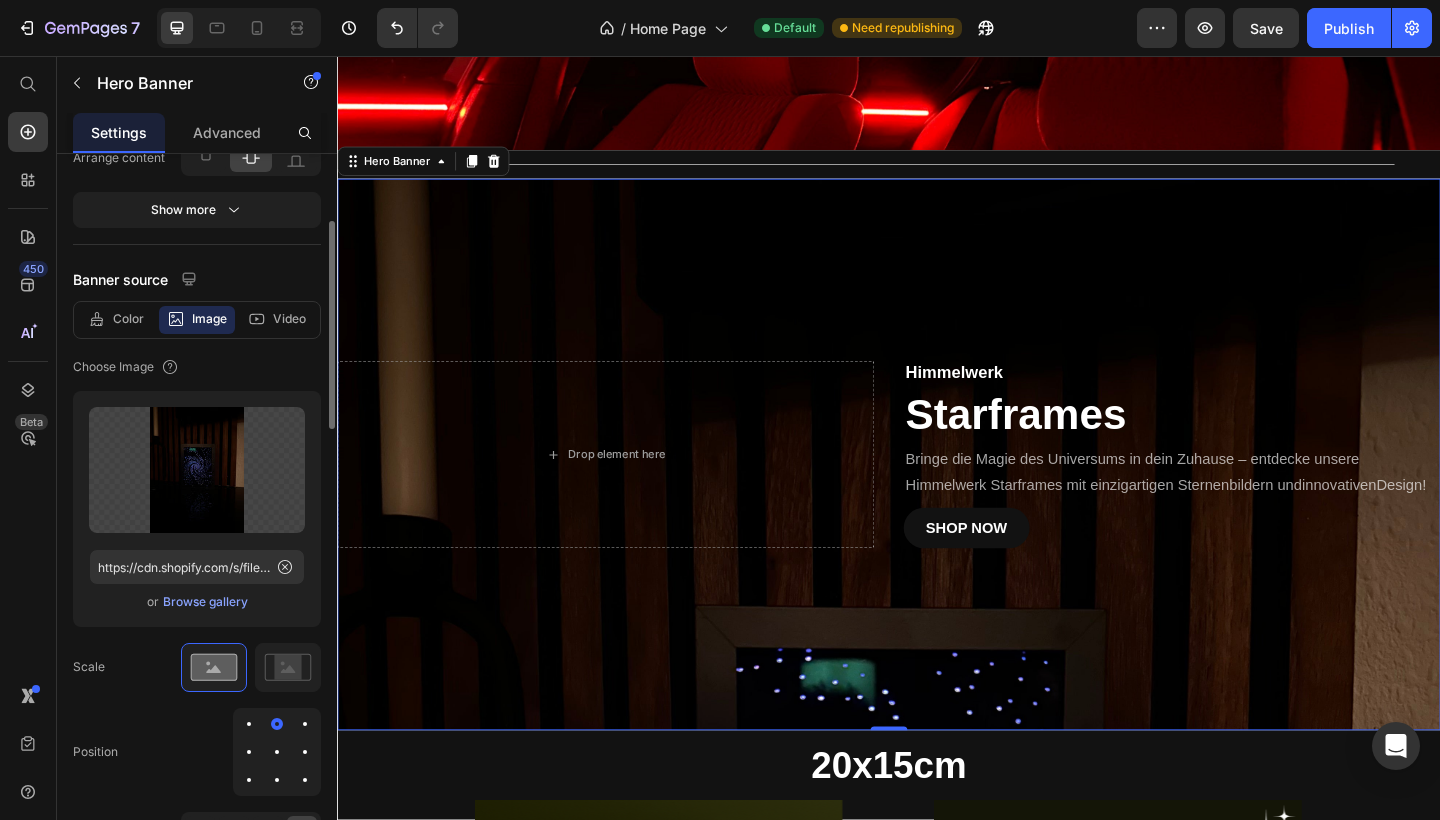 click at bounding box center (277, 780) 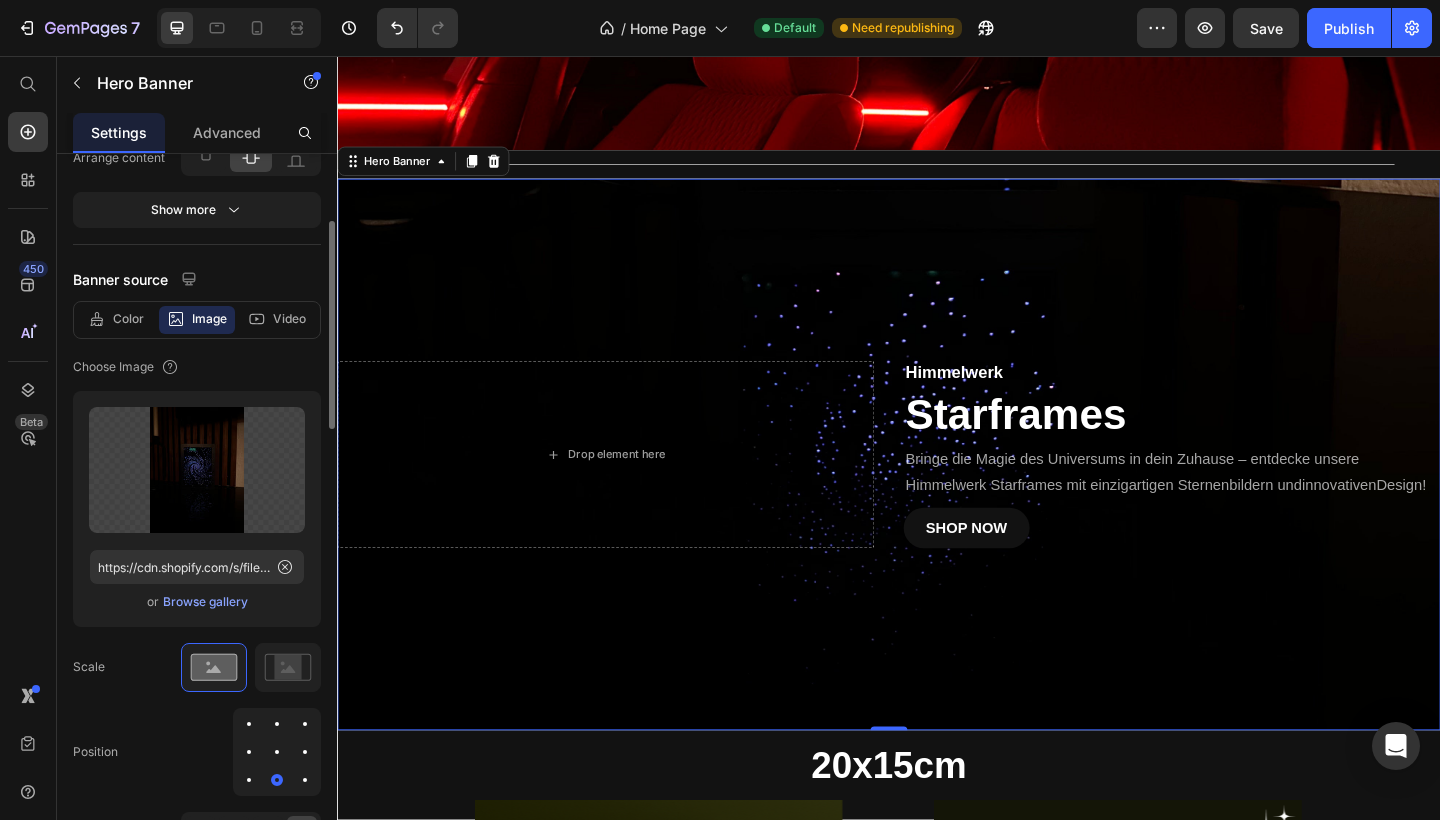 click at bounding box center [277, 752] 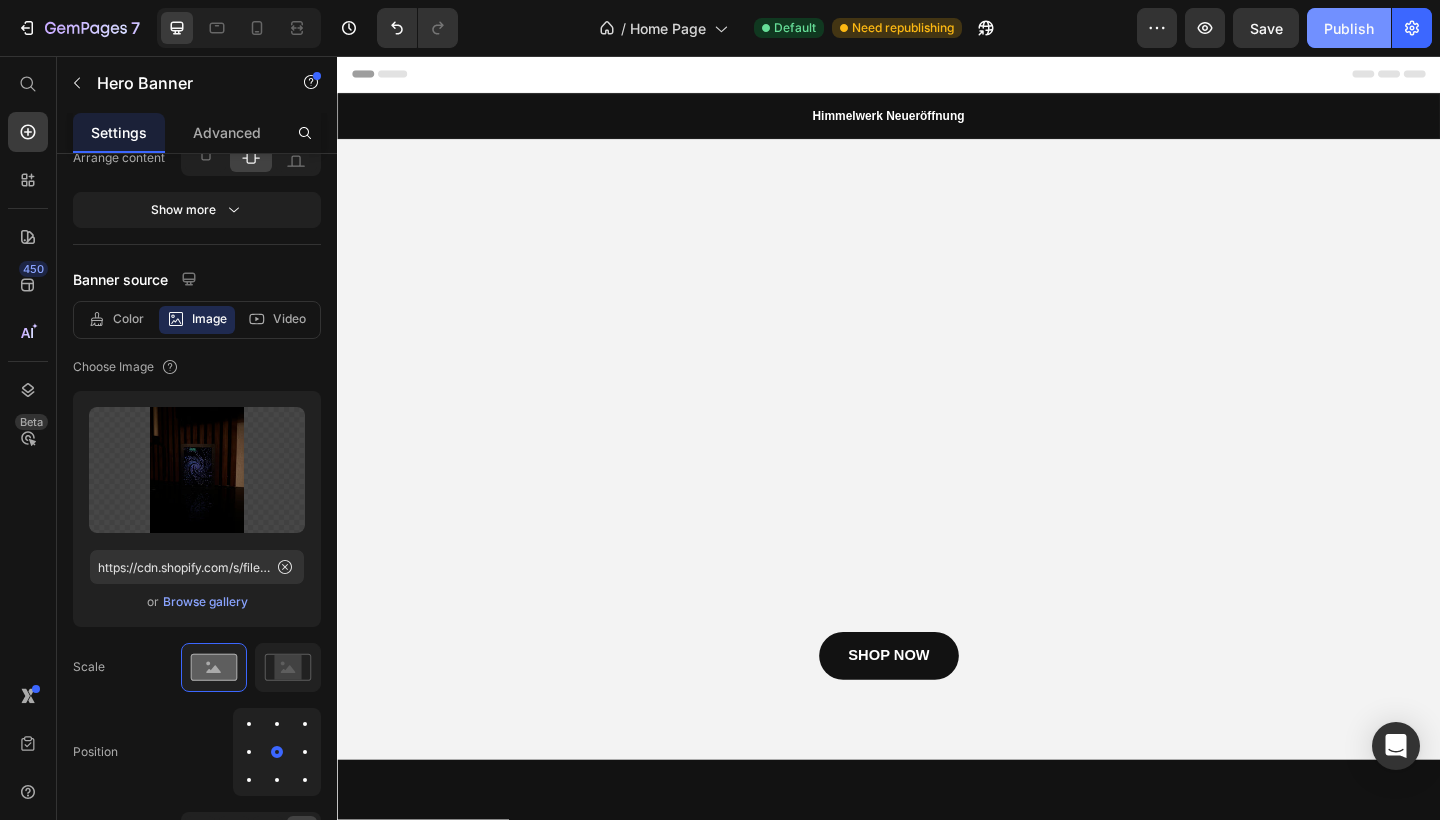 scroll, scrollTop: 0, scrollLeft: 0, axis: both 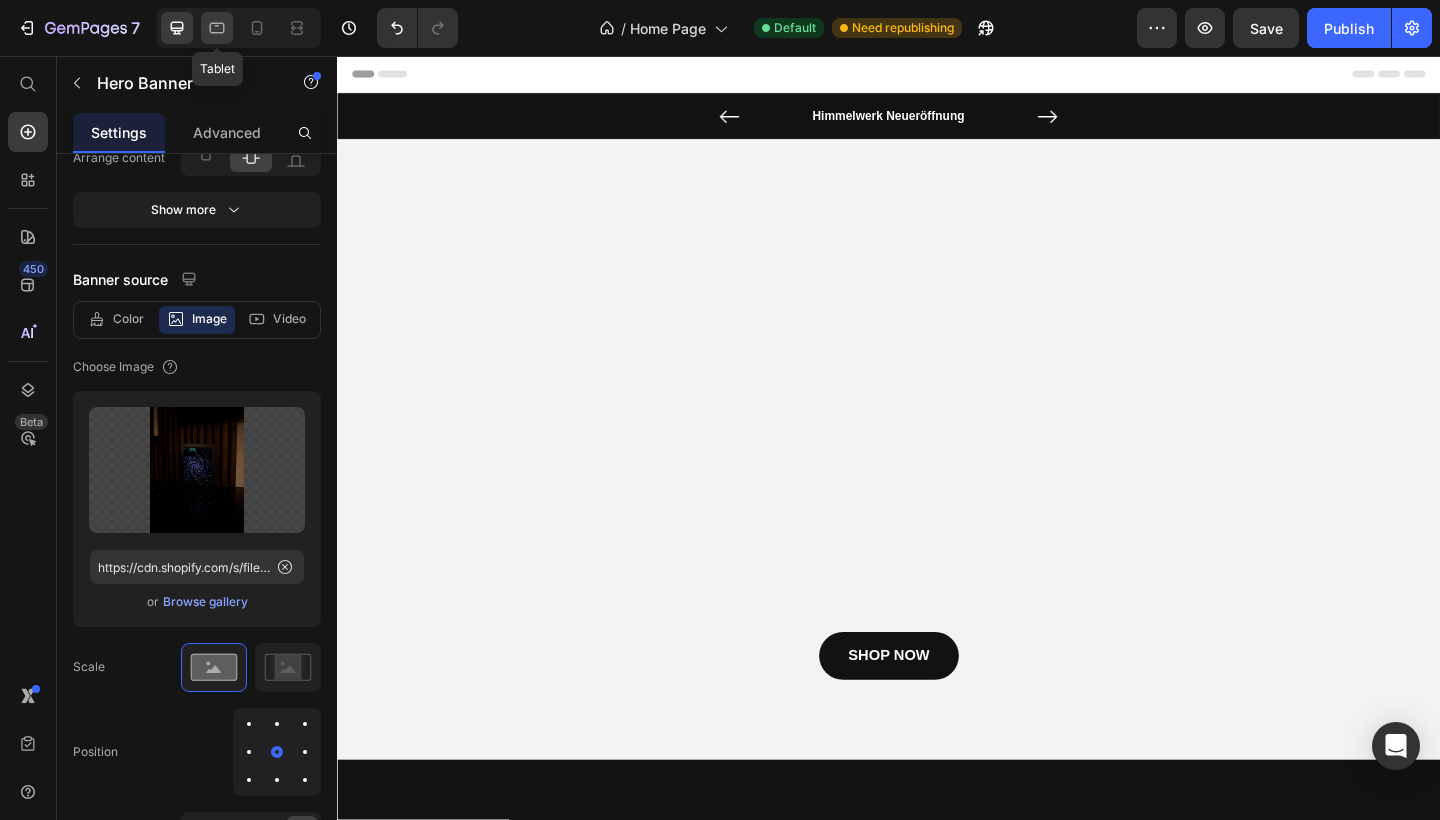 click 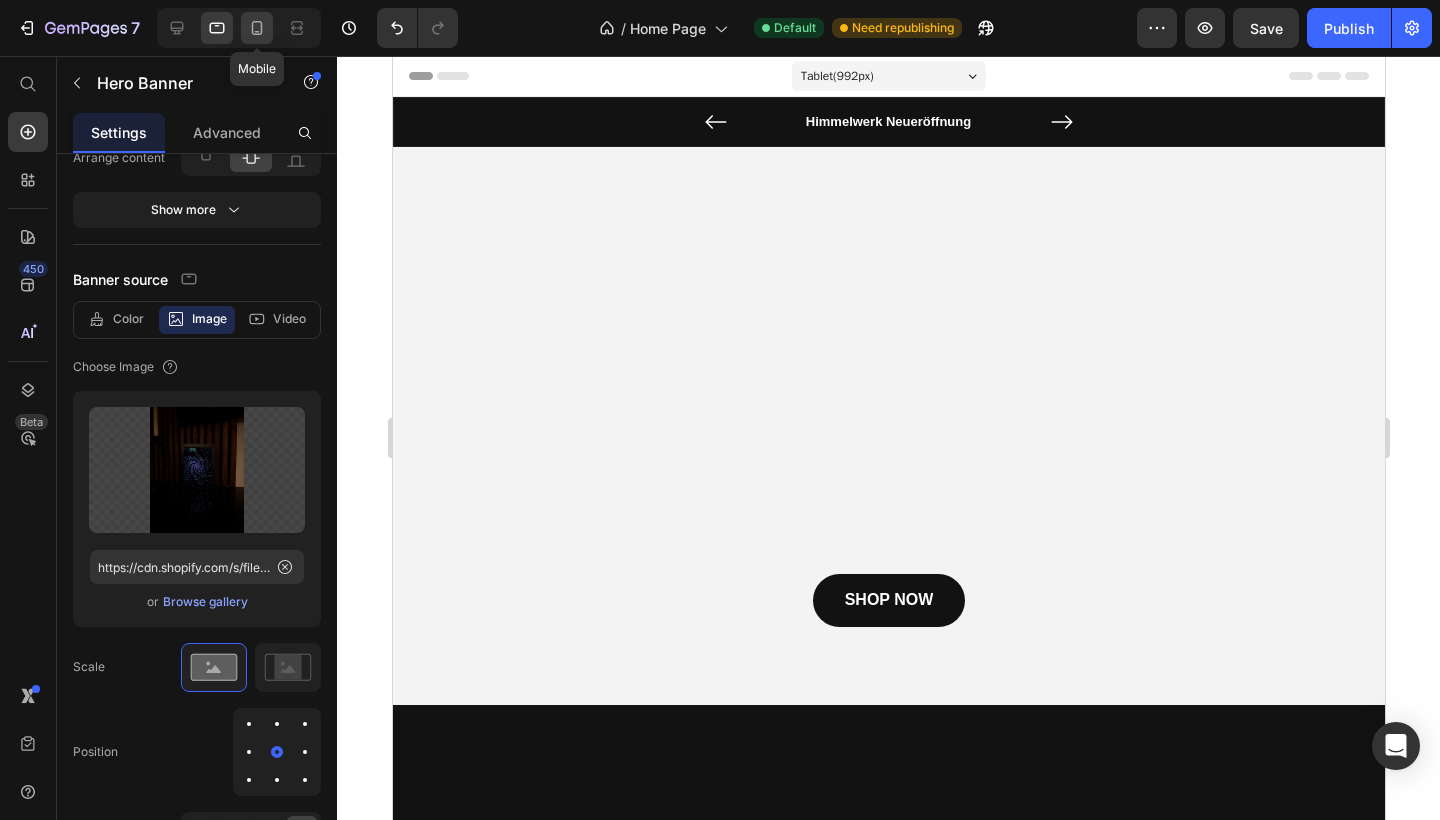 click 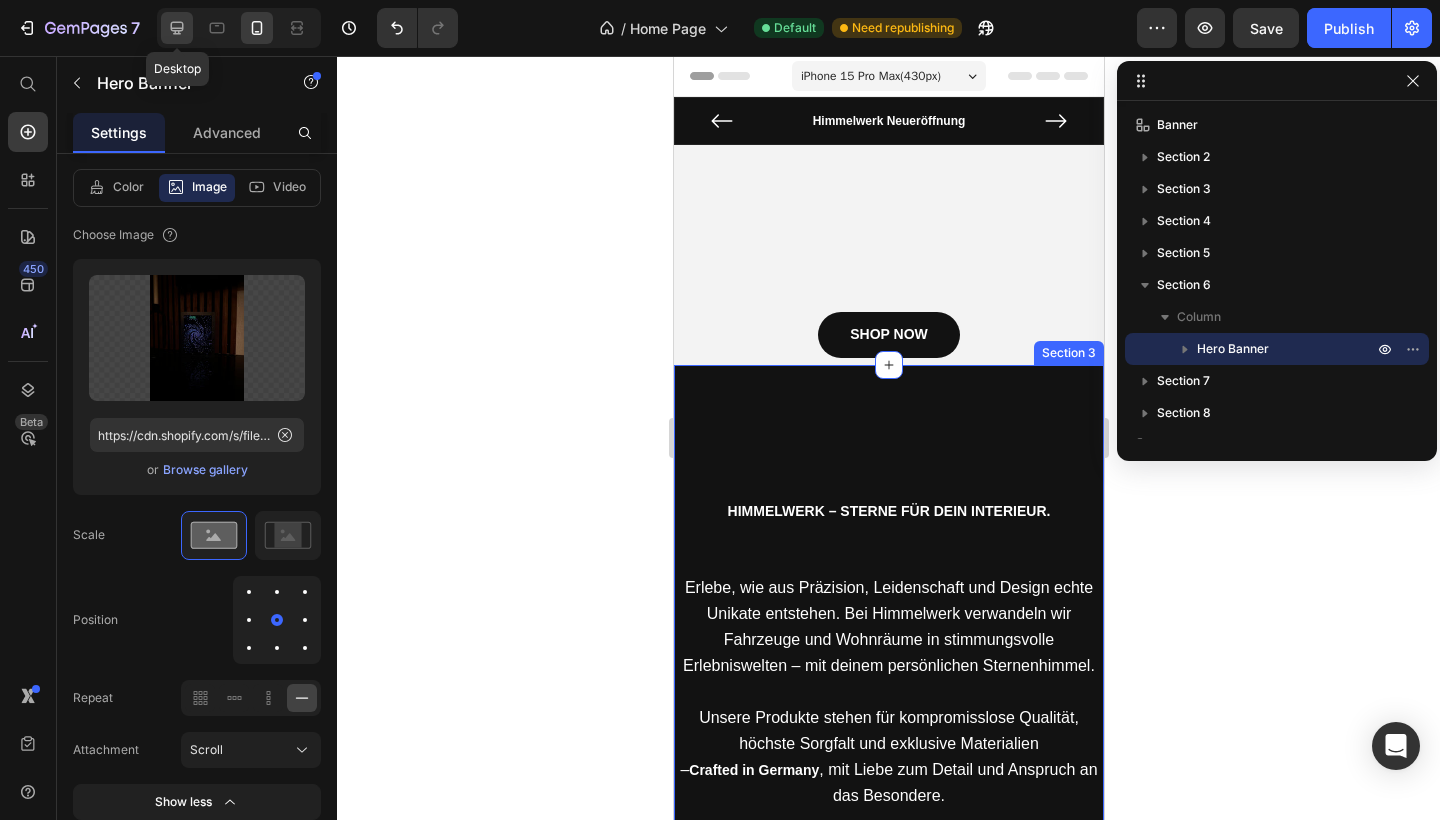 click 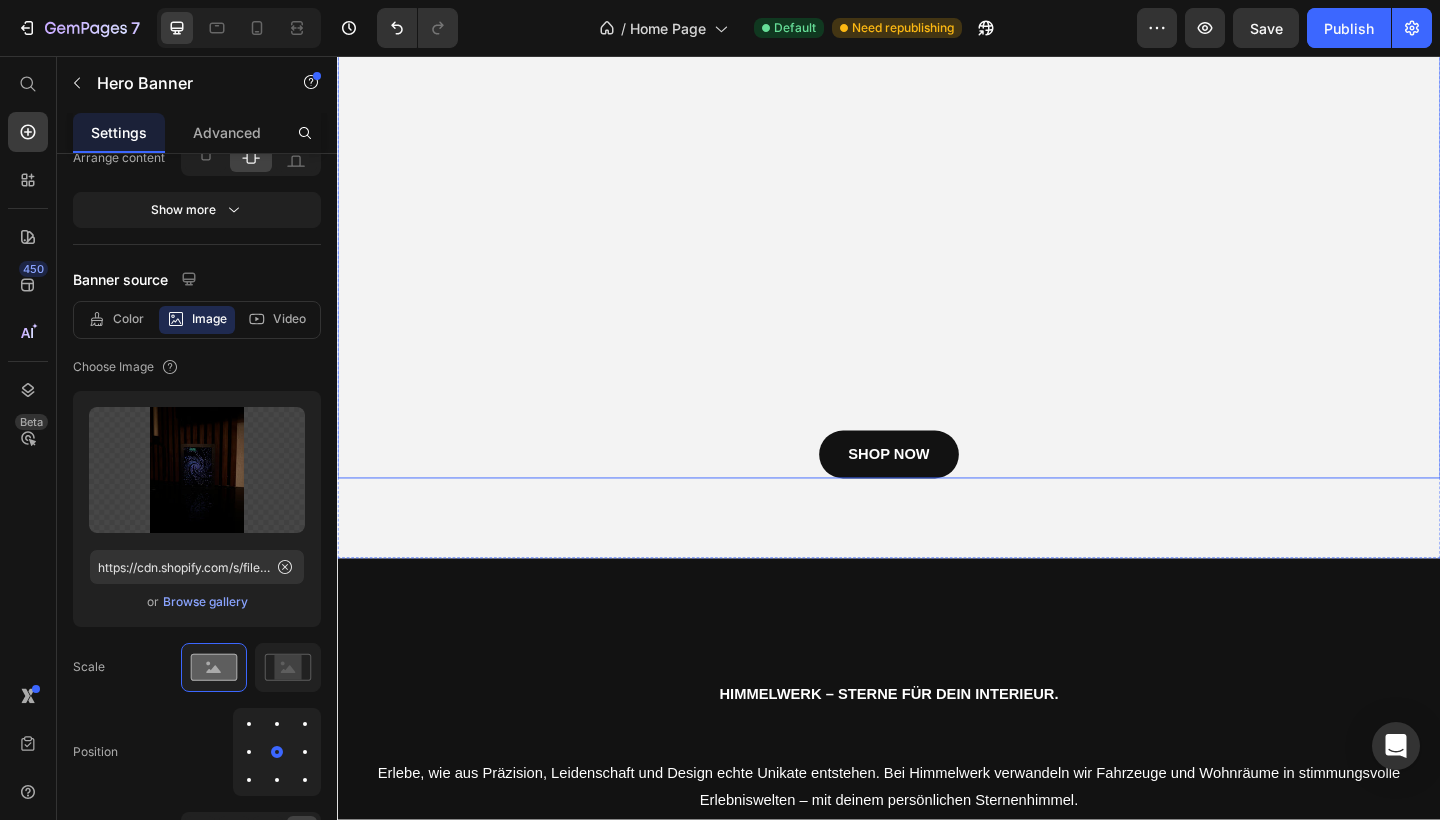 scroll, scrollTop: 221, scrollLeft: 0, axis: vertical 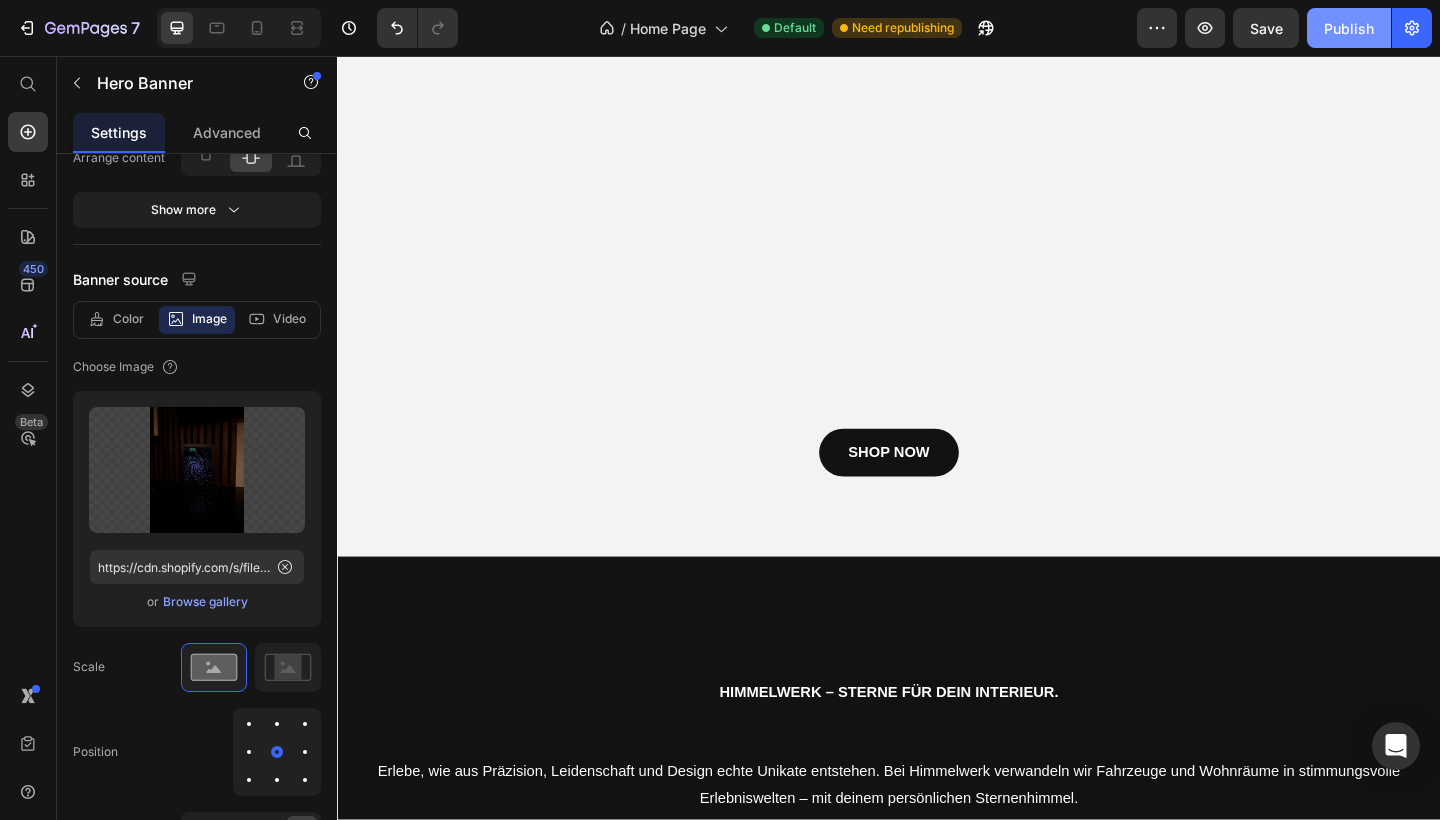 click on "Publish" at bounding box center (1349, 28) 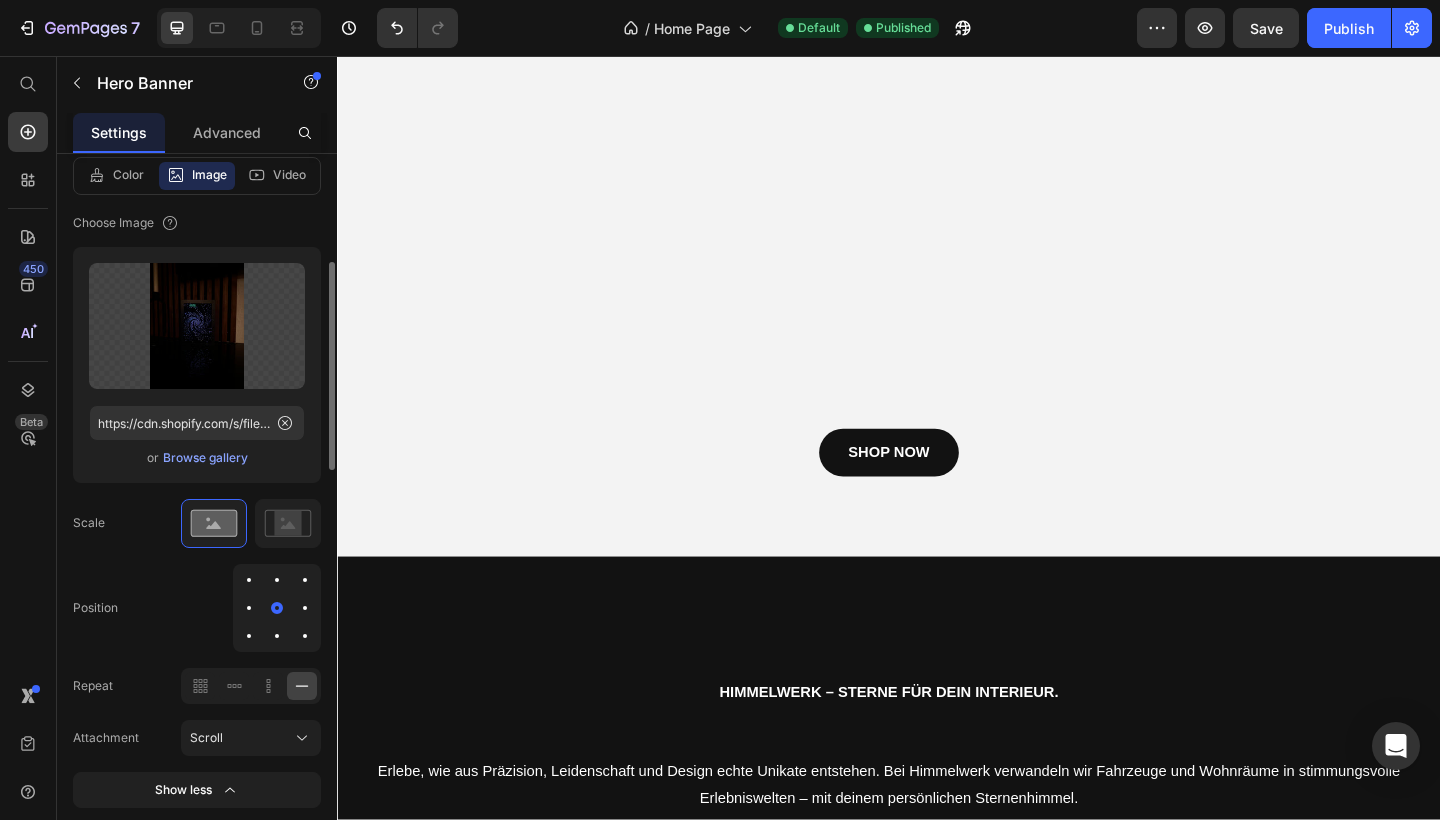 scroll, scrollTop: 349, scrollLeft: 0, axis: vertical 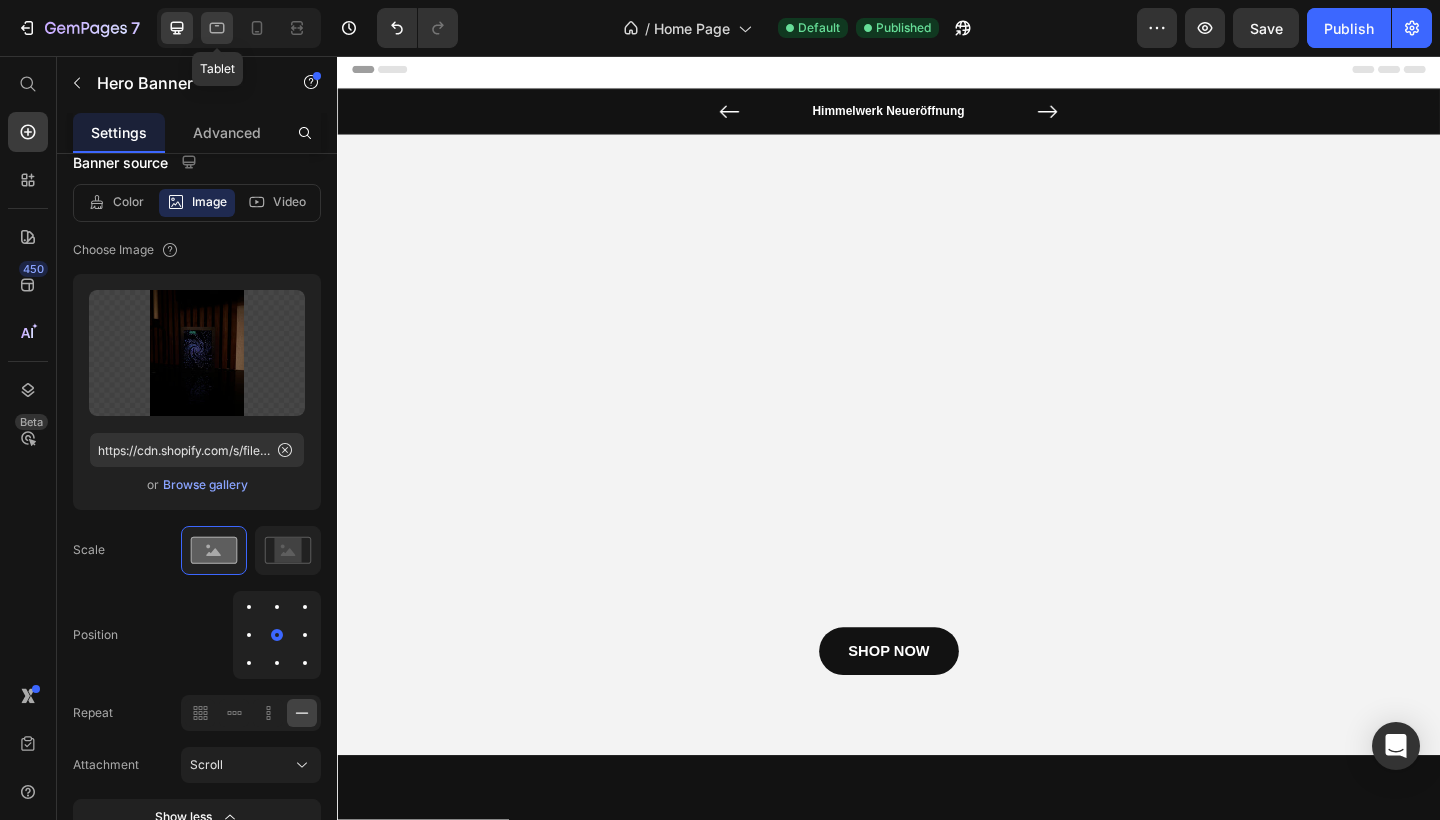 click 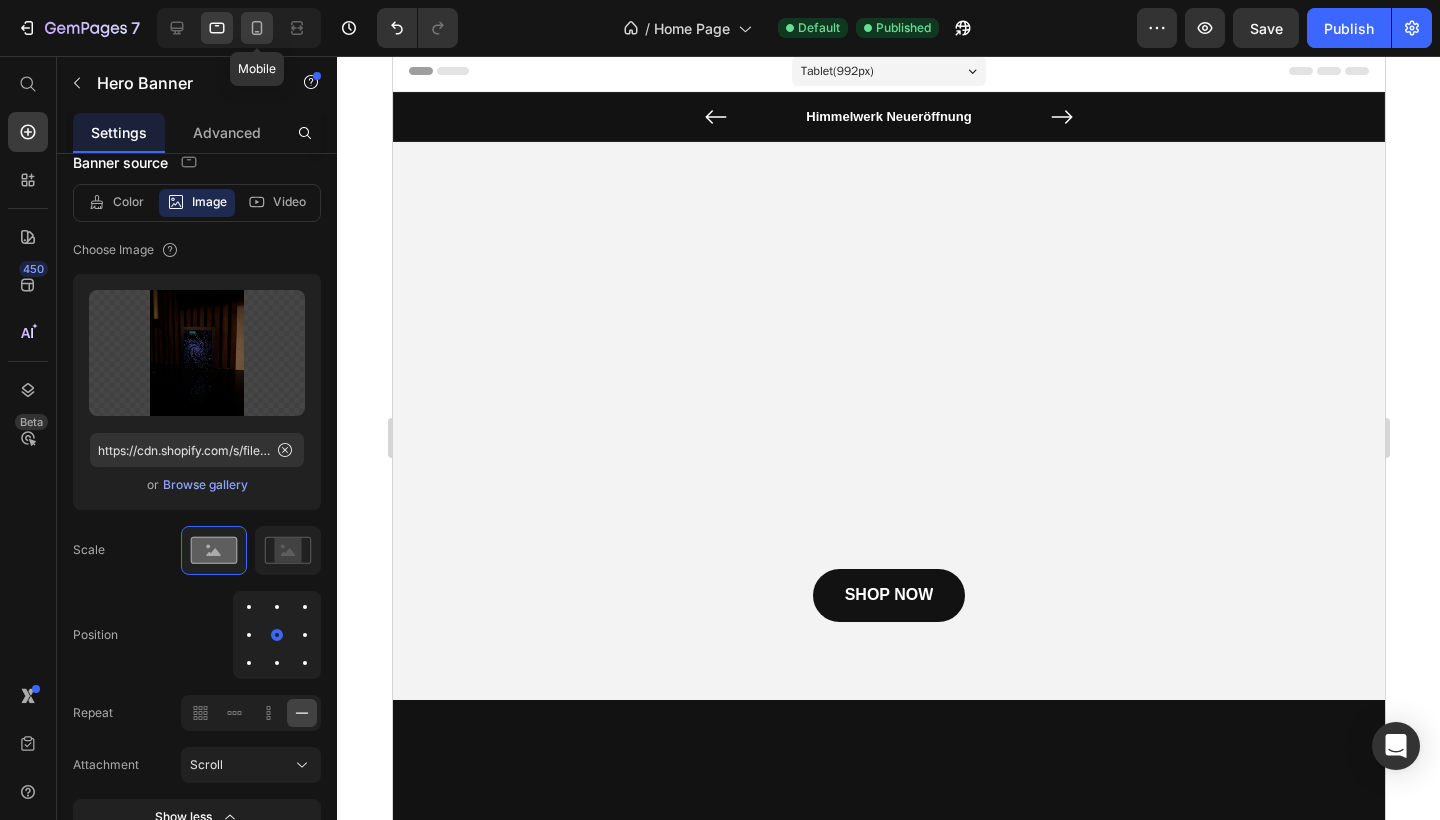 click 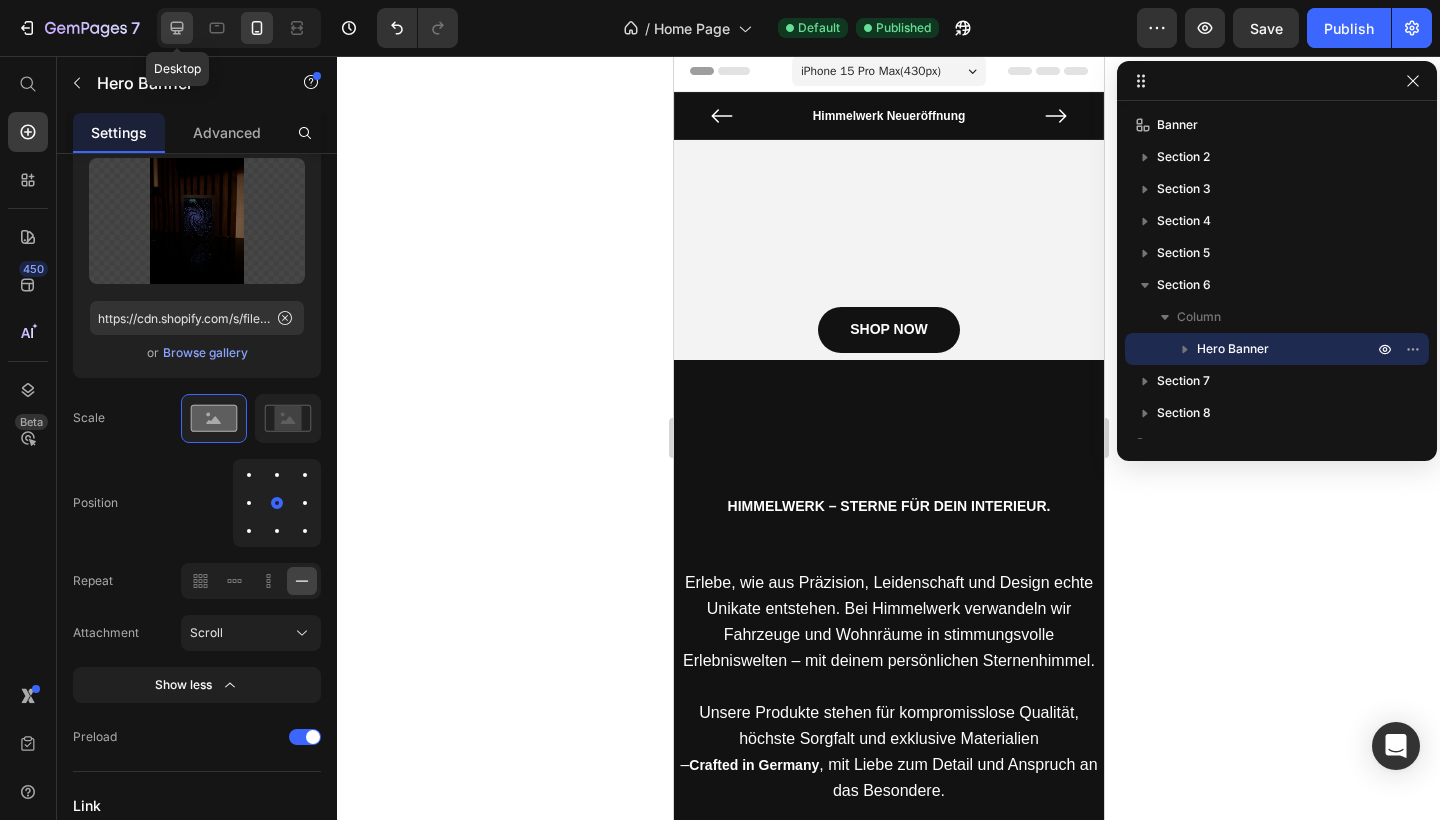 click 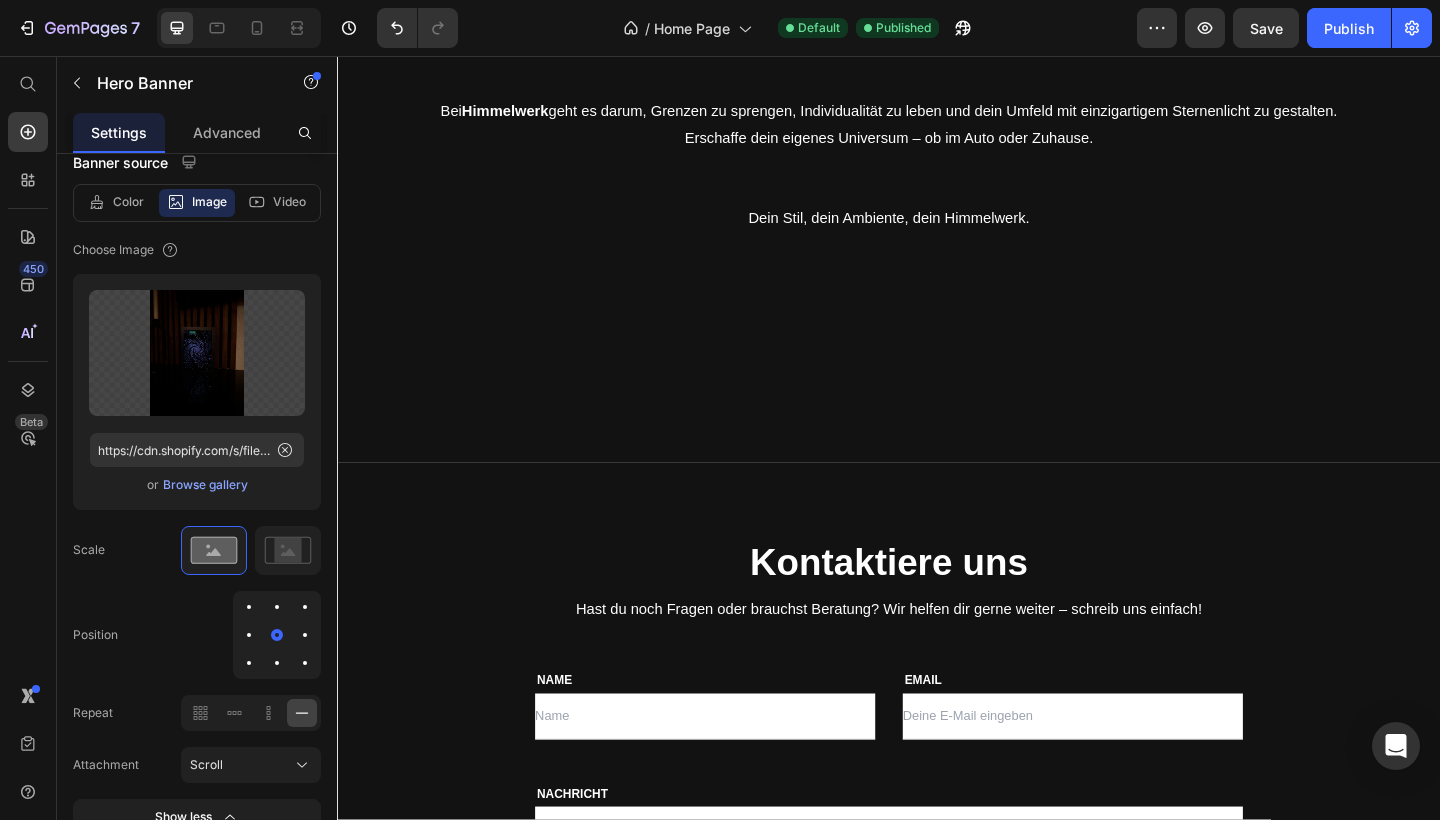 scroll, scrollTop: 3265, scrollLeft: 0, axis: vertical 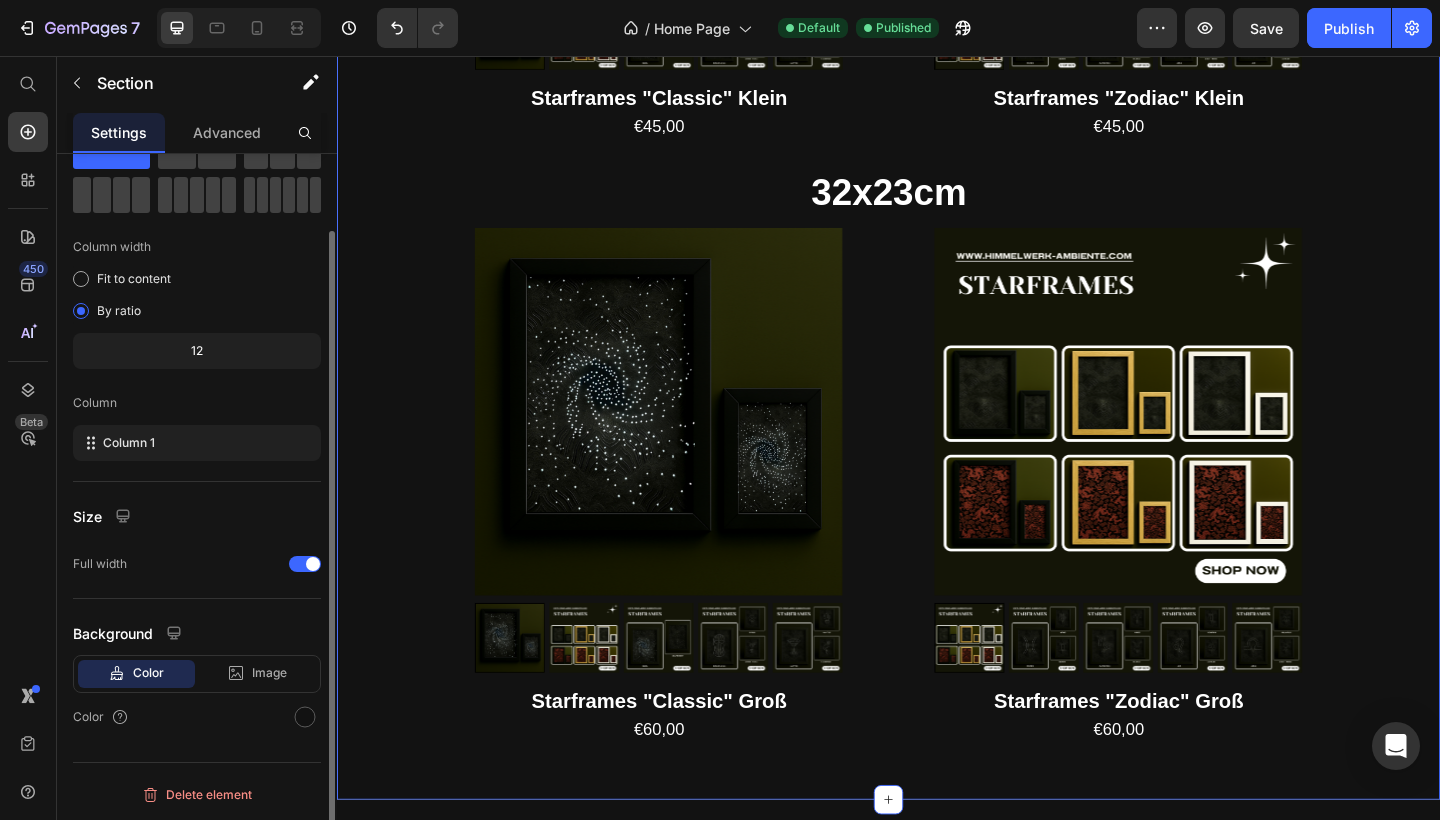 click on "20x15cm Heading
Product Images Starframes "Classic" Klein Product Title €45,00 Product Price Row Row
Product Images Starframes "Zodiac" Klein Product Title €45,00 Product Price Row Row Product List 32x23cm Heading
Product Images Starframes "Classic" Groß Product Title €60,00 Product Price Row Row
Product Images Starframes "Zodiac" Groß Product Title €60,00 Product Price Row Row Product List Section 7 STERNENLICHT, ZEITLOS UND GRENZENLOS.     Bei  Himmelwerk  geht es darum, Grenzen zu sprengen, Individualität zu leben und dein Umfeld mit einzigartigem Sternenlicht zu gestalten. Erschaffe dein eigenes Universum – ob im Auto oder Zuhause.      Dein Stil, dein Ambiente, dein Himmelwerk. Text Block Row Section 8 Kontaktiere uns Heading Hast du noch Fragen oder brauchst Beratung? Wir helfen dir gerne weiter – schreib uns einfach! Text block Row [NAME] Text block Text Field [EMAIL] Text block Email Field" at bounding box center (937, -262) 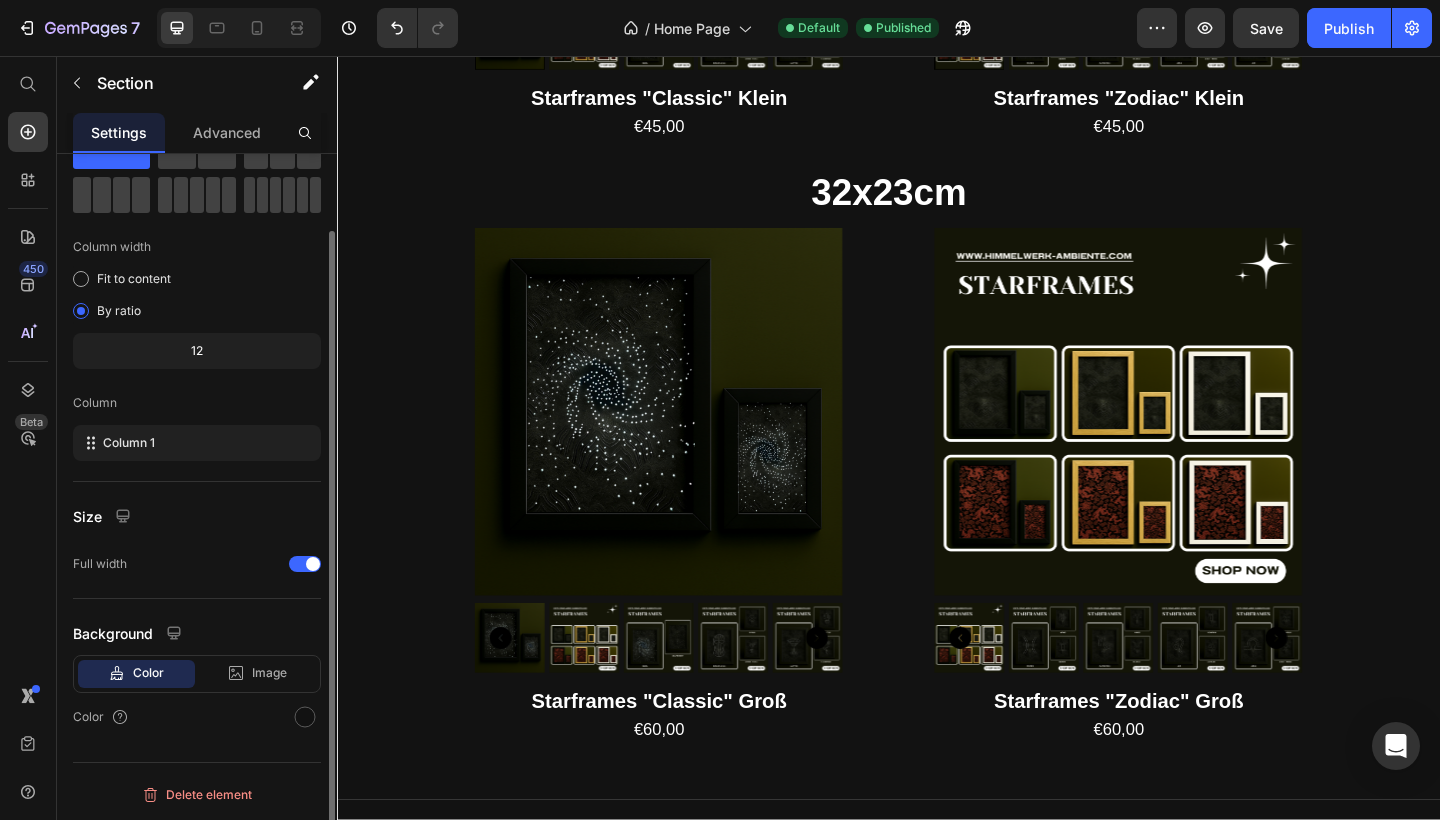 click on "STERNENLICHT, ZEITLOS UND GRENZENLOS.     Bei  Himmelwerk  geht es darum, Grenzen zu sprengen, Individualität zu leben und dein Umfeld mit einzigartigem Sternenlicht zu gestalten. Erschaffe dein eigenes Universum – ob im Auto oder Zuhause.      Dein Stil, dein Ambiente, dein Himmelwerk. Text Block" at bounding box center [937, 1232] 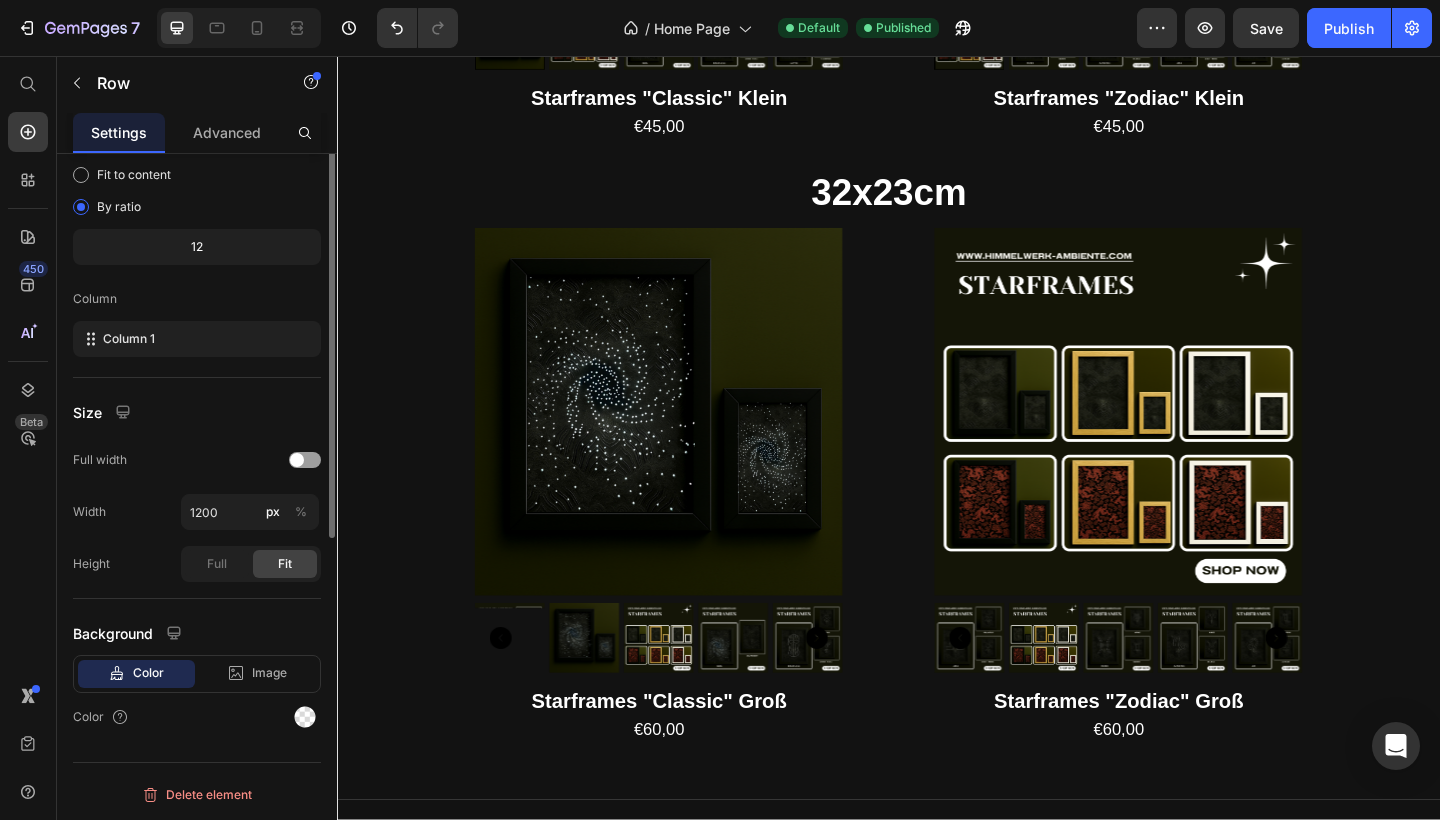 scroll, scrollTop: 0, scrollLeft: 0, axis: both 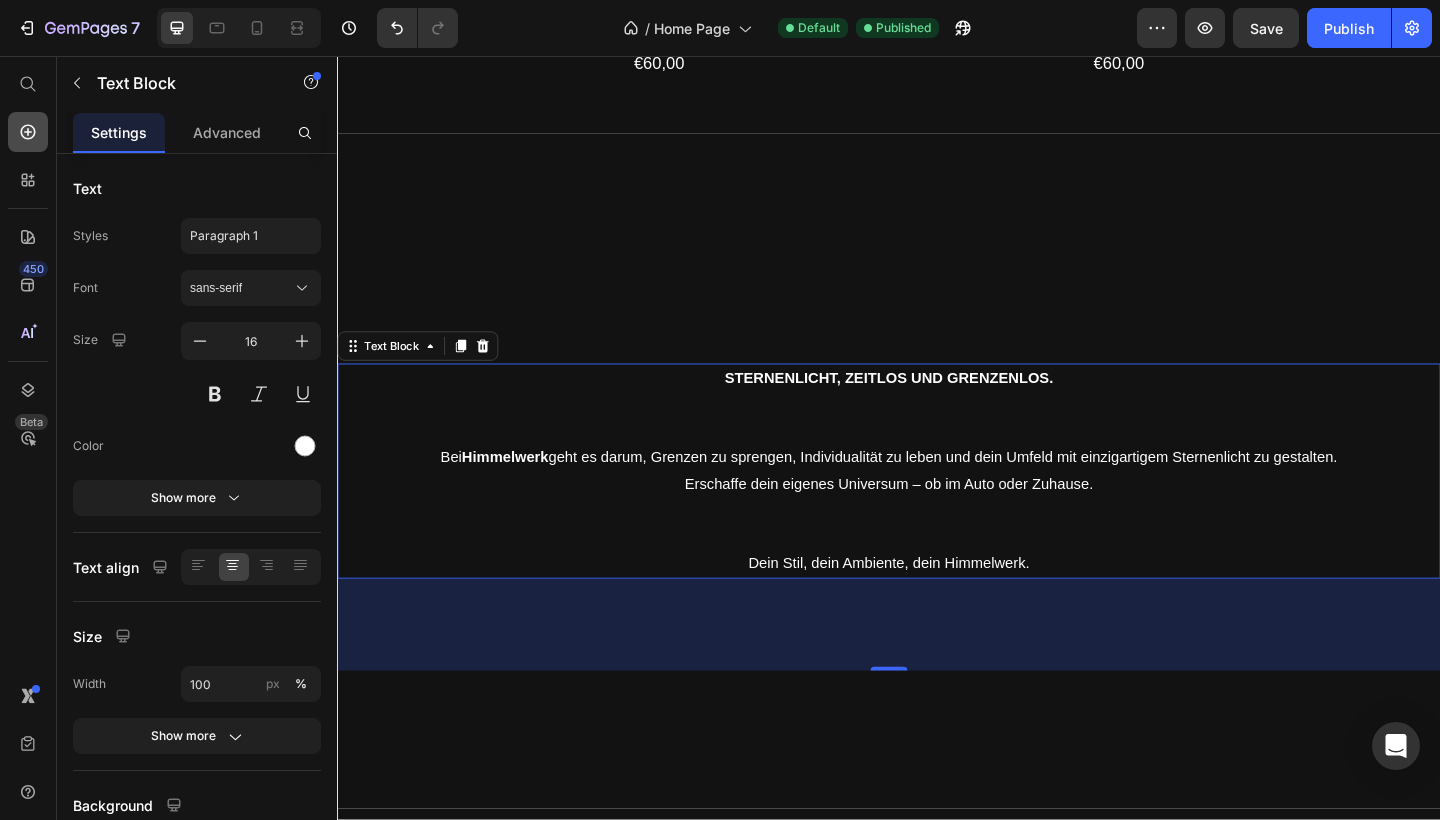 click 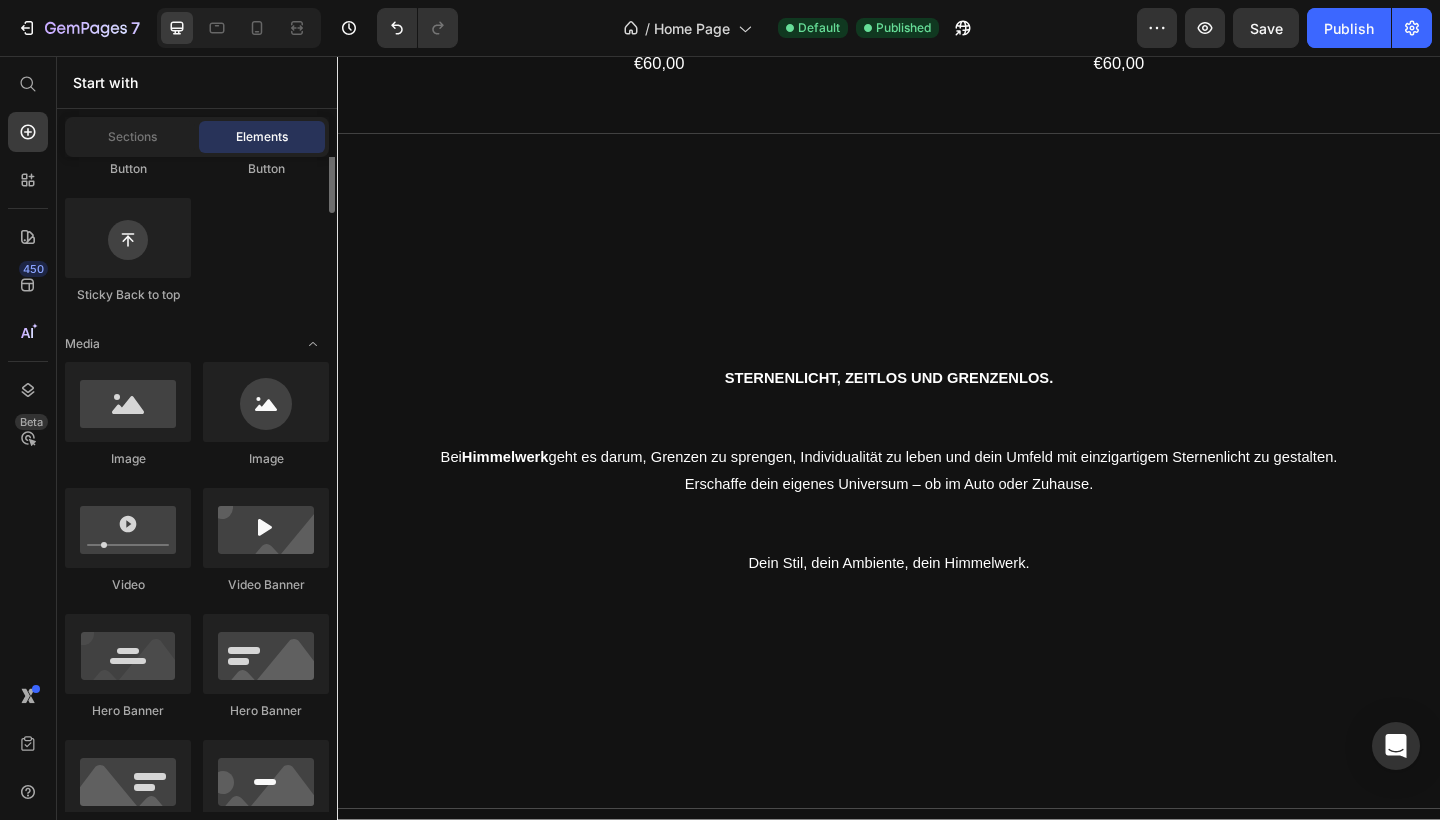 scroll, scrollTop: 610, scrollLeft: 0, axis: vertical 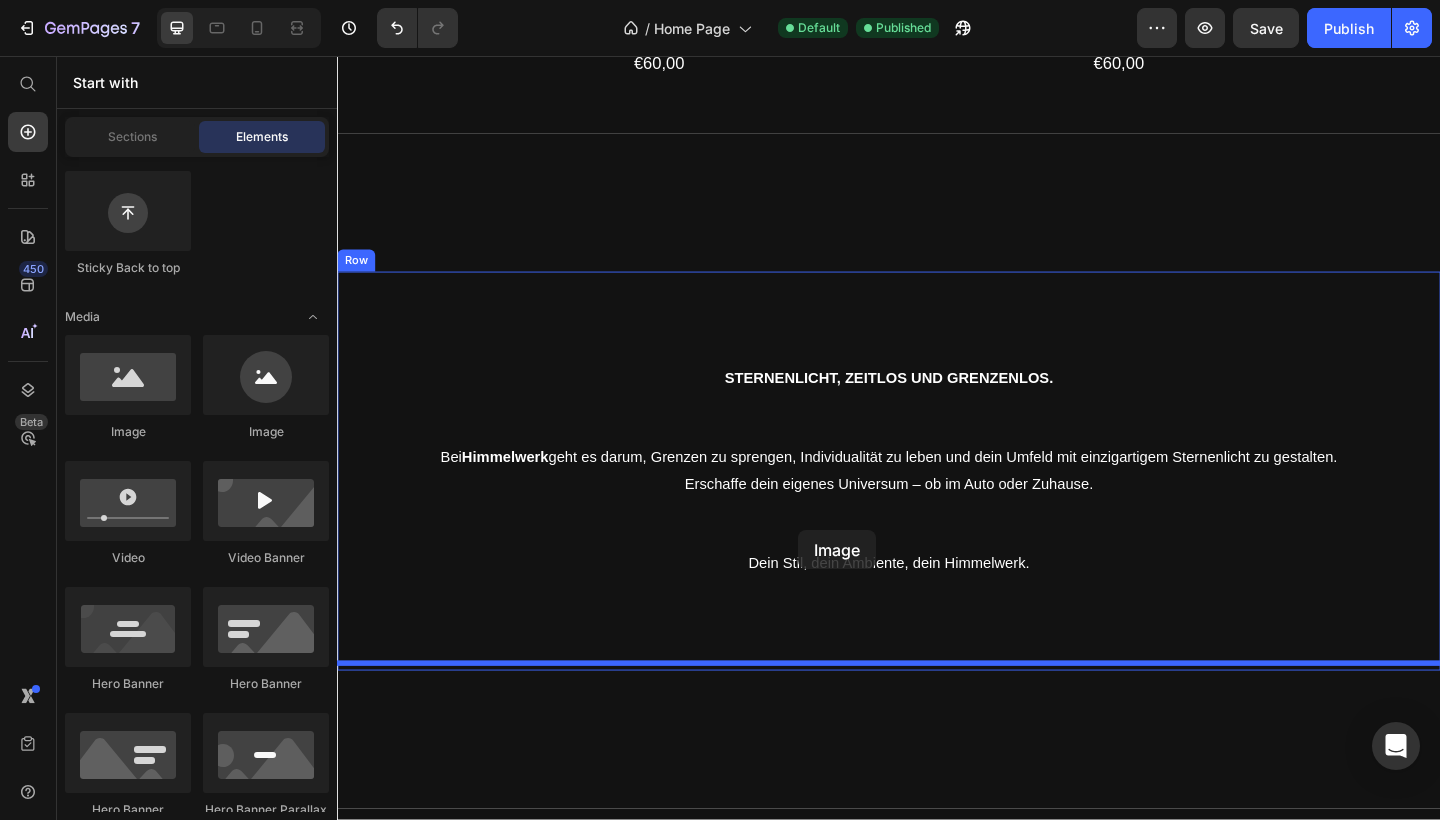 drag, startPoint x: 471, startPoint y: 431, endPoint x: 839, endPoint y: 572, distance: 394.08755 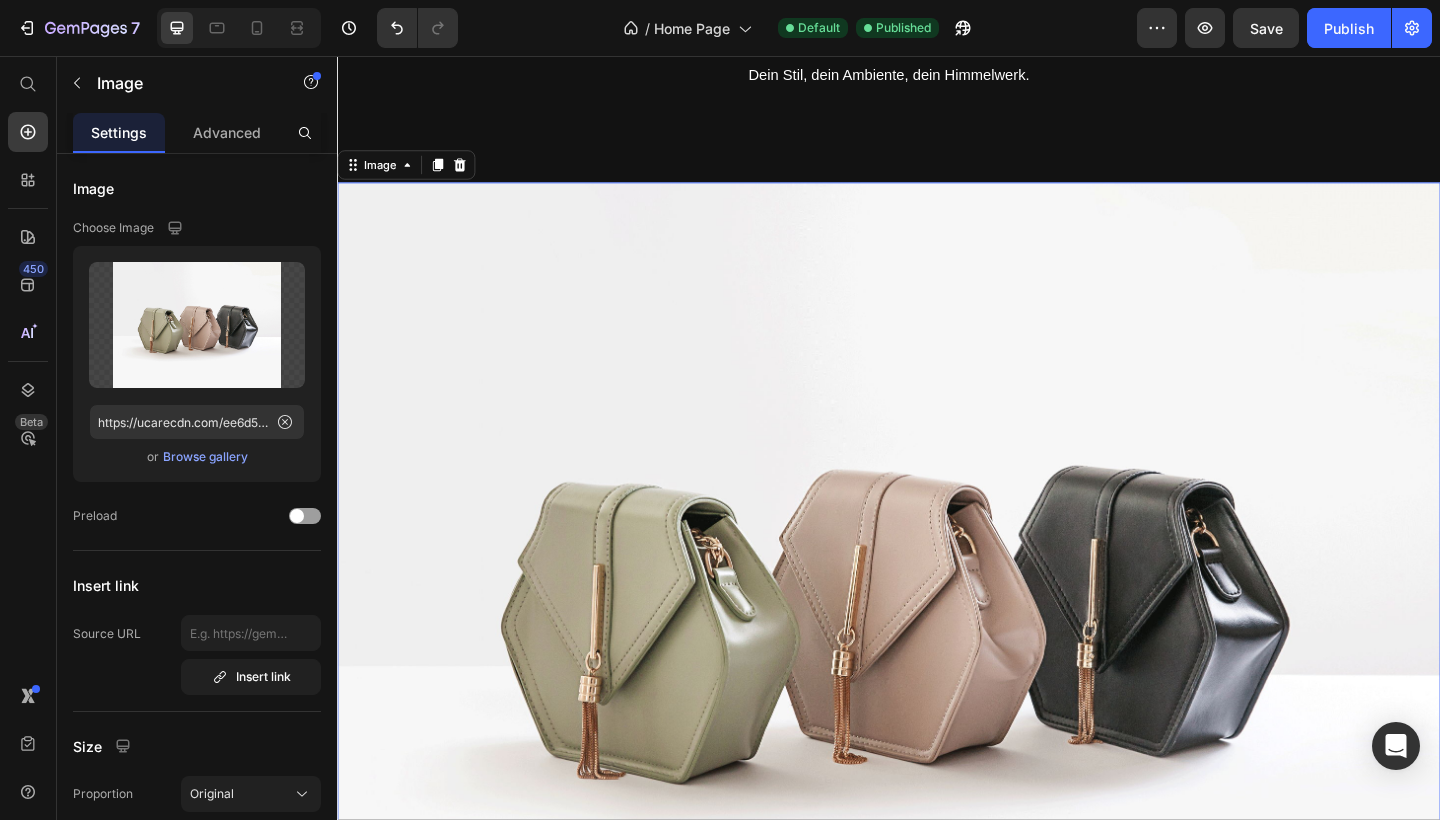 scroll, scrollTop: 4523, scrollLeft: 0, axis: vertical 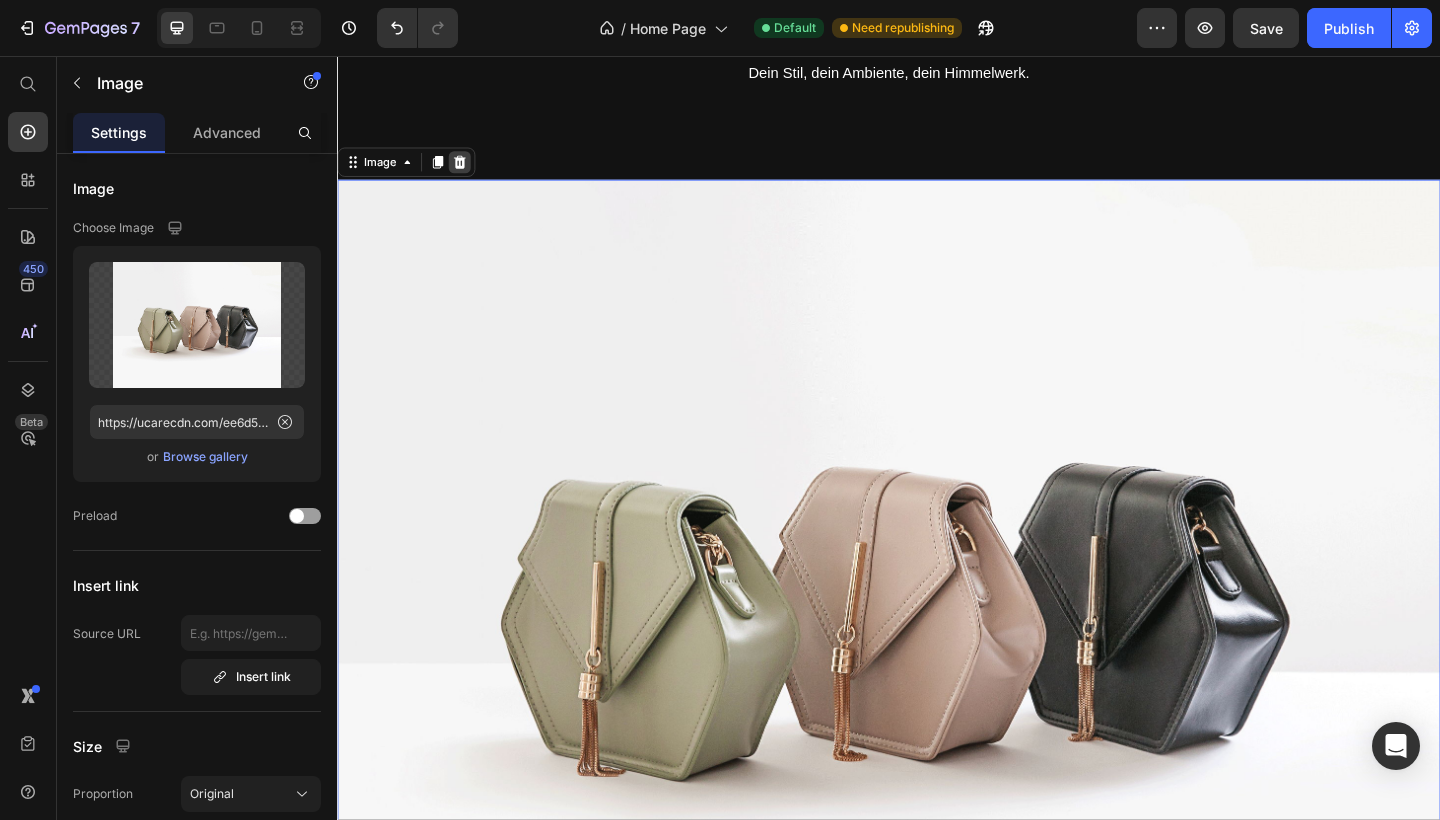 click 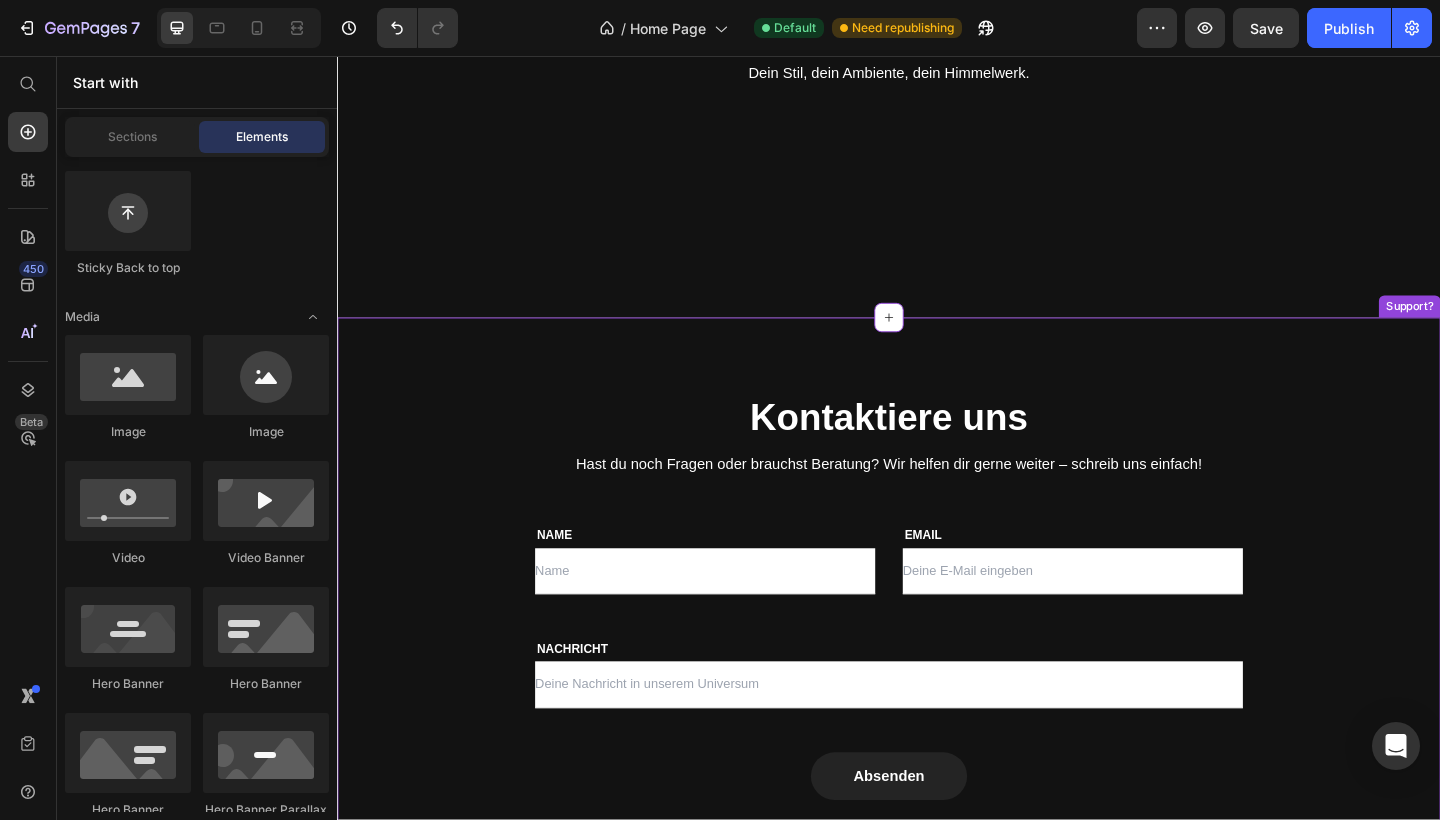 scroll, scrollTop: 4235, scrollLeft: 0, axis: vertical 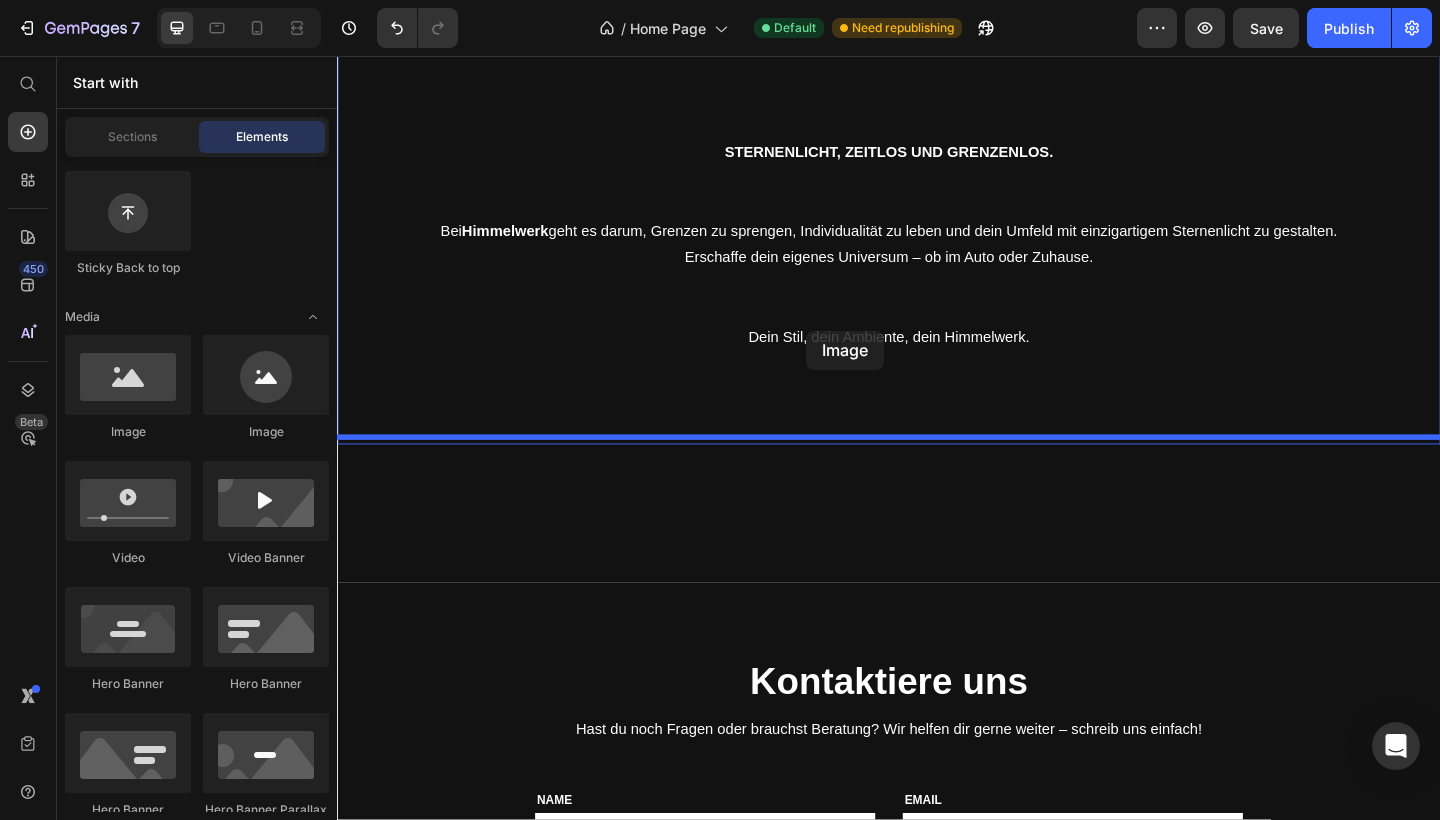 drag, startPoint x: 625, startPoint y: 461, endPoint x: 847, endPoint y: 355, distance: 246.00813 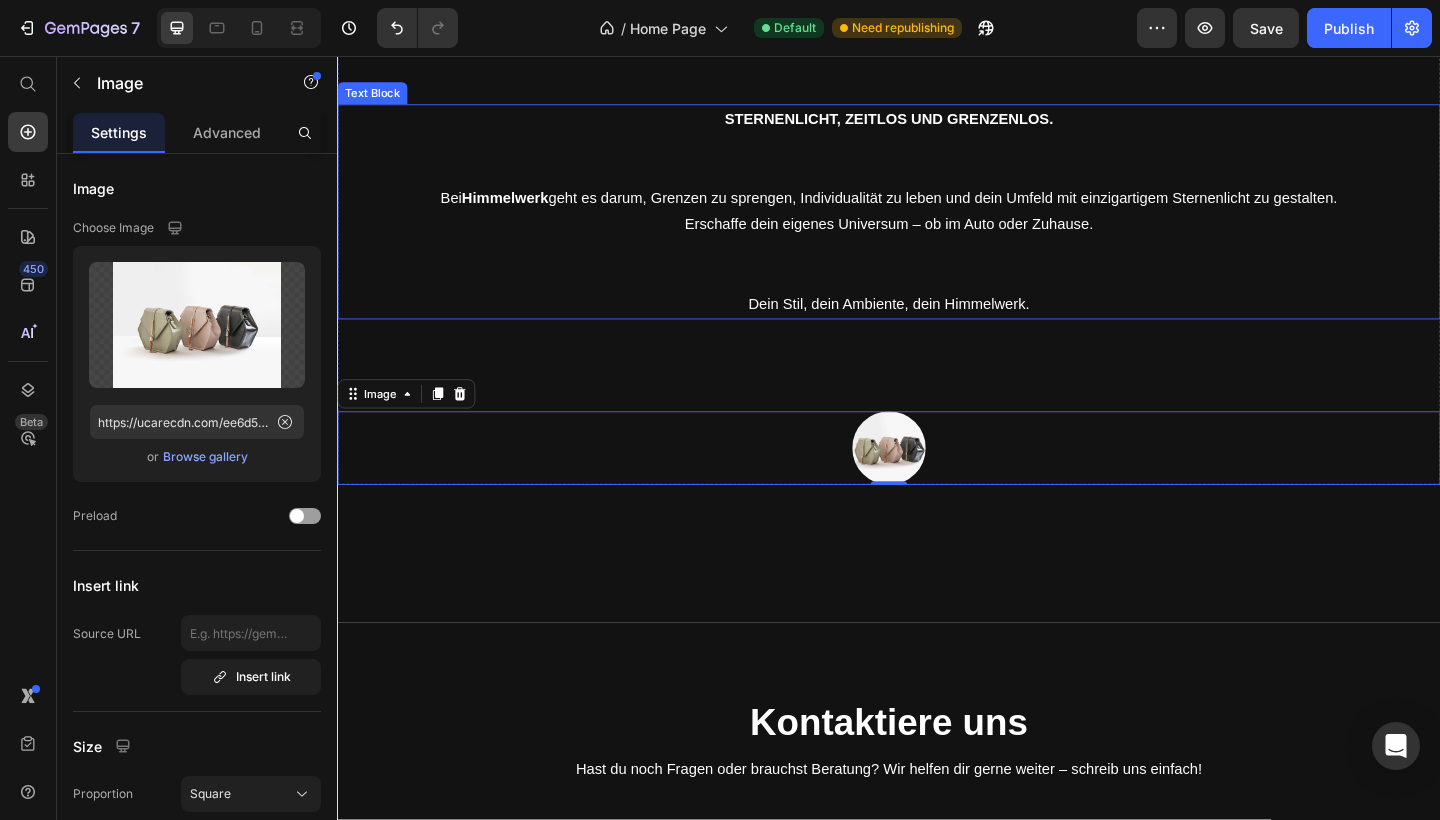 scroll, scrollTop: 4286, scrollLeft: 0, axis: vertical 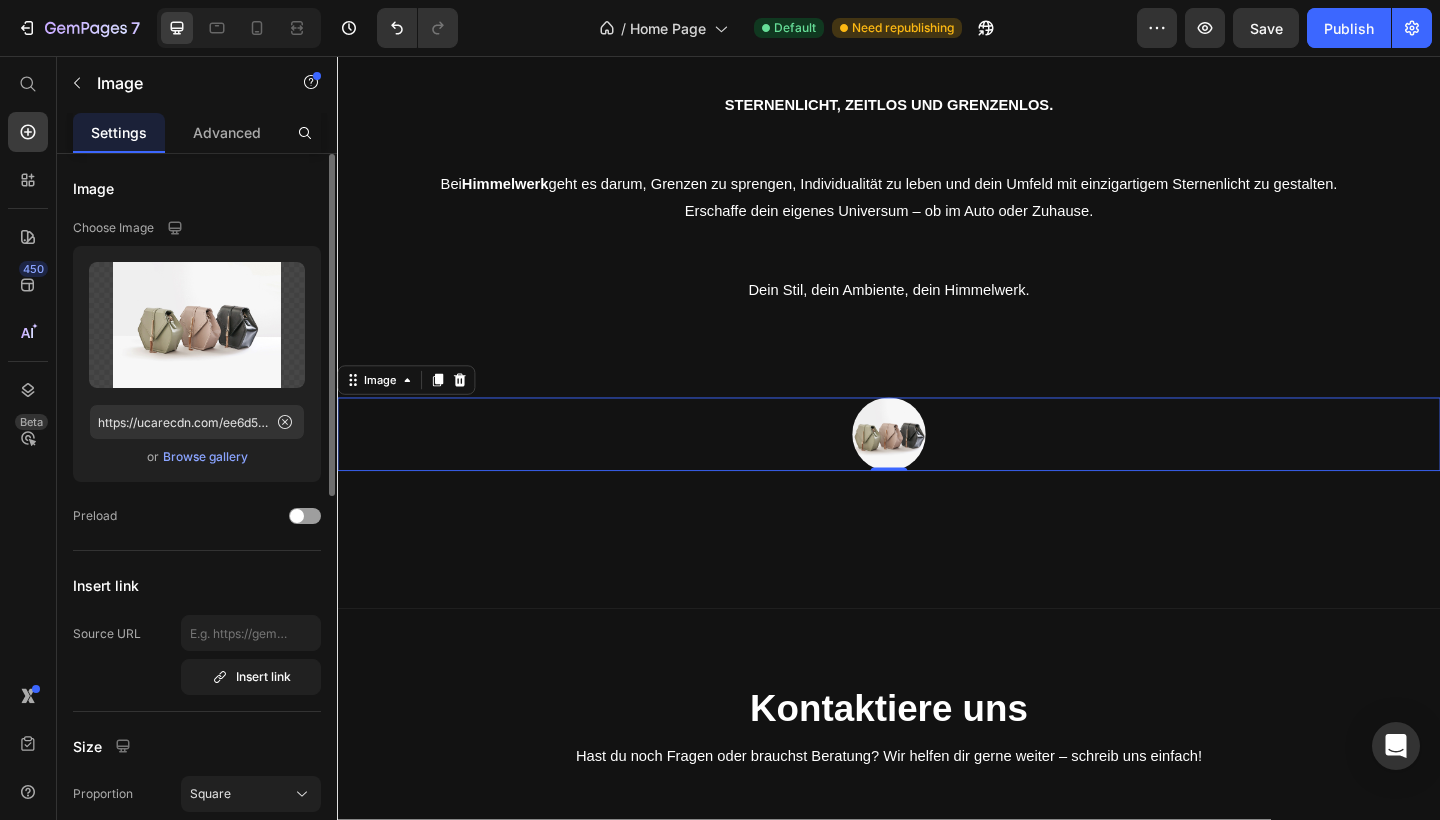 click on "Browse gallery" at bounding box center [205, 457] 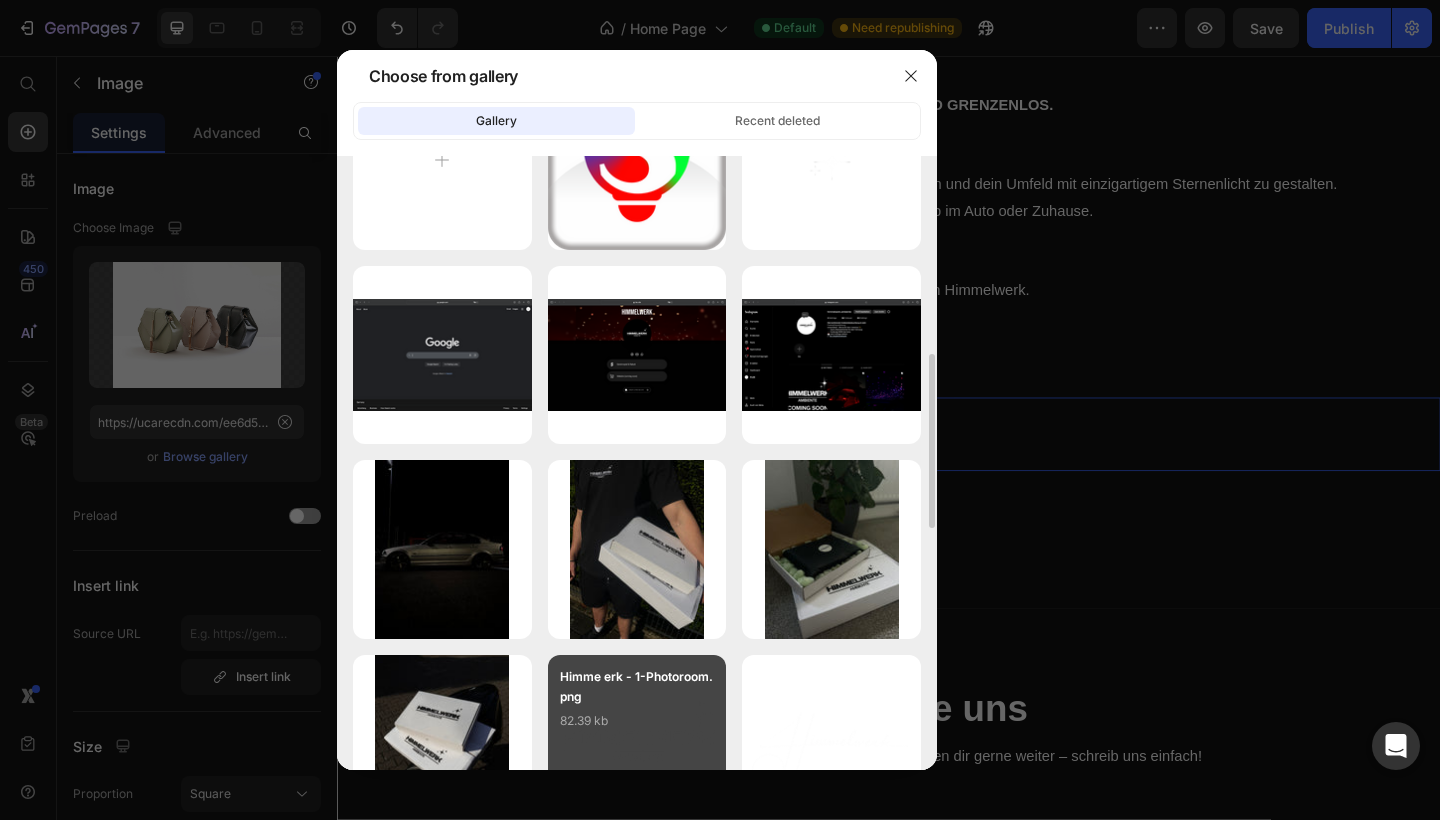 scroll, scrollTop: 0, scrollLeft: 0, axis: both 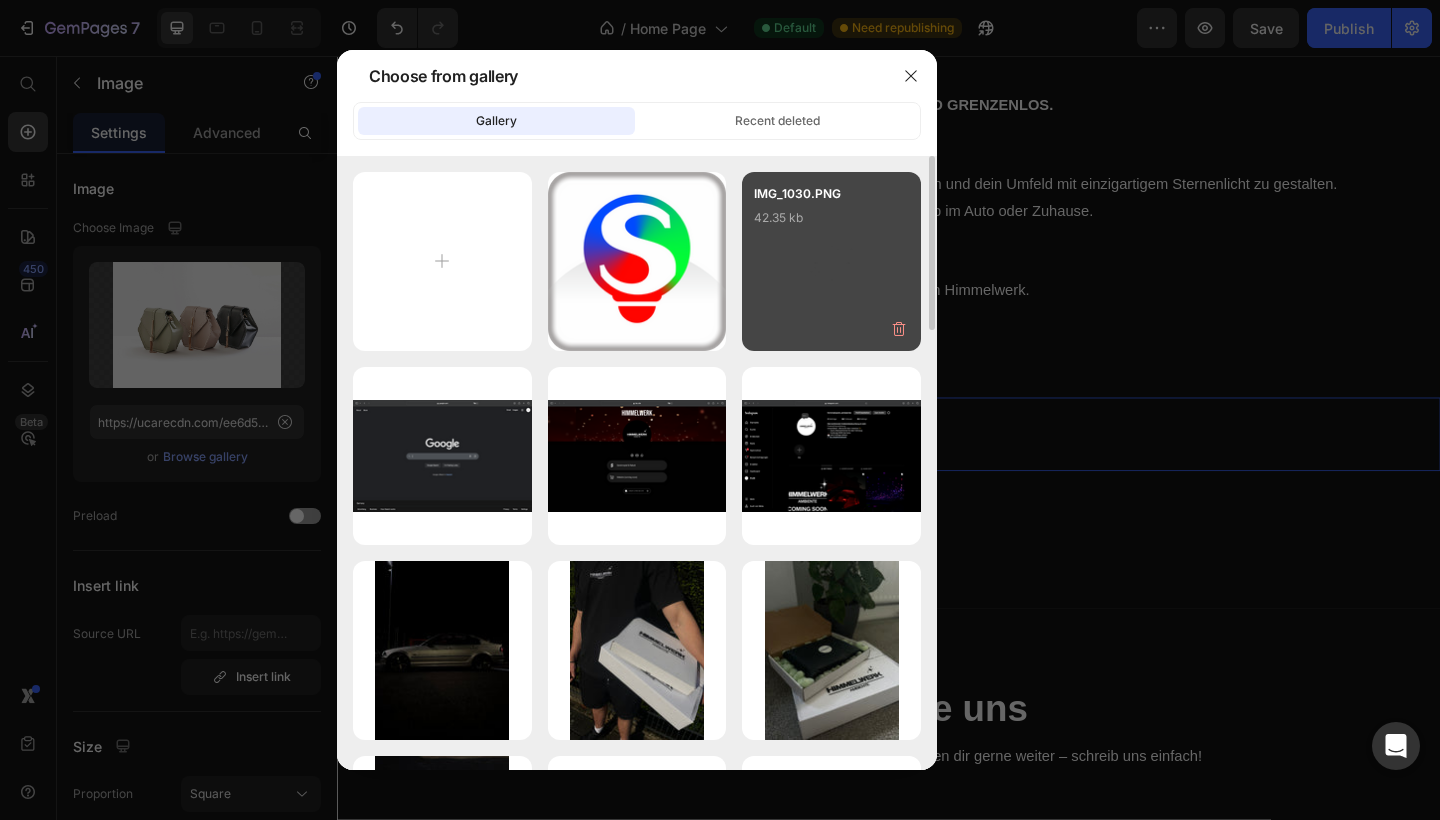 click on "IMG_1030.PNG 42.35 kb" at bounding box center (831, 261) 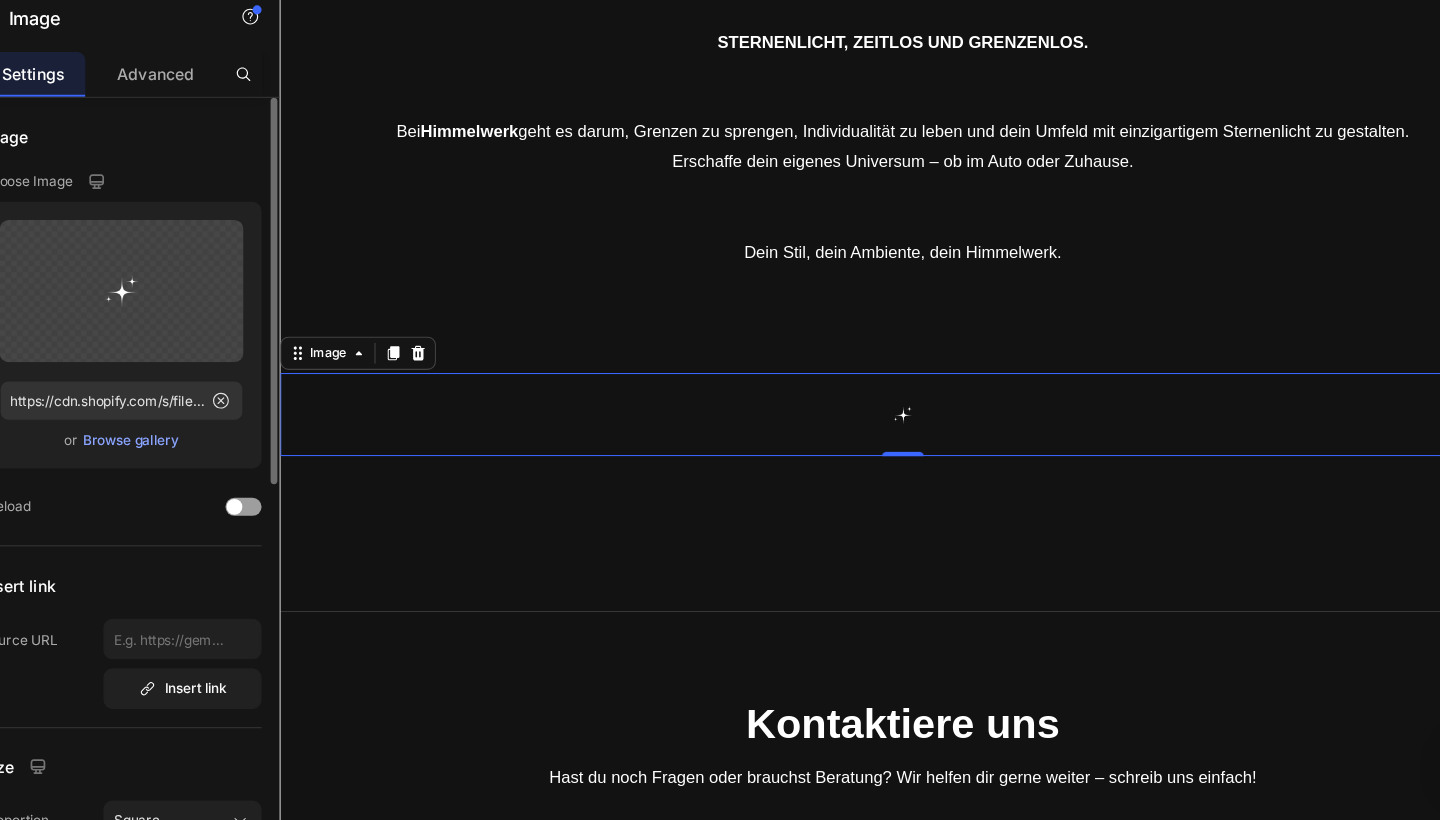 click on "Browse gallery" at bounding box center (205, 457) 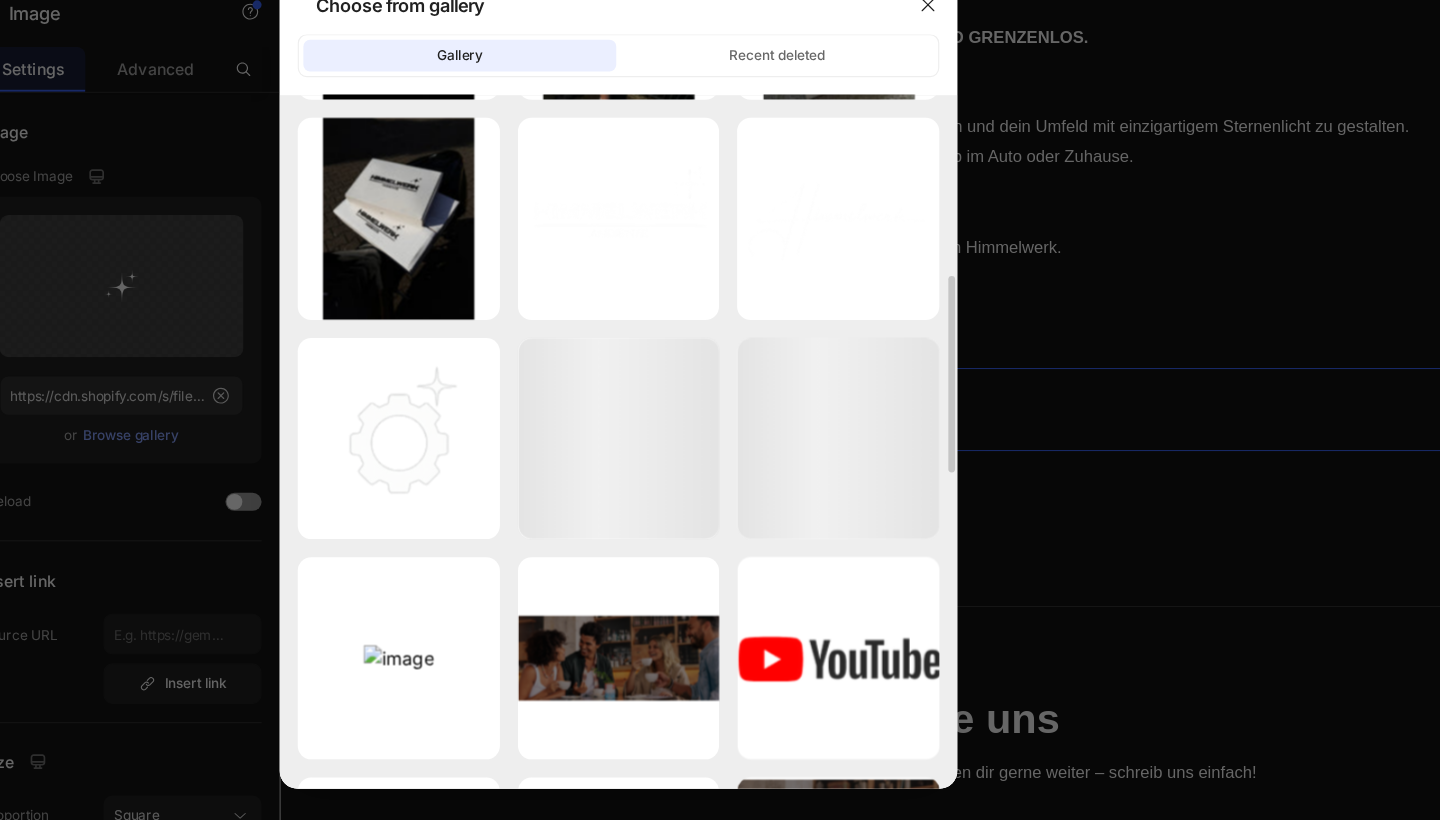 scroll, scrollTop: 560, scrollLeft: 0, axis: vertical 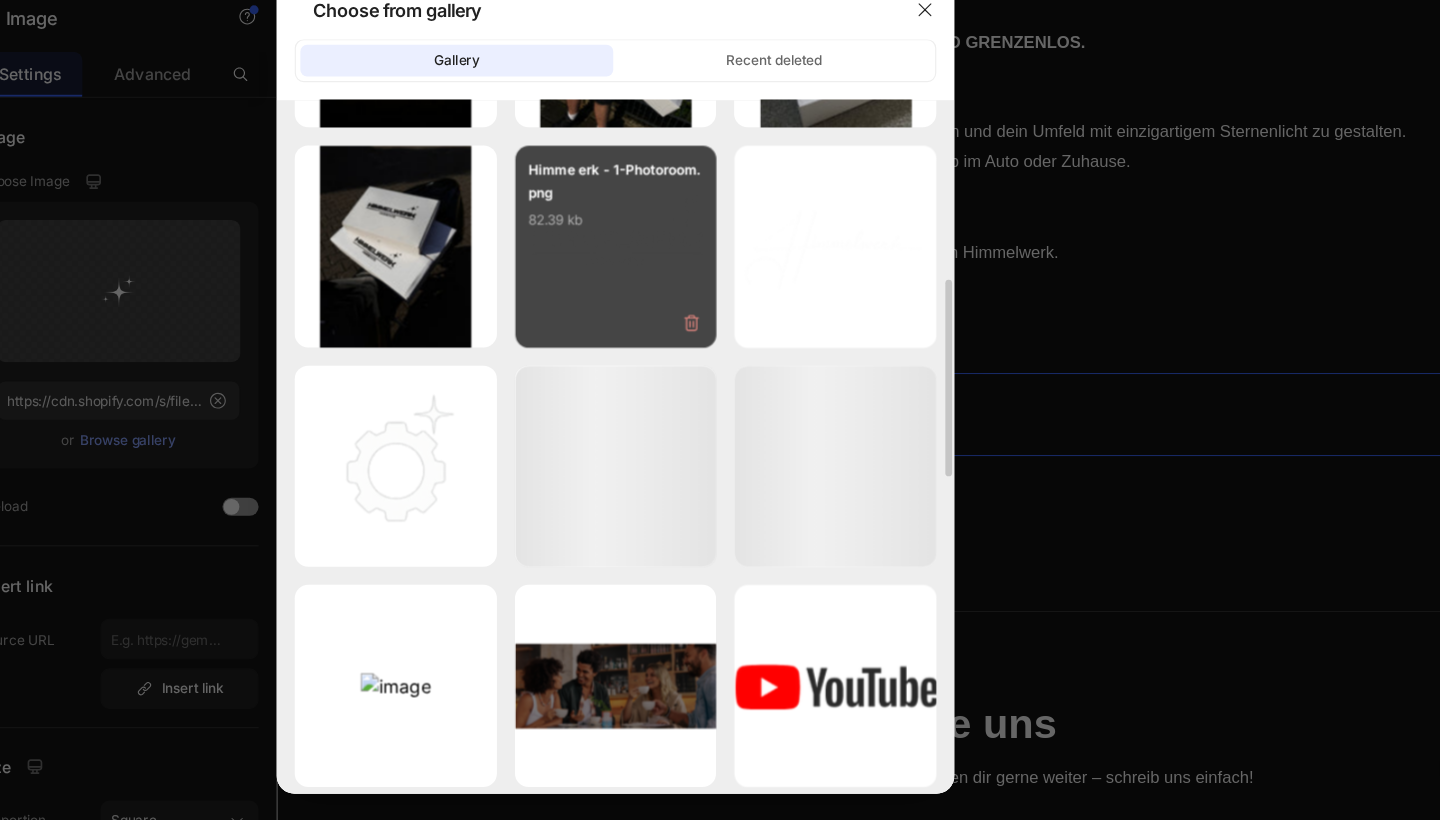 click on "Himme erk - 1-Photoroom.png 82.39 kb" at bounding box center [637, 248] 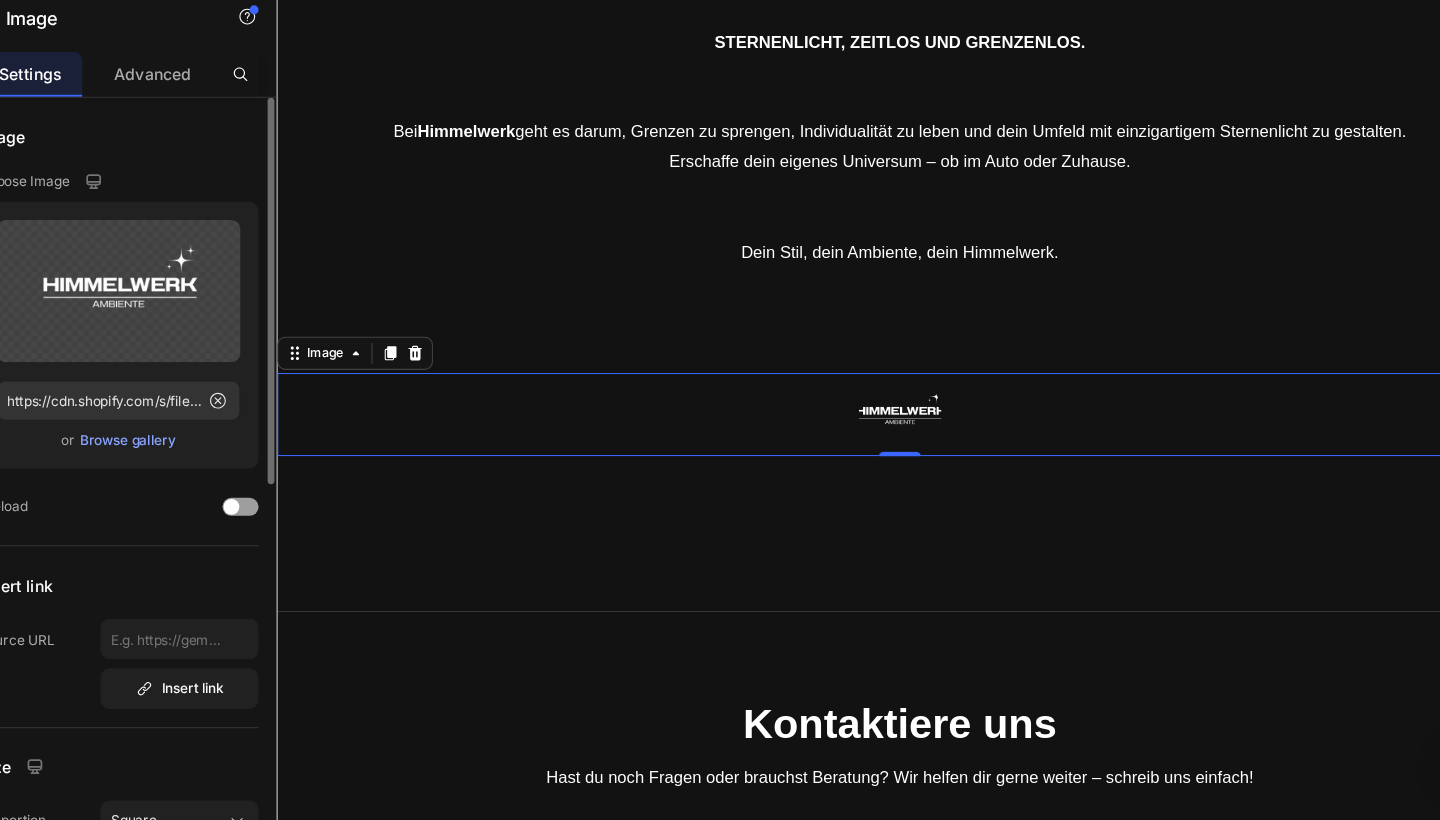 click on "Browse gallery" at bounding box center [205, 457] 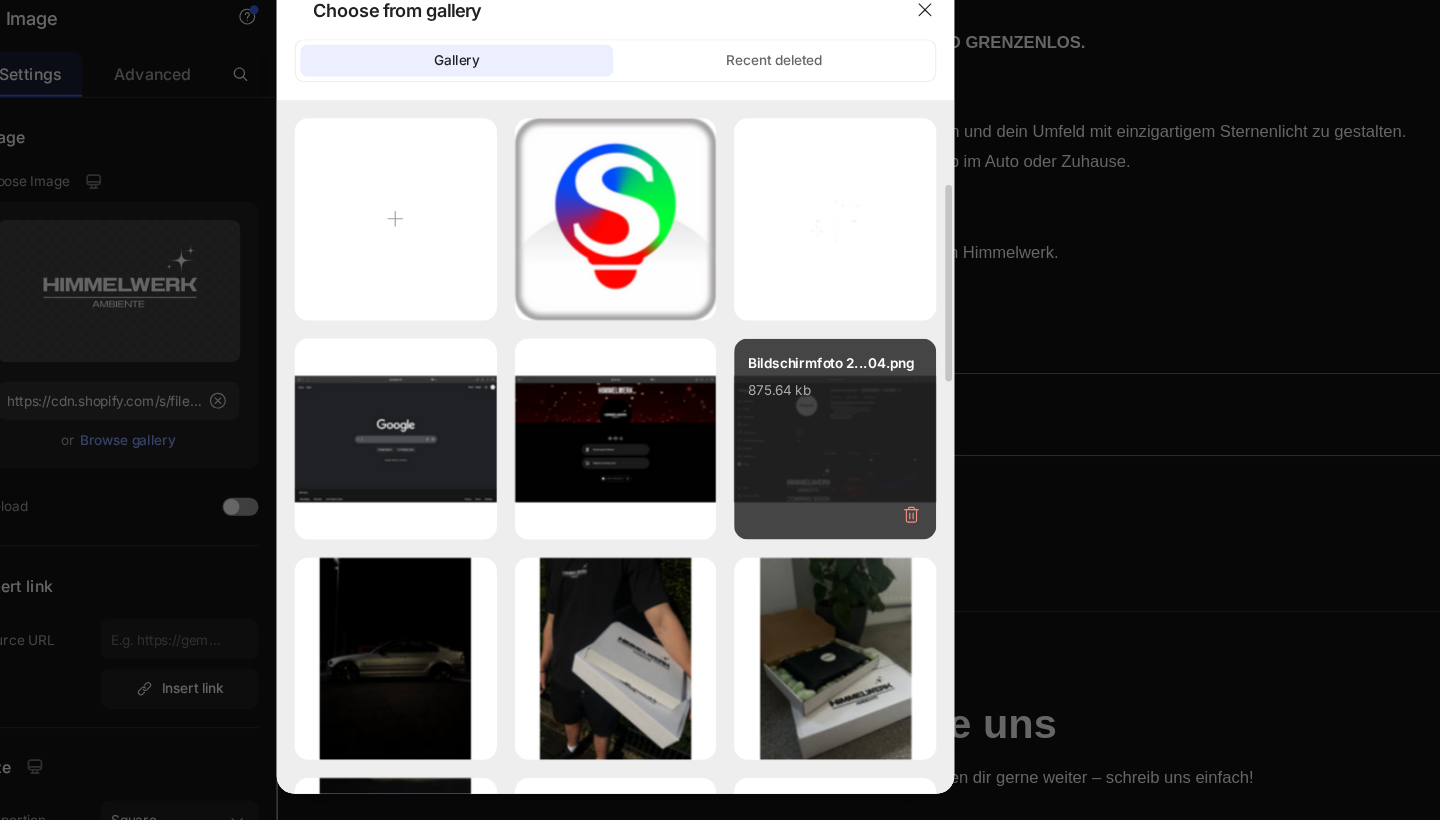 scroll, scrollTop: 609, scrollLeft: 0, axis: vertical 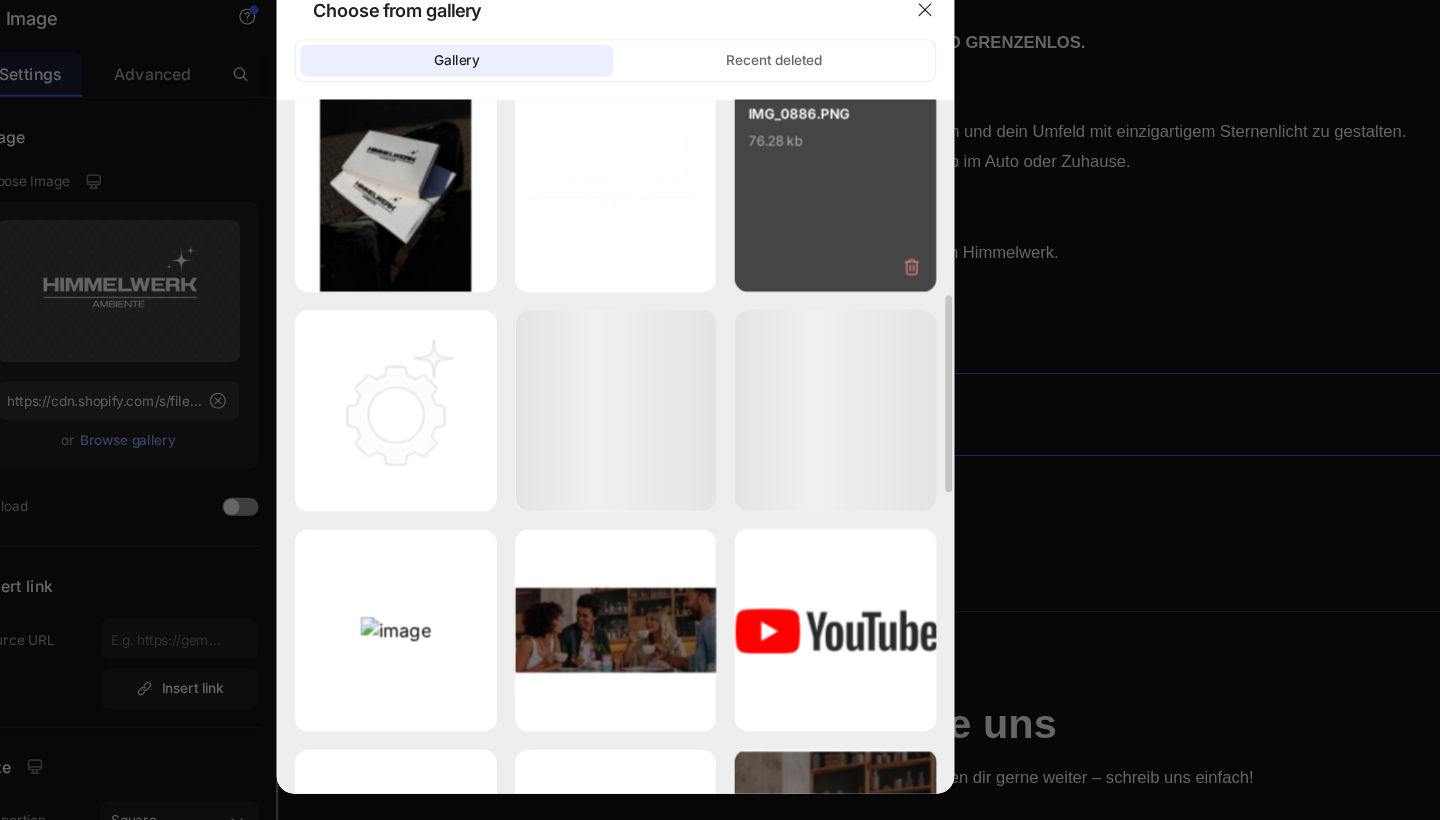 click on "IMG_0886.PNG 76.28 kb" at bounding box center (831, 199) 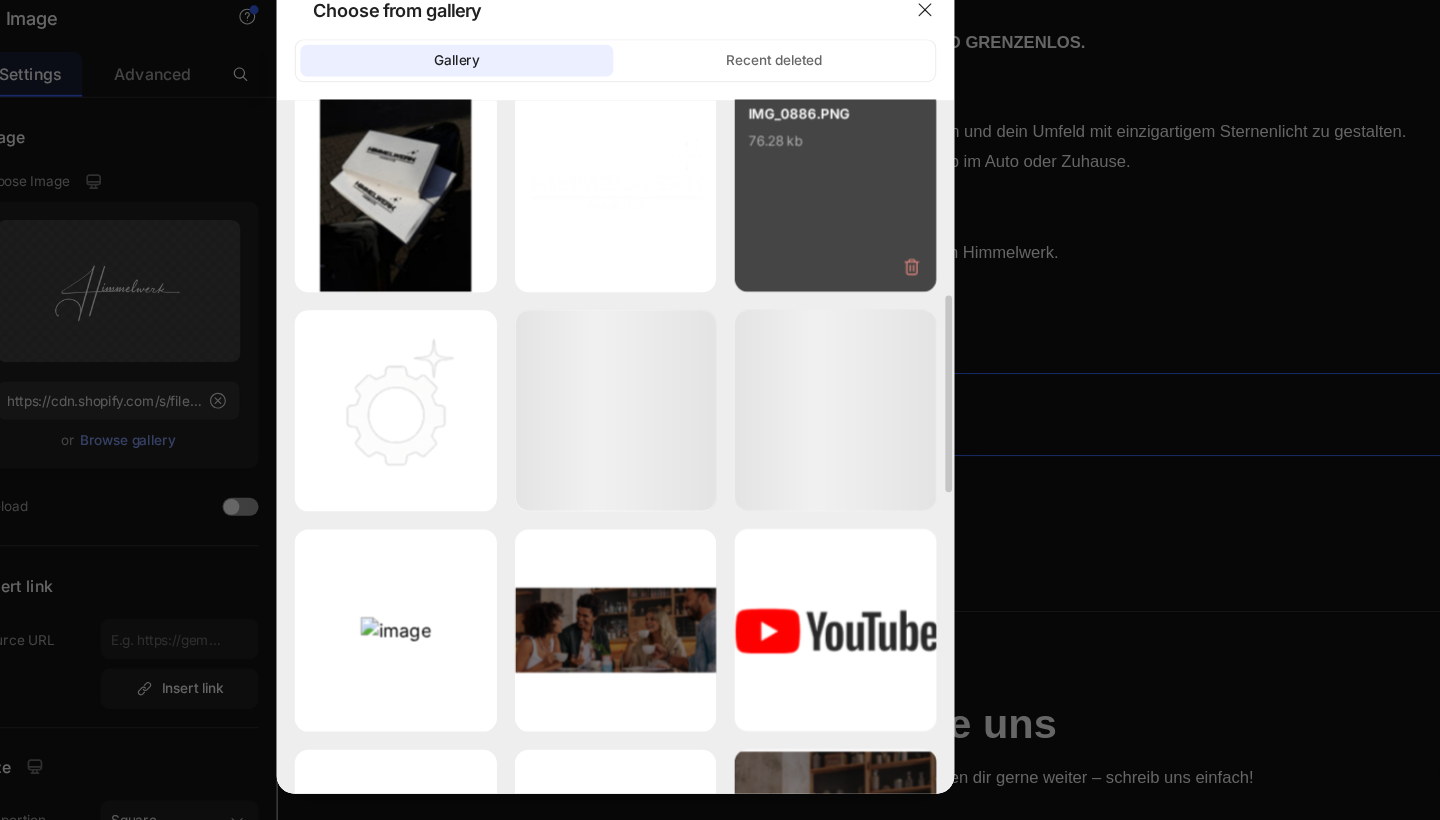 type on "https://cdn.shopify.com/s/files/1/0889/9461/1546/files/gempages_557629932772000693-7e7be83d-b627-4e11-992a-b3e2d8149204.png" 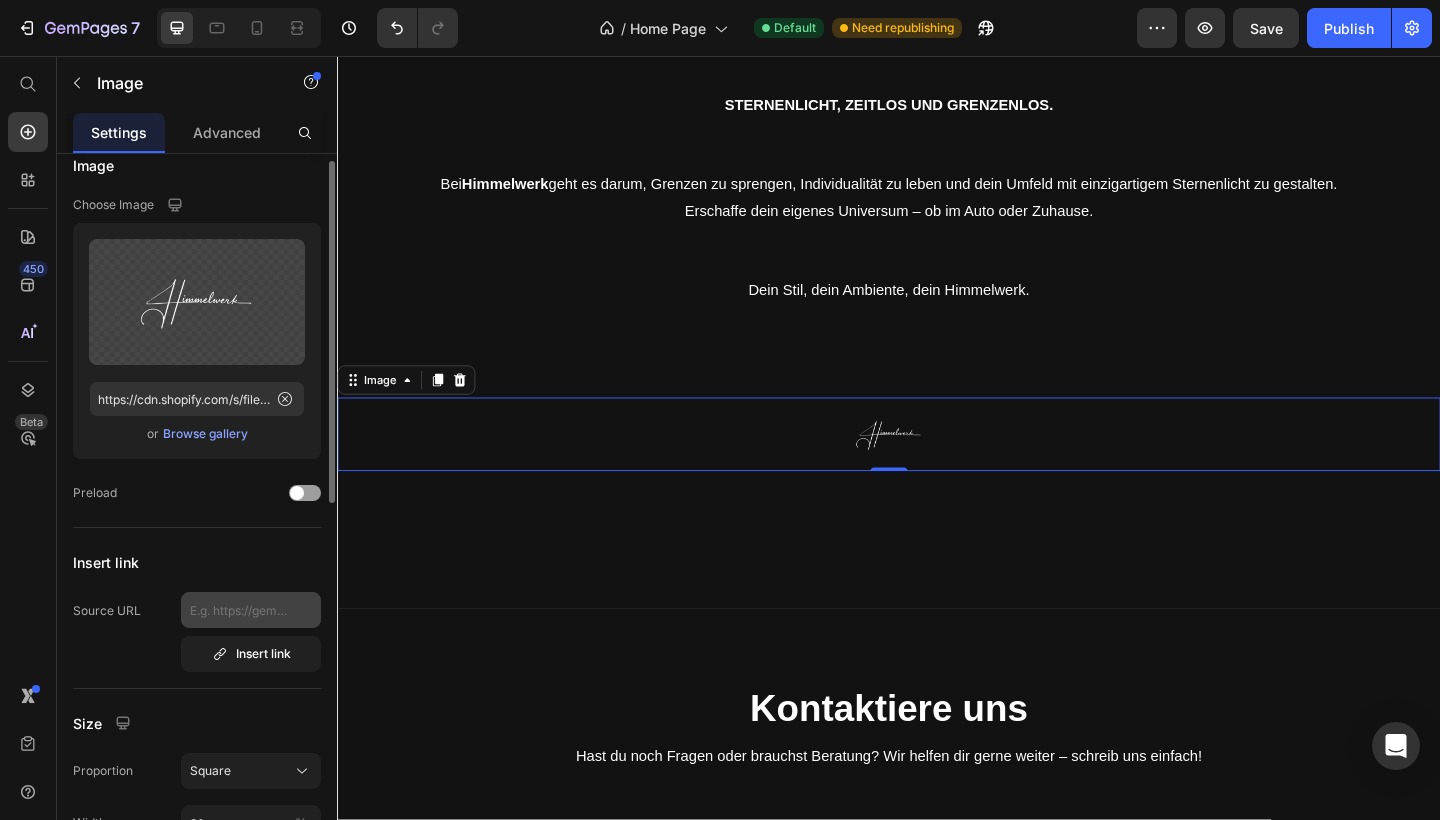 scroll, scrollTop: 26, scrollLeft: 0, axis: vertical 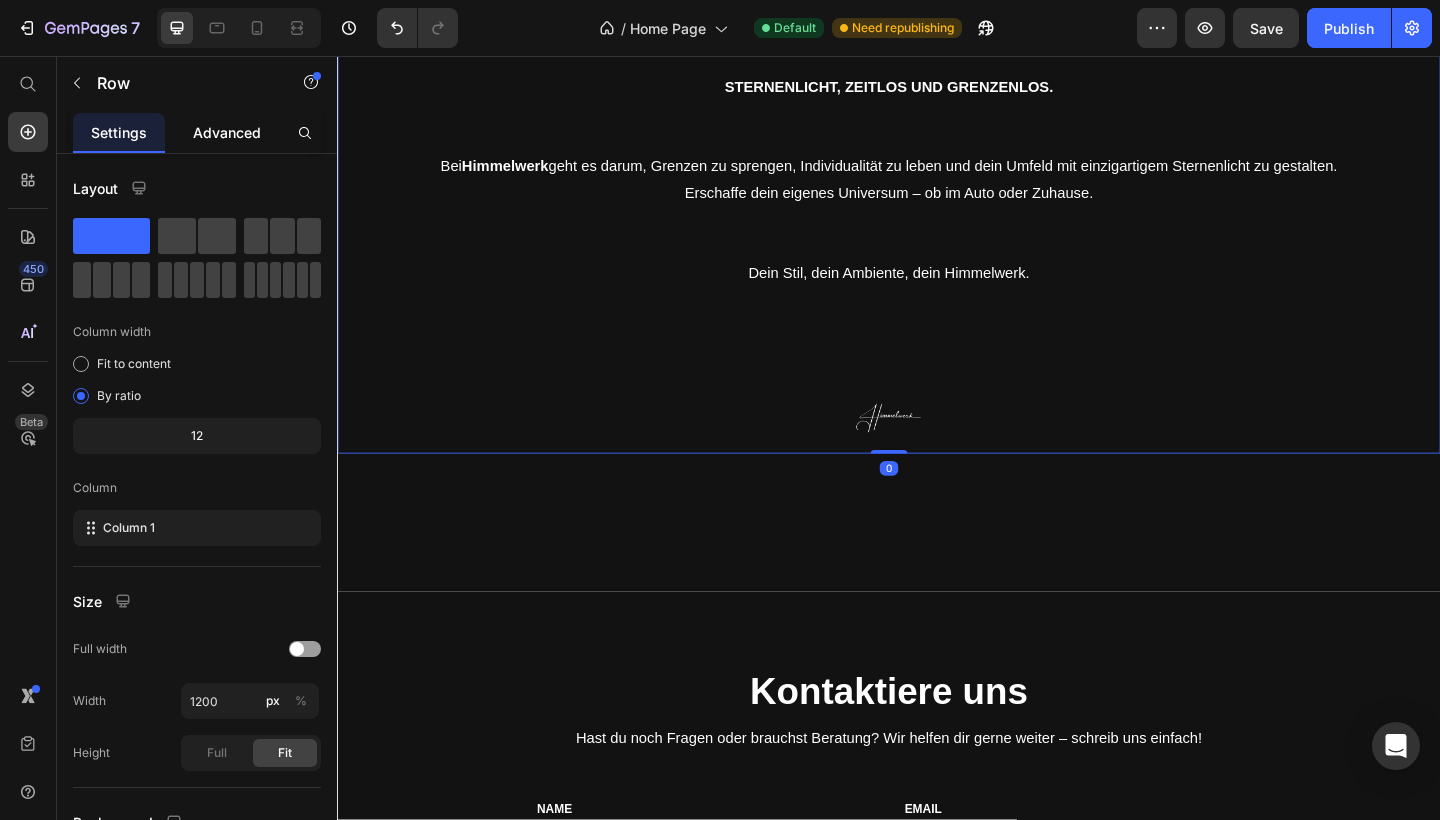 click on "Advanced" at bounding box center [227, 132] 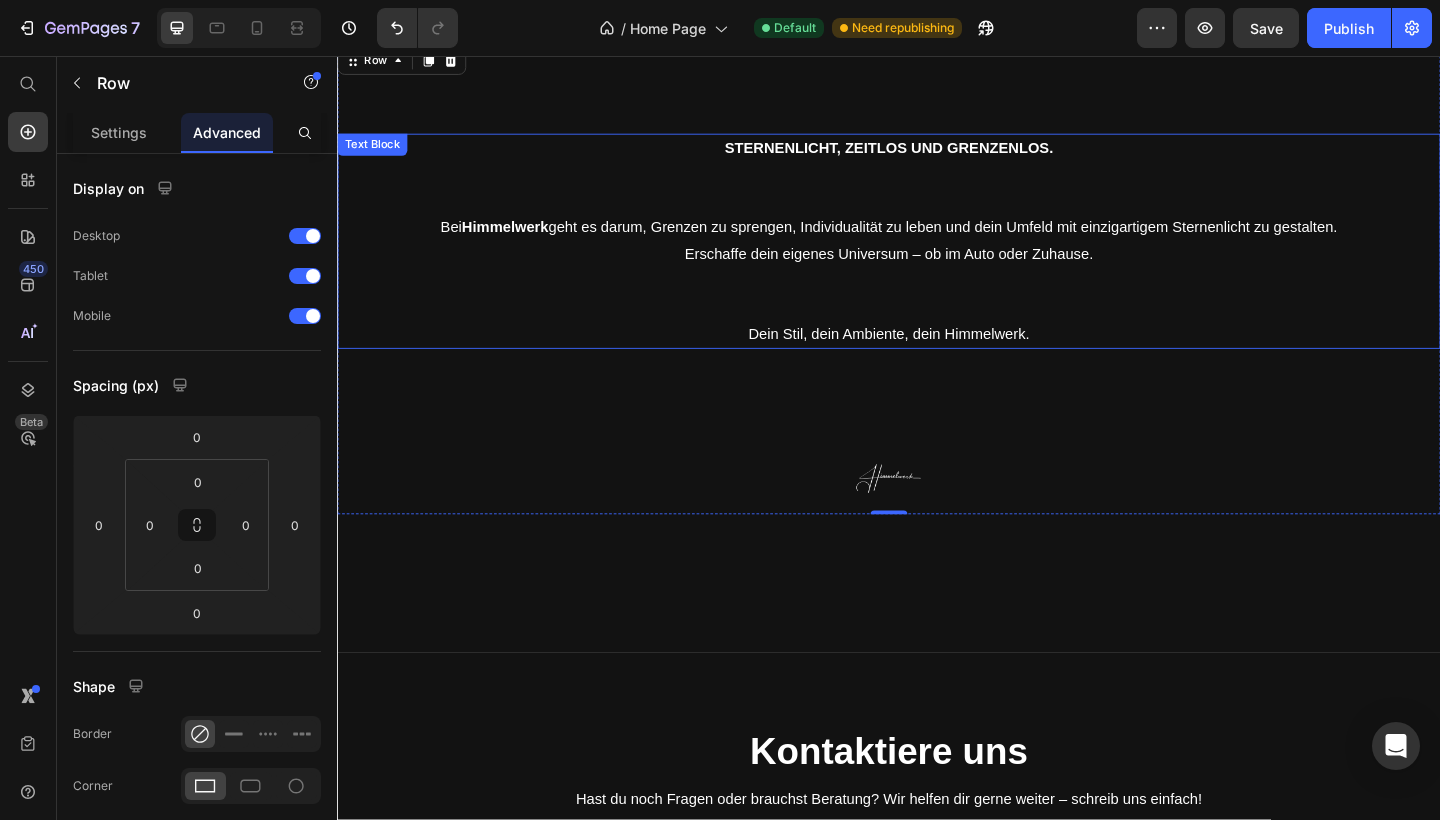 scroll, scrollTop: 4238, scrollLeft: 0, axis: vertical 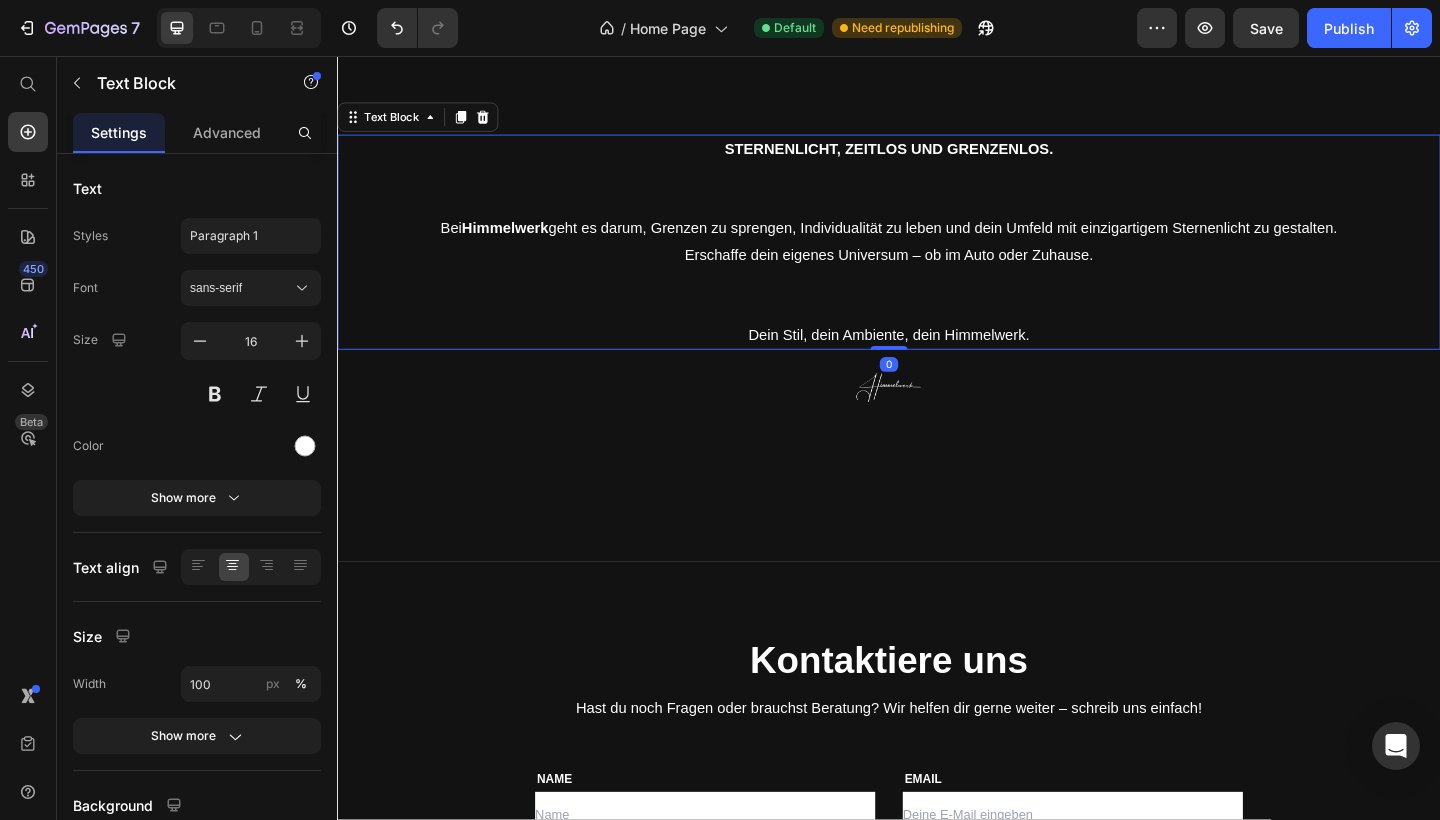drag, startPoint x: 936, startPoint y: 466, endPoint x: 945, endPoint y: 323, distance: 143.28294 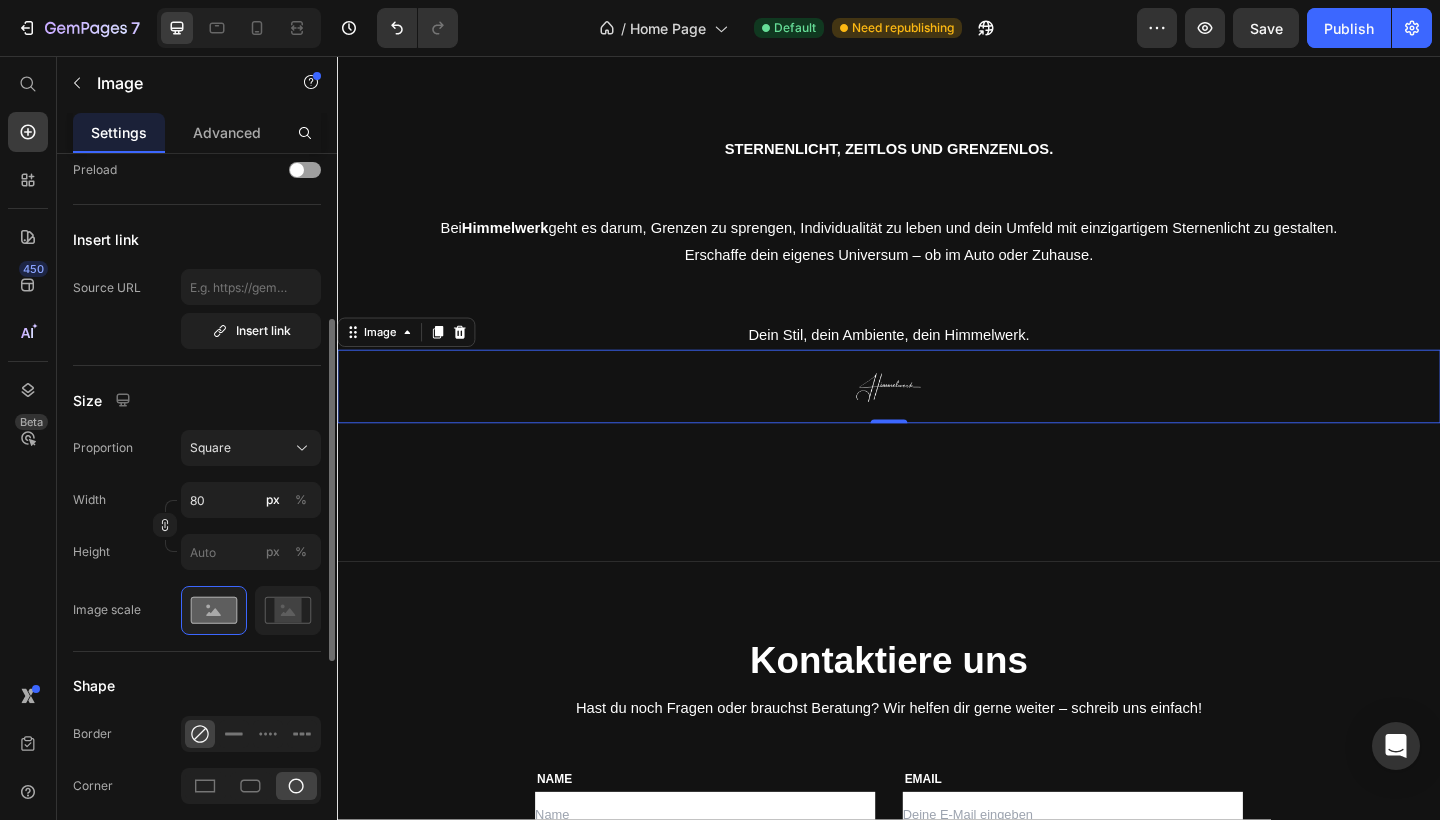 scroll, scrollTop: 345, scrollLeft: 0, axis: vertical 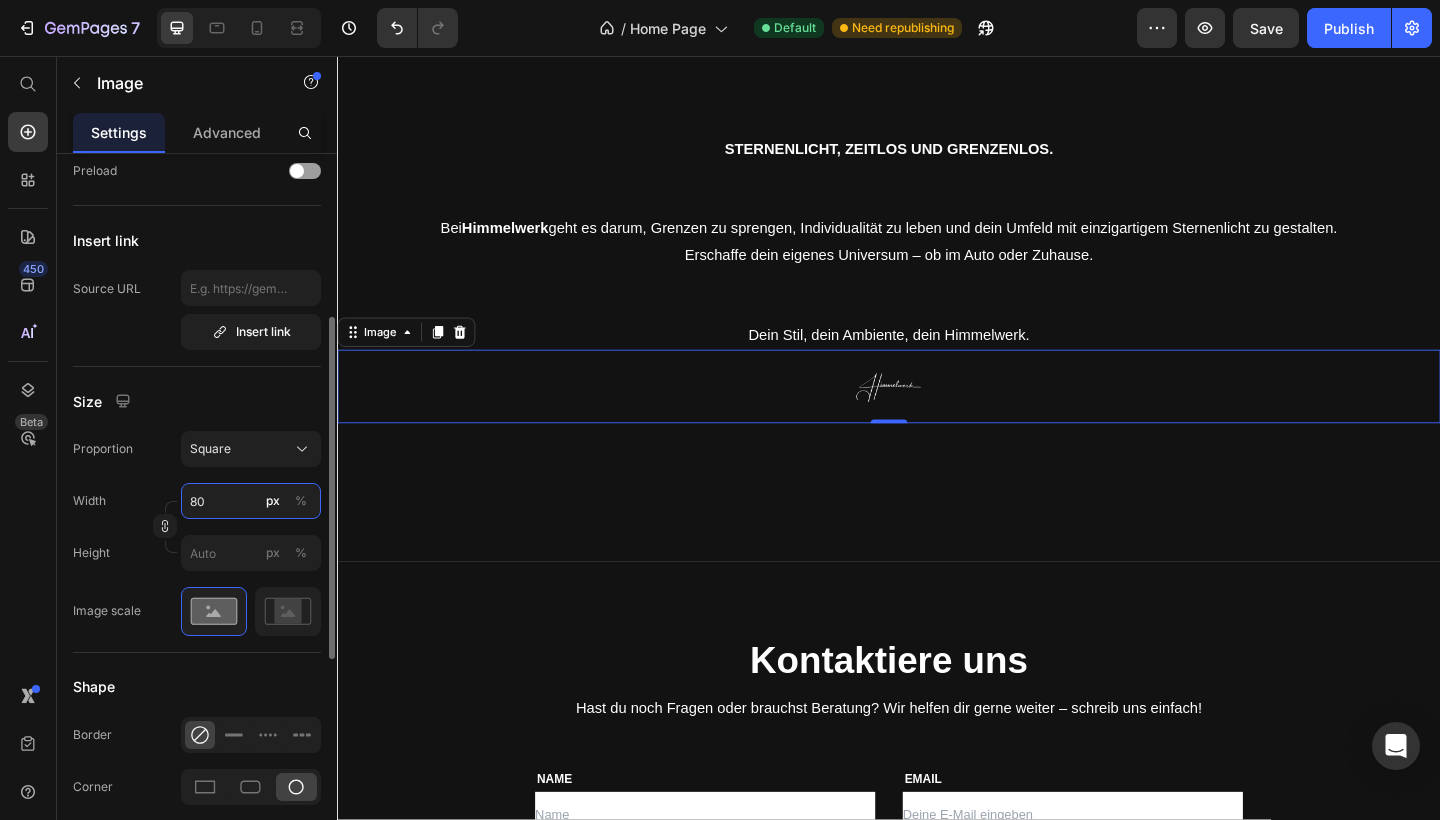 click on "80" at bounding box center (251, 501) 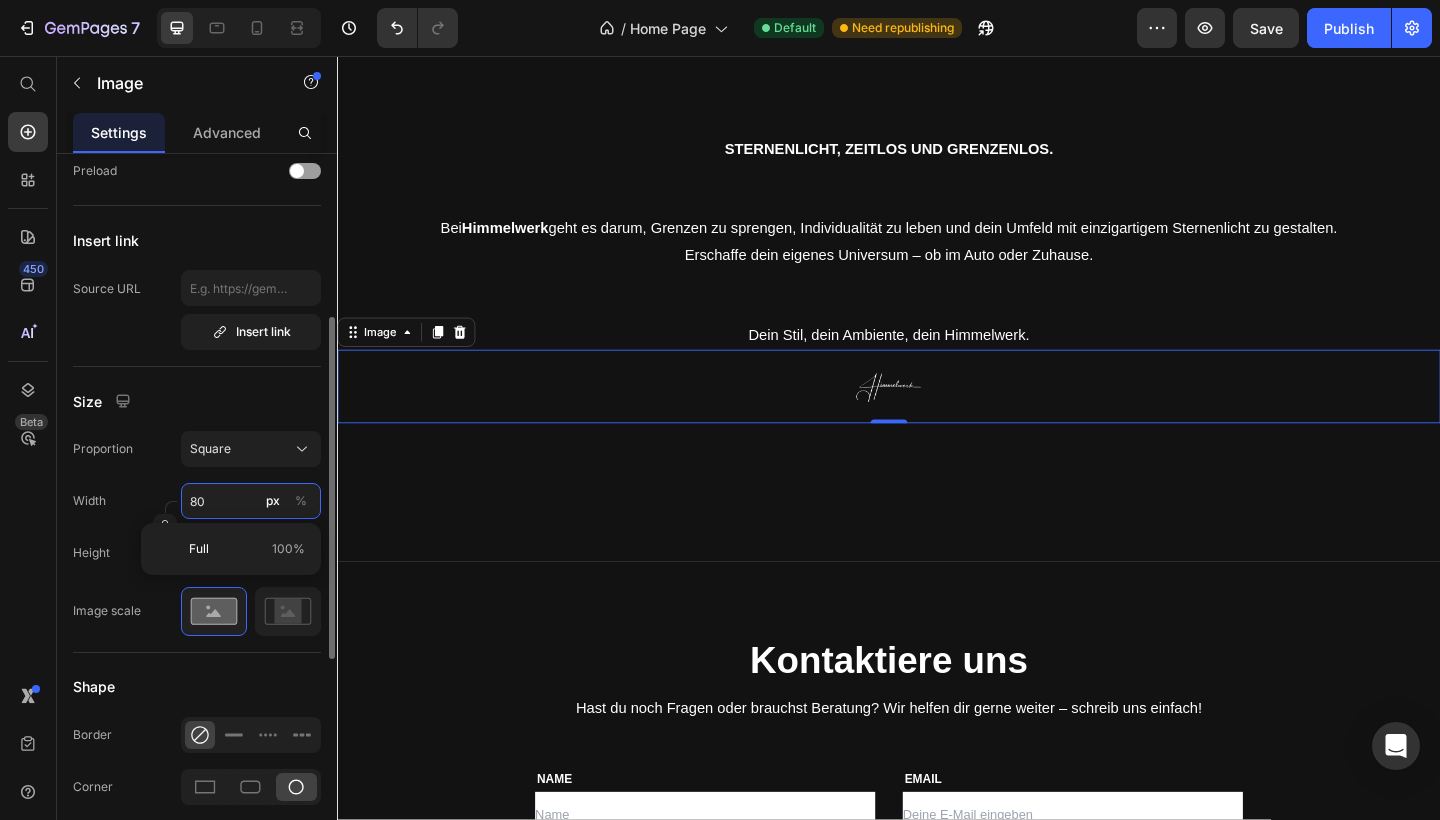 click on "80" at bounding box center [251, 501] 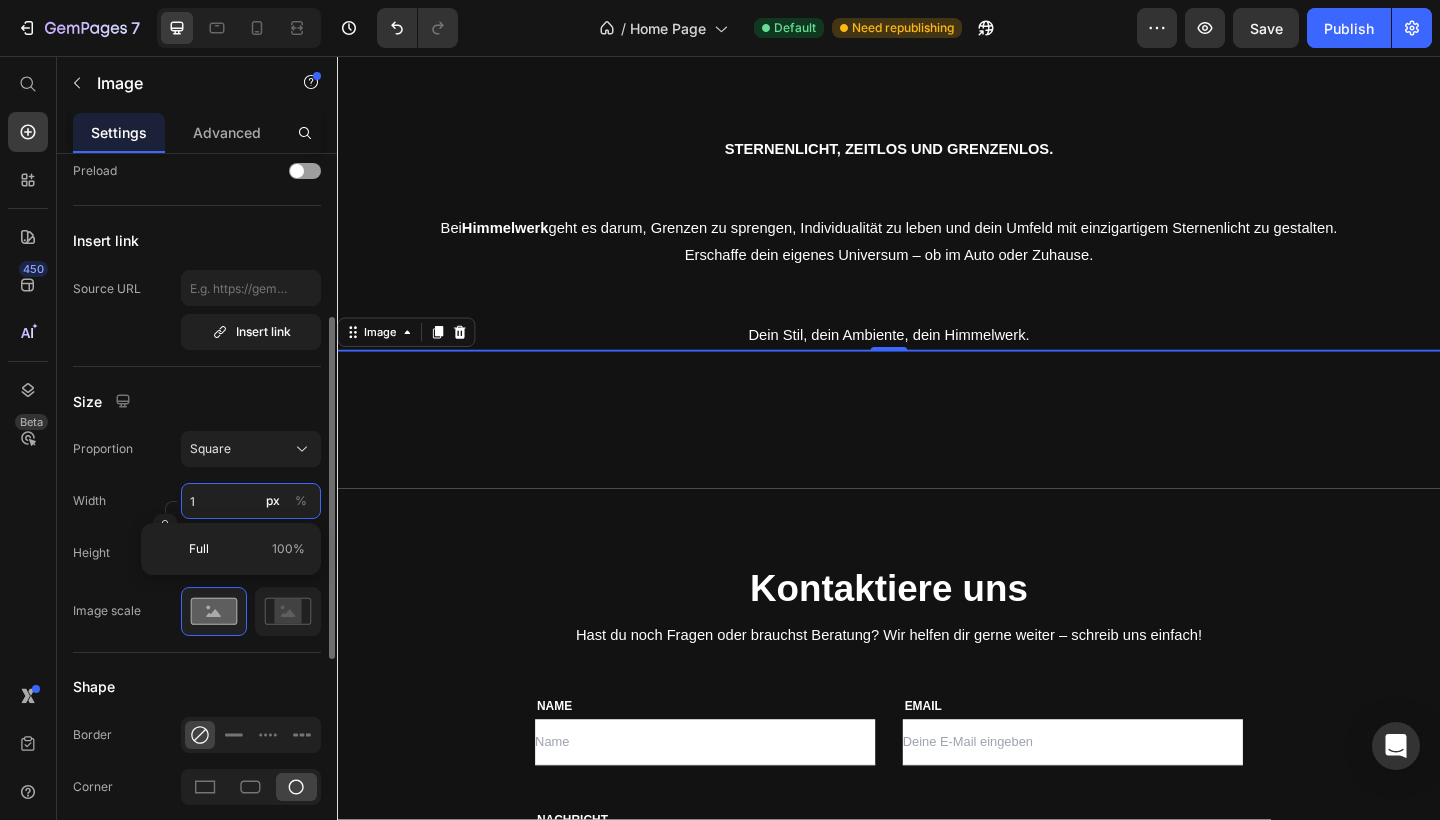 type on "10" 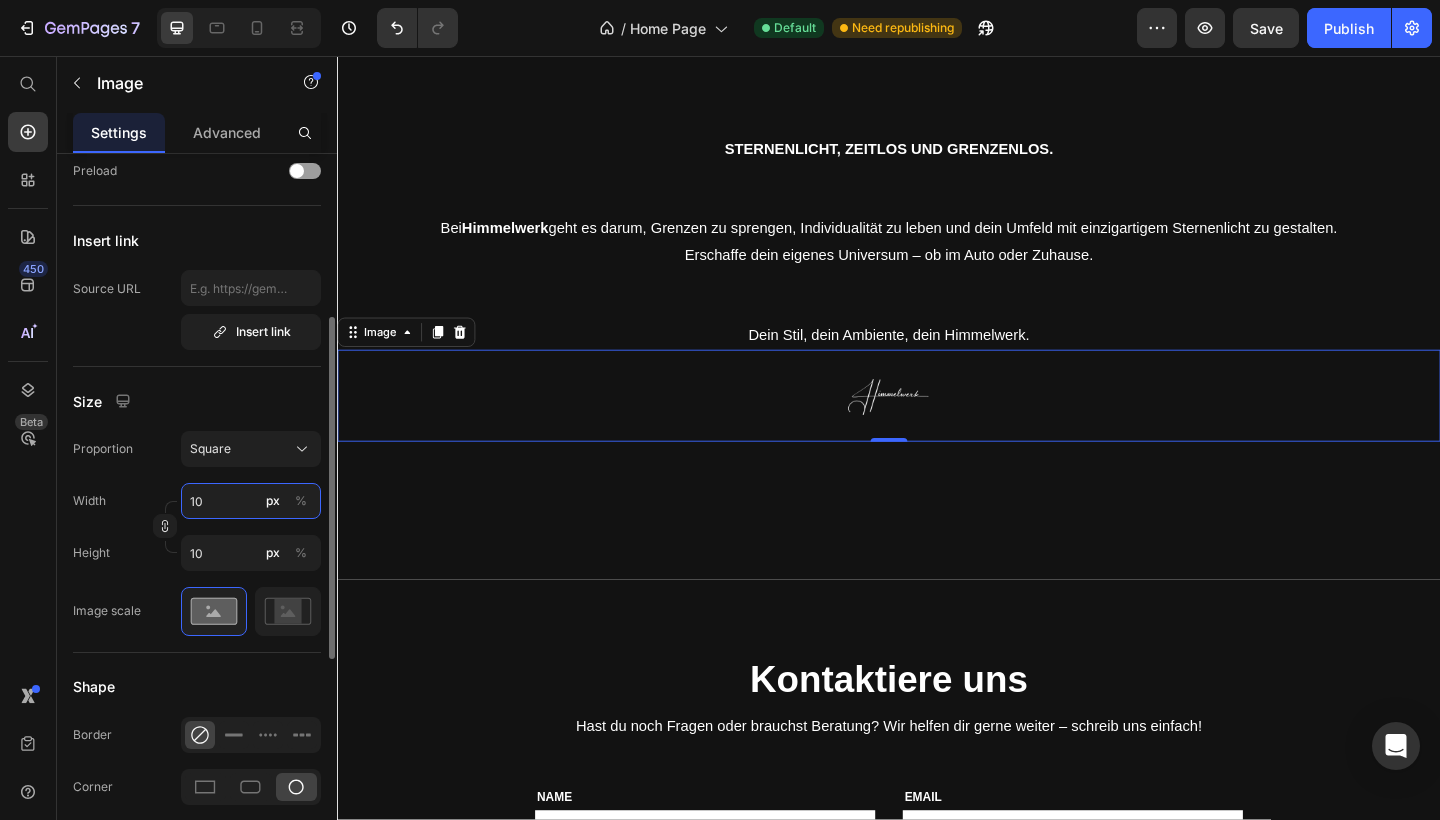type on "100" 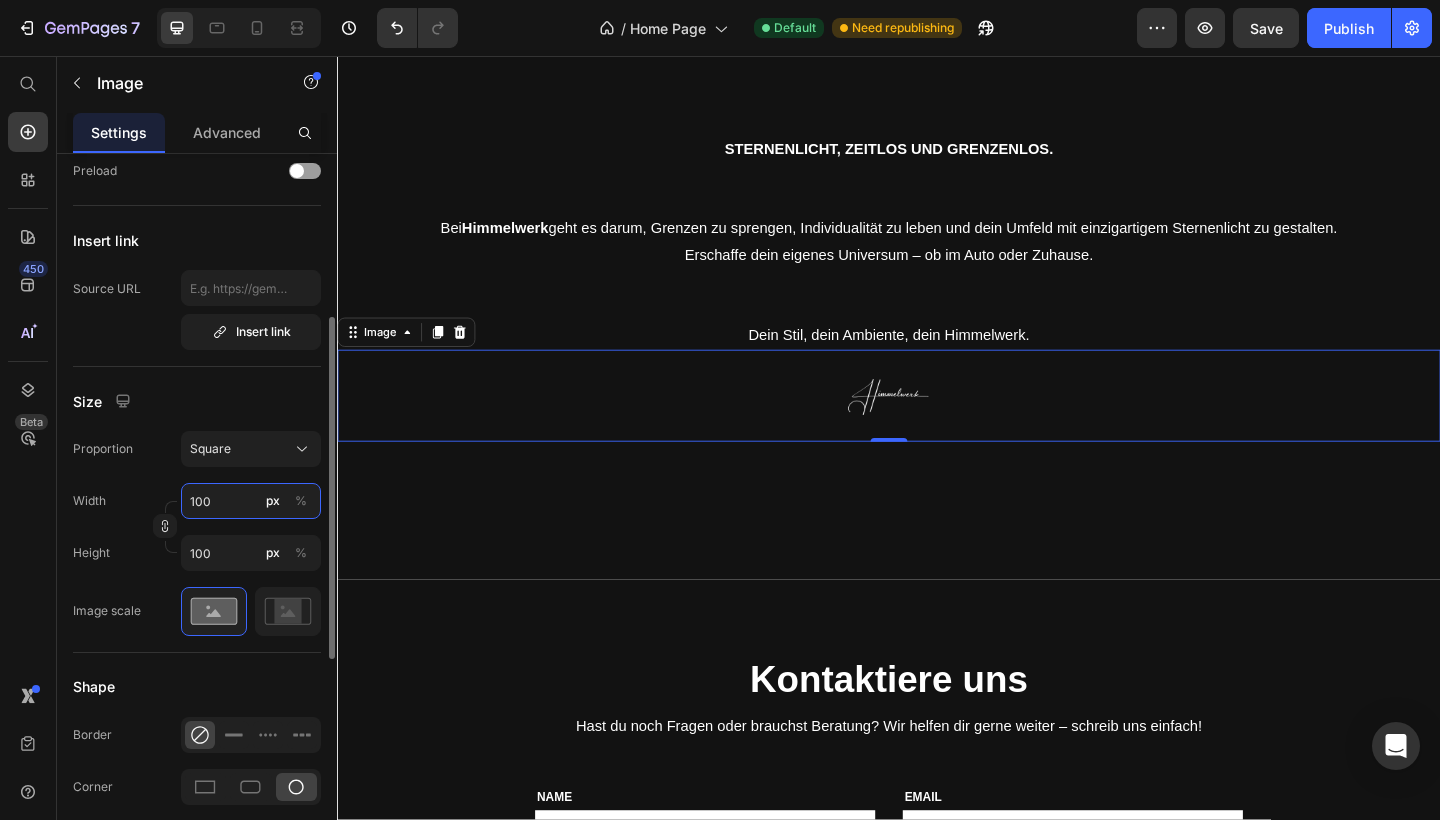 type on "10" 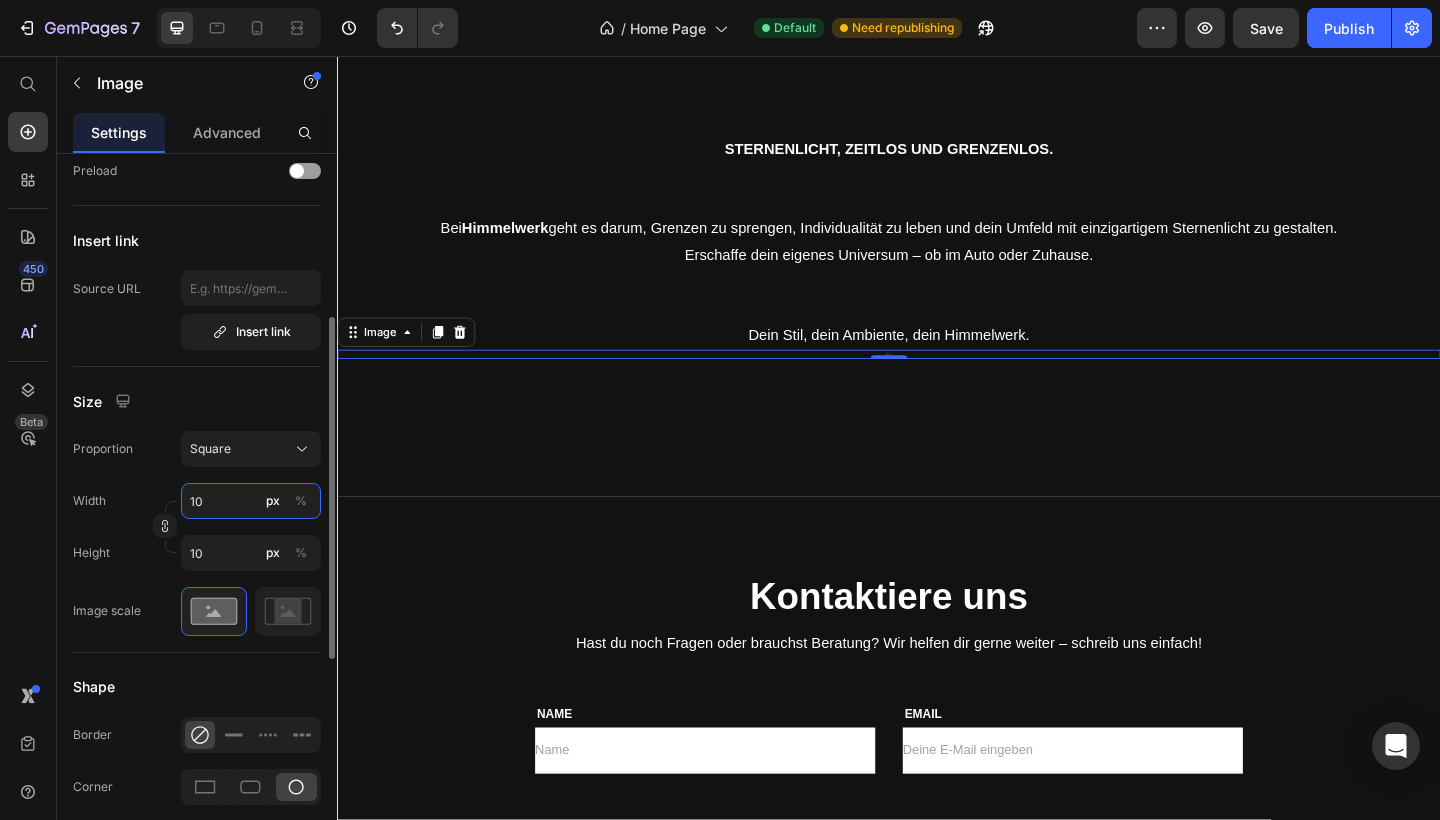 type on "1" 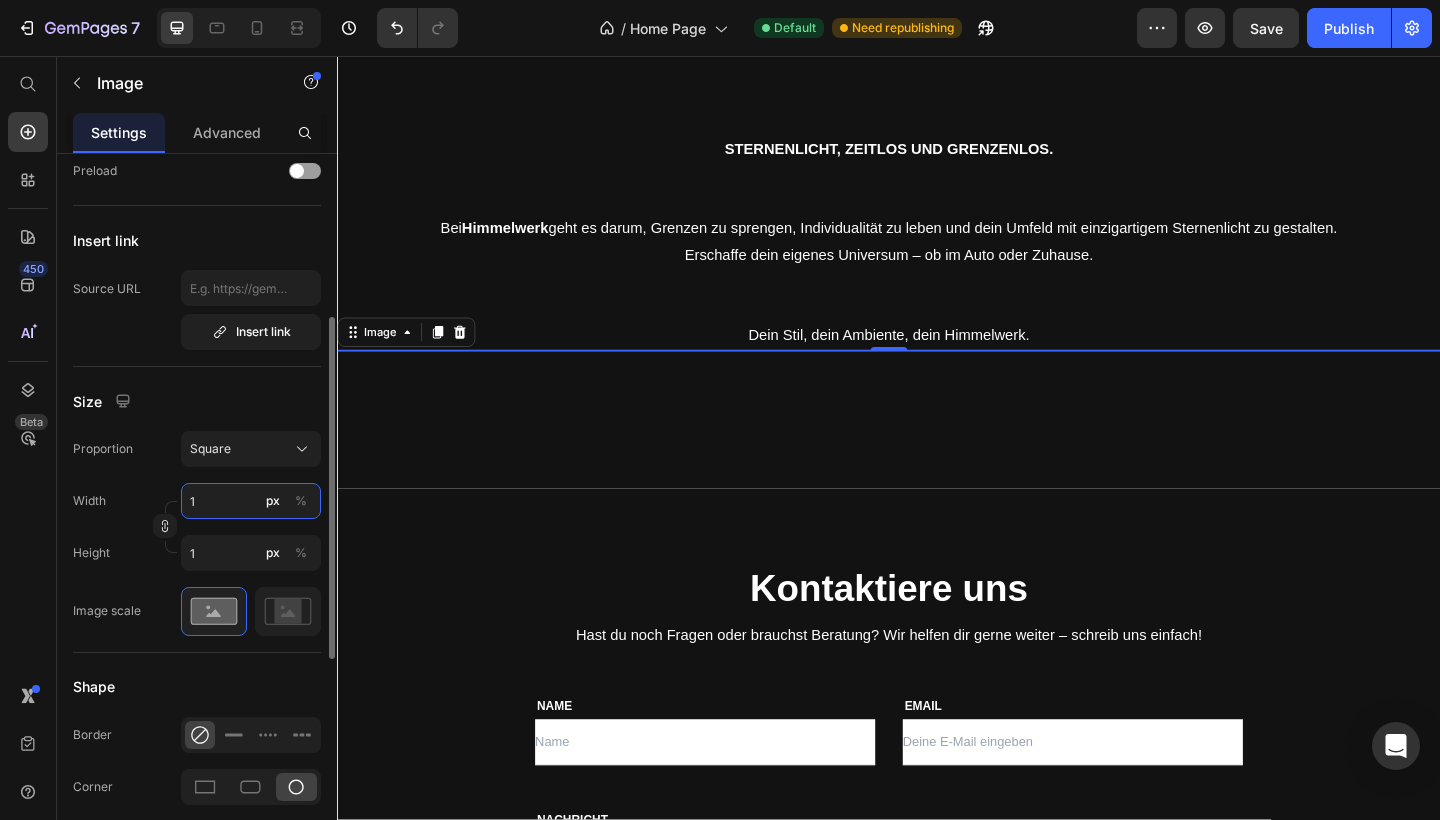type on "15" 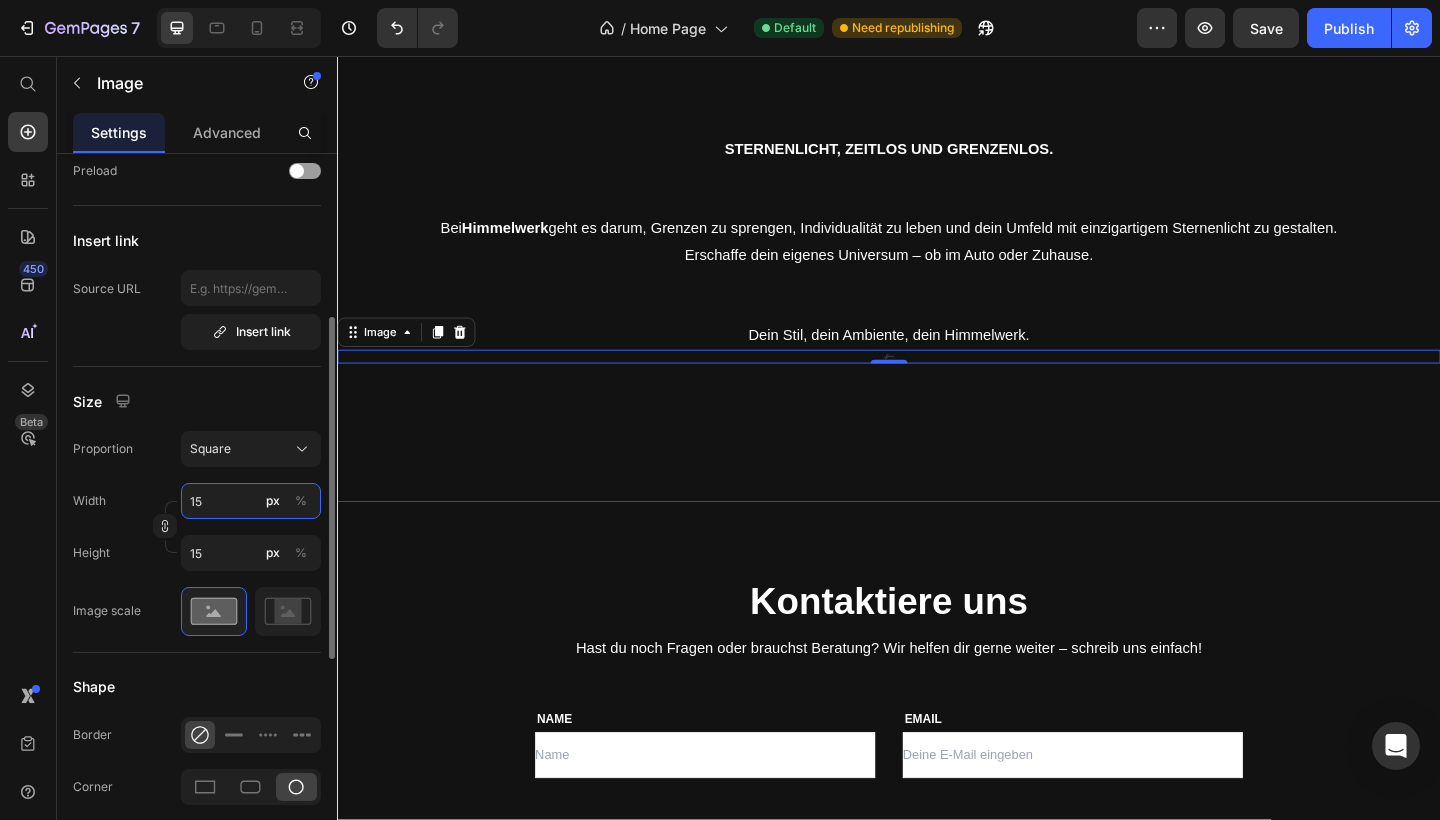 type on "150" 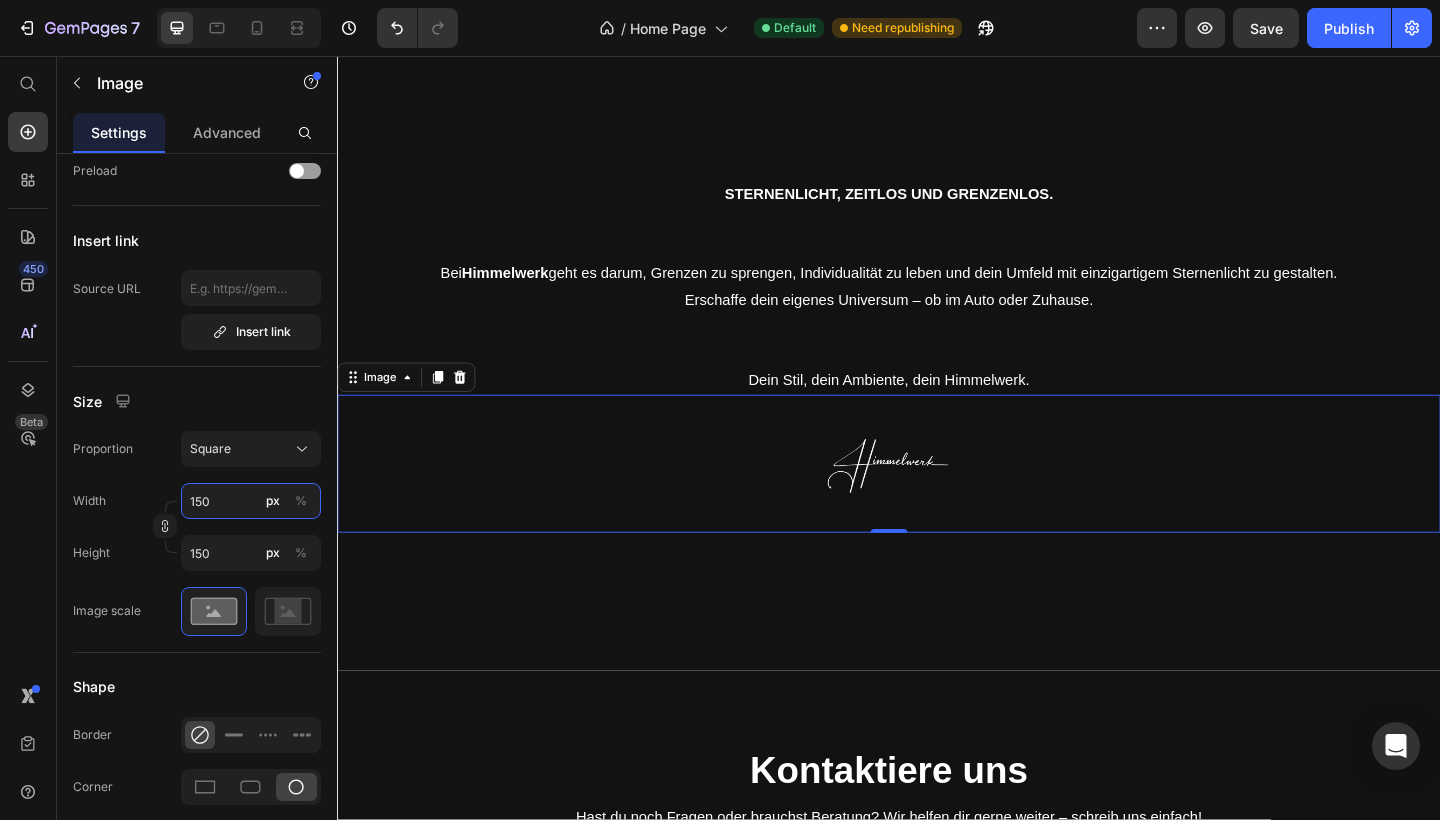 scroll, scrollTop: 4185, scrollLeft: 0, axis: vertical 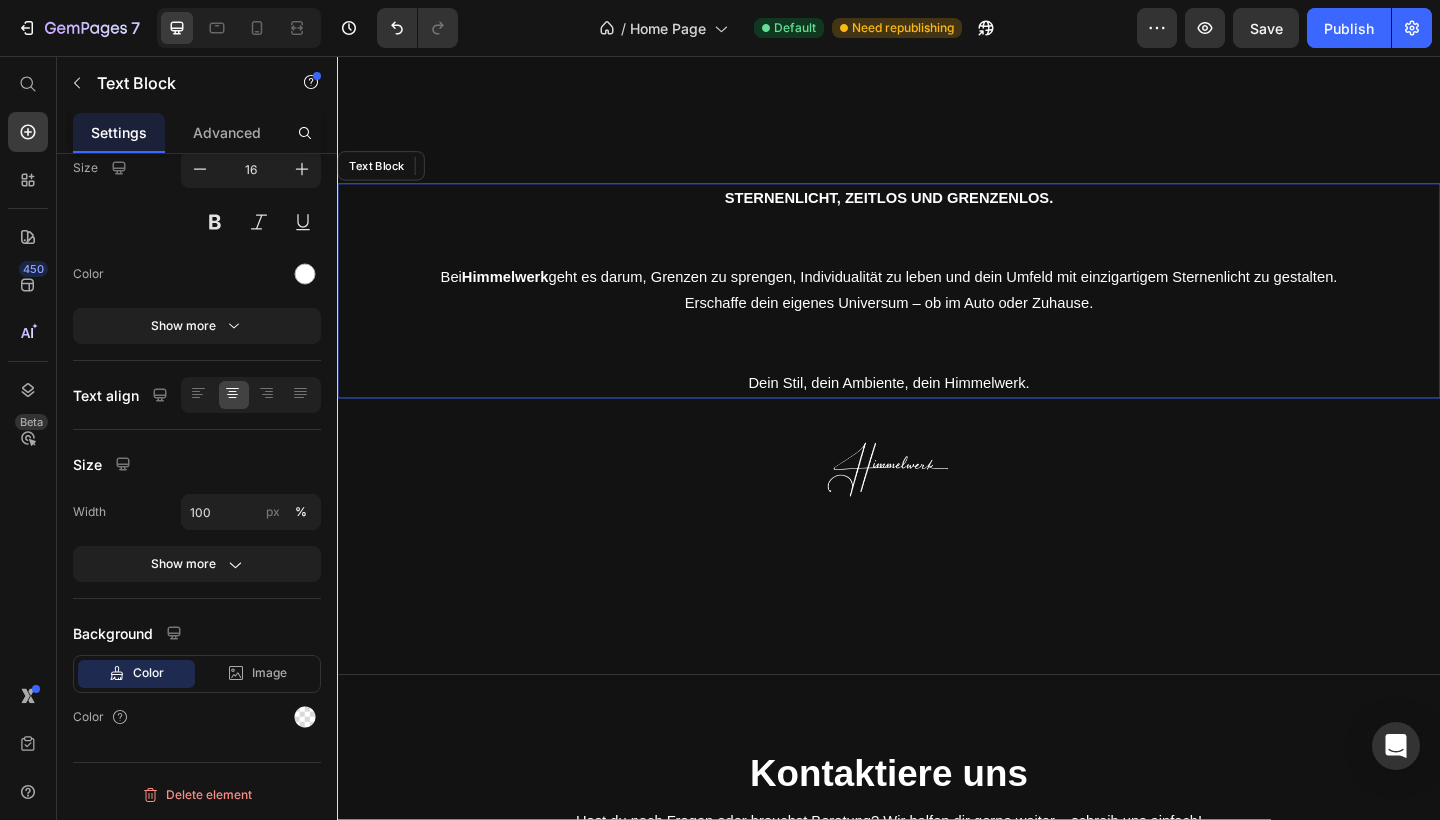 click at bounding box center (937, 384) 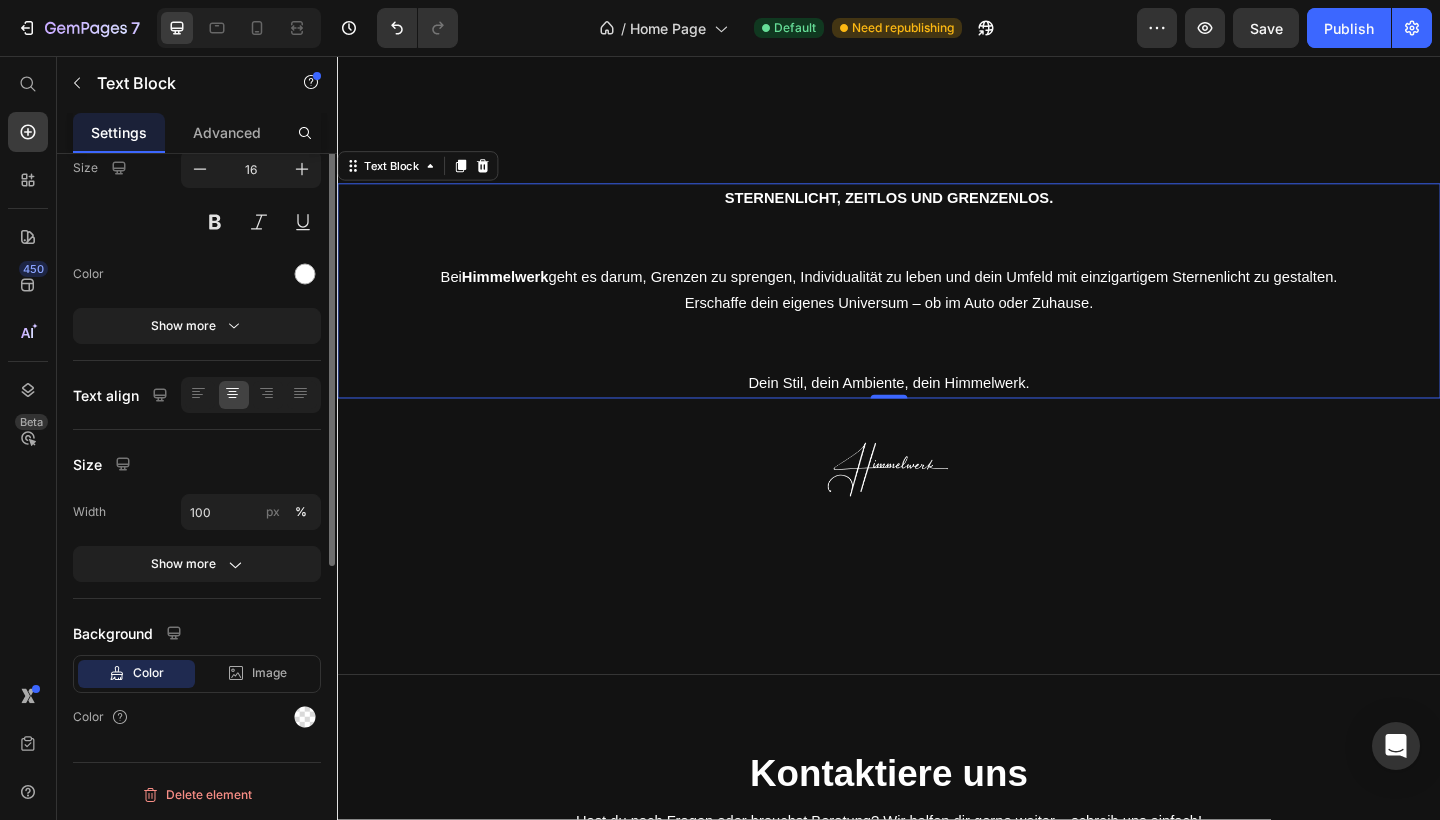 scroll, scrollTop: 0, scrollLeft: 0, axis: both 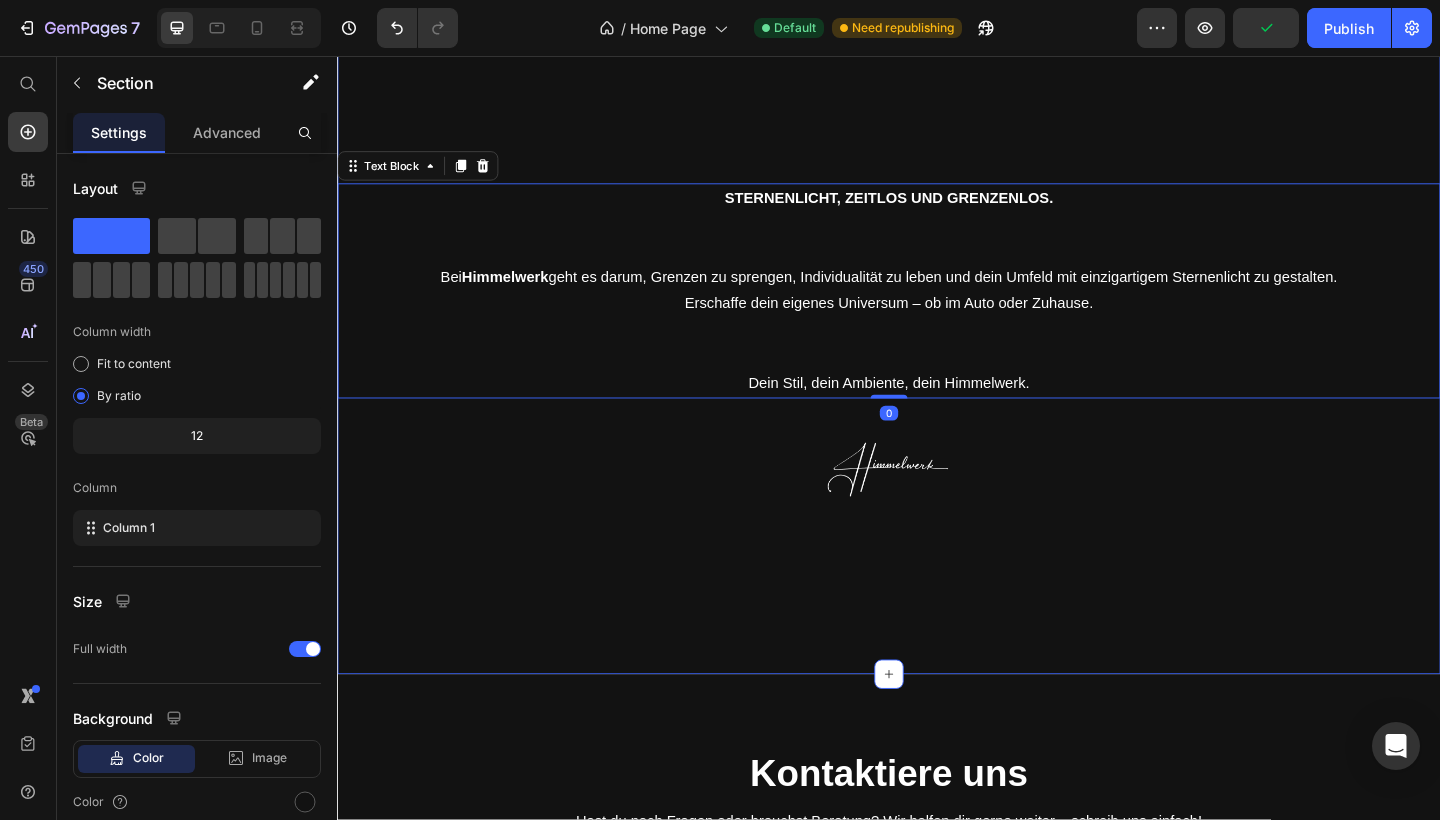 click on "STERNENLICHT, ZEITLOS UND GRENZENLOS.     Bei  Himmelwerk  geht es darum, Grenzen zu sprengen, Individualität zu leben und dein Umfeld mit einzigartigem Sternenlicht zu gestalten. Erschaffe dein eigenes Universum – ob im Auto oder Zuhause.      Dein Stil, dein Ambiente, dein Himmelwerk. Text Block   0 Image Row Section 8" at bounding box center (937, 337) 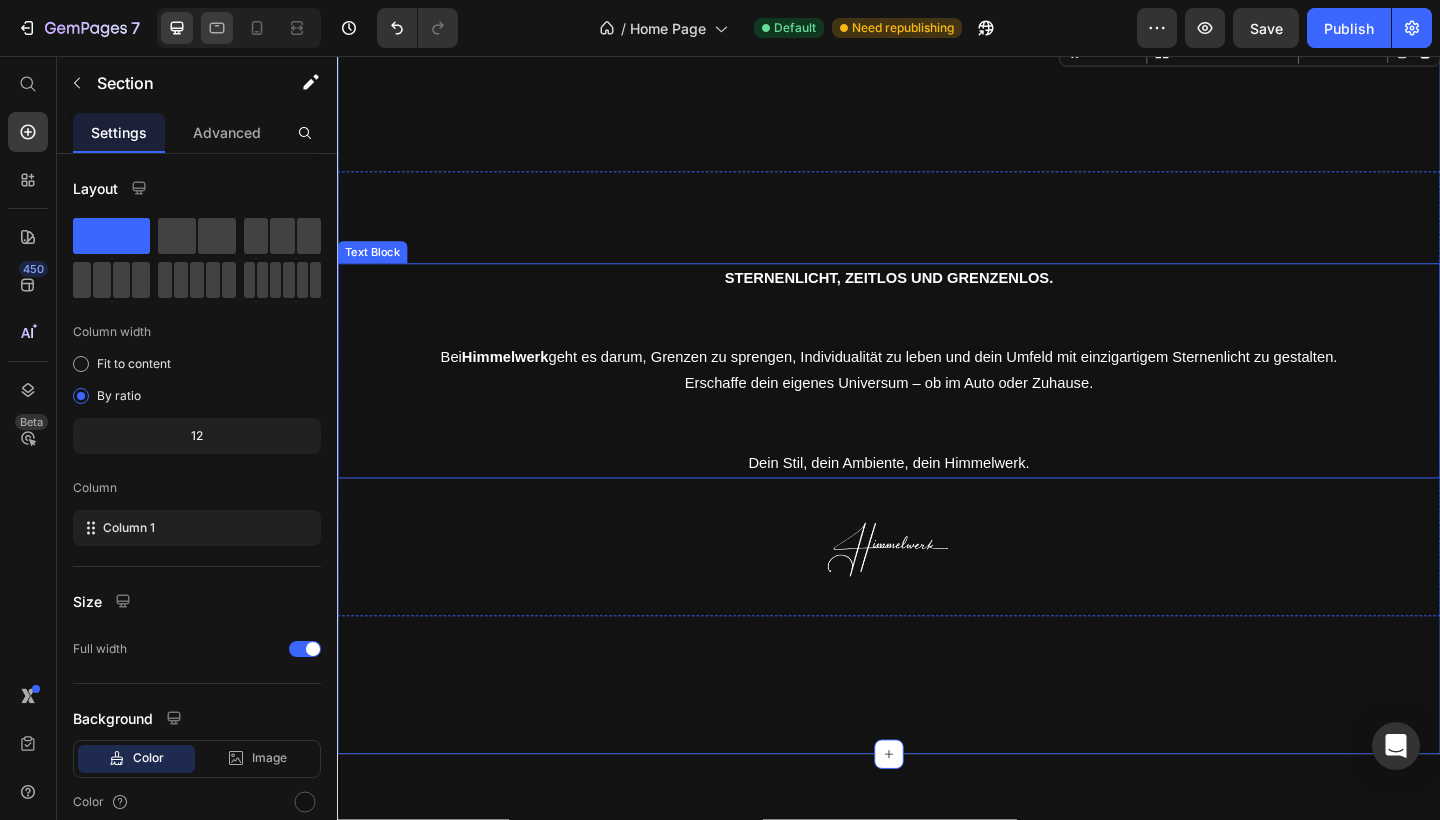 scroll, scrollTop: 4207, scrollLeft: 0, axis: vertical 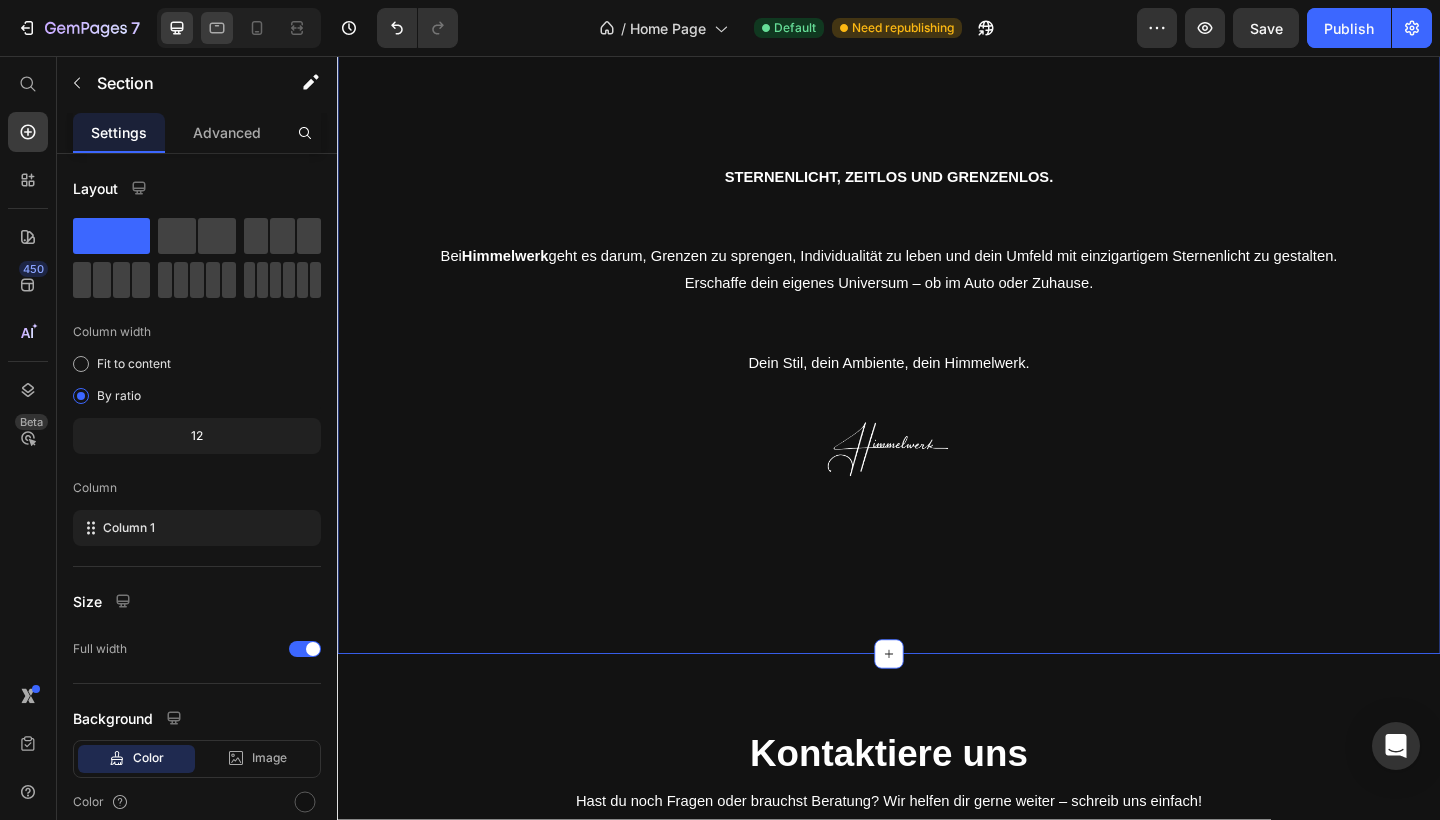 click 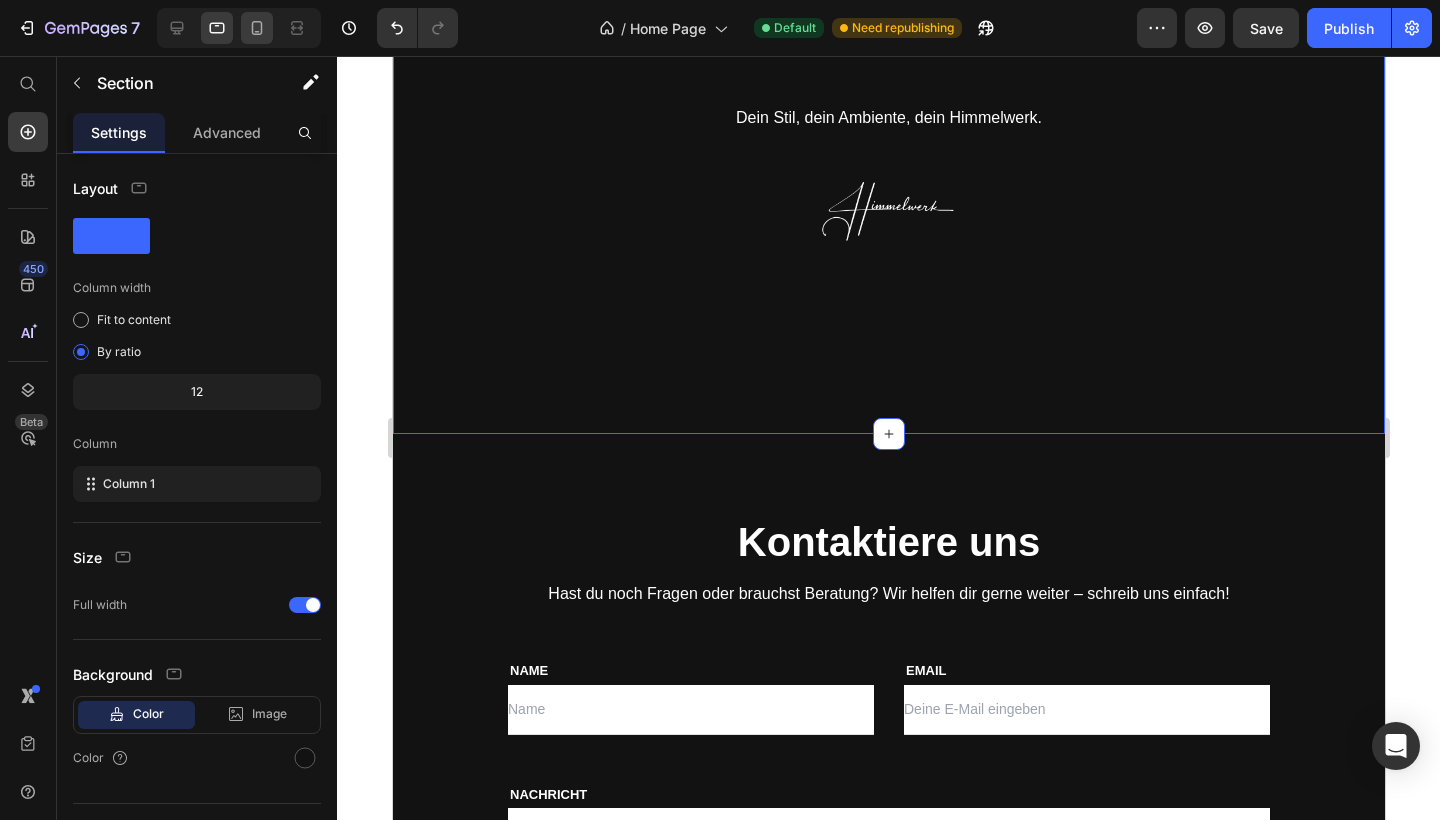 click 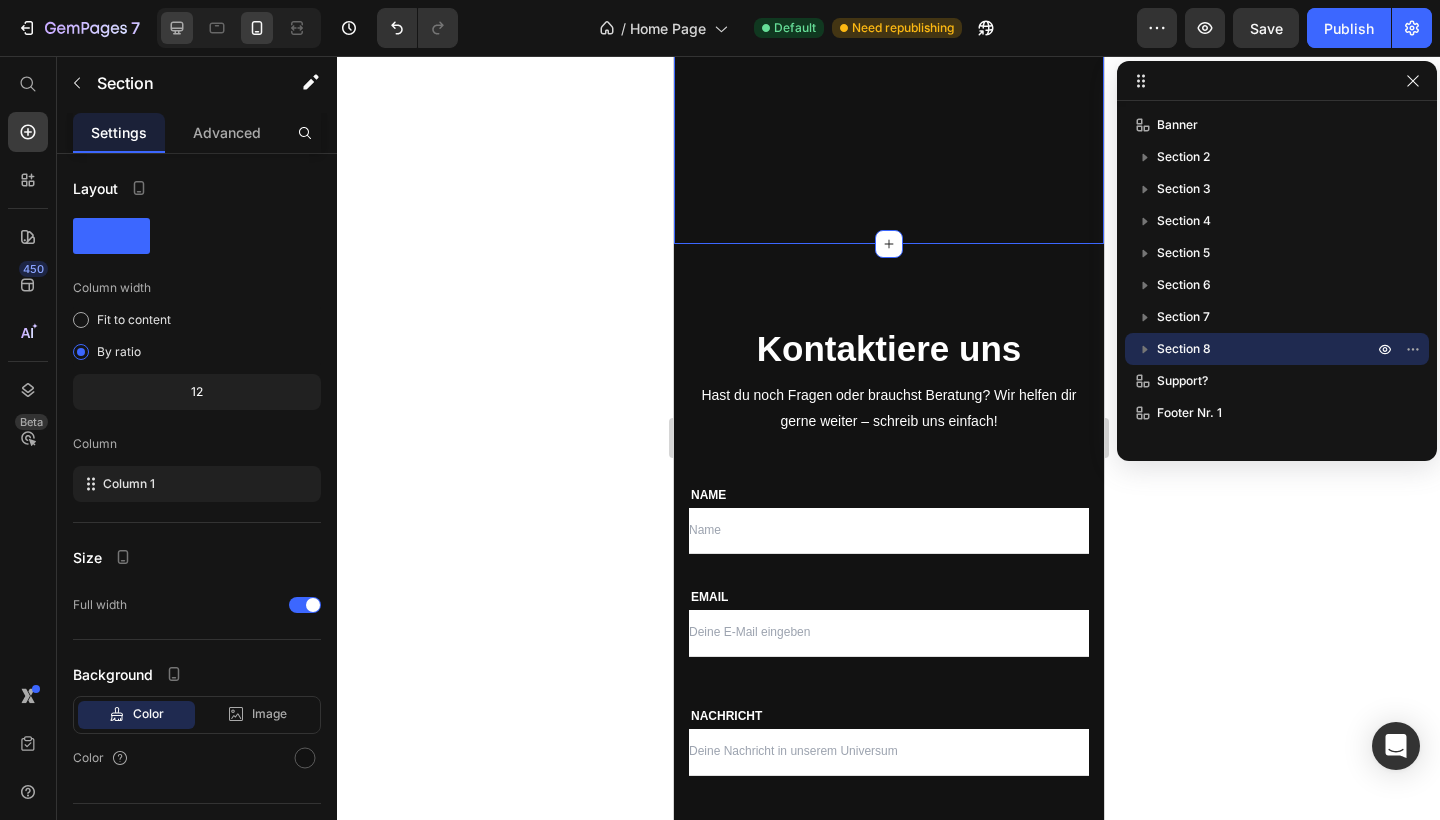 click 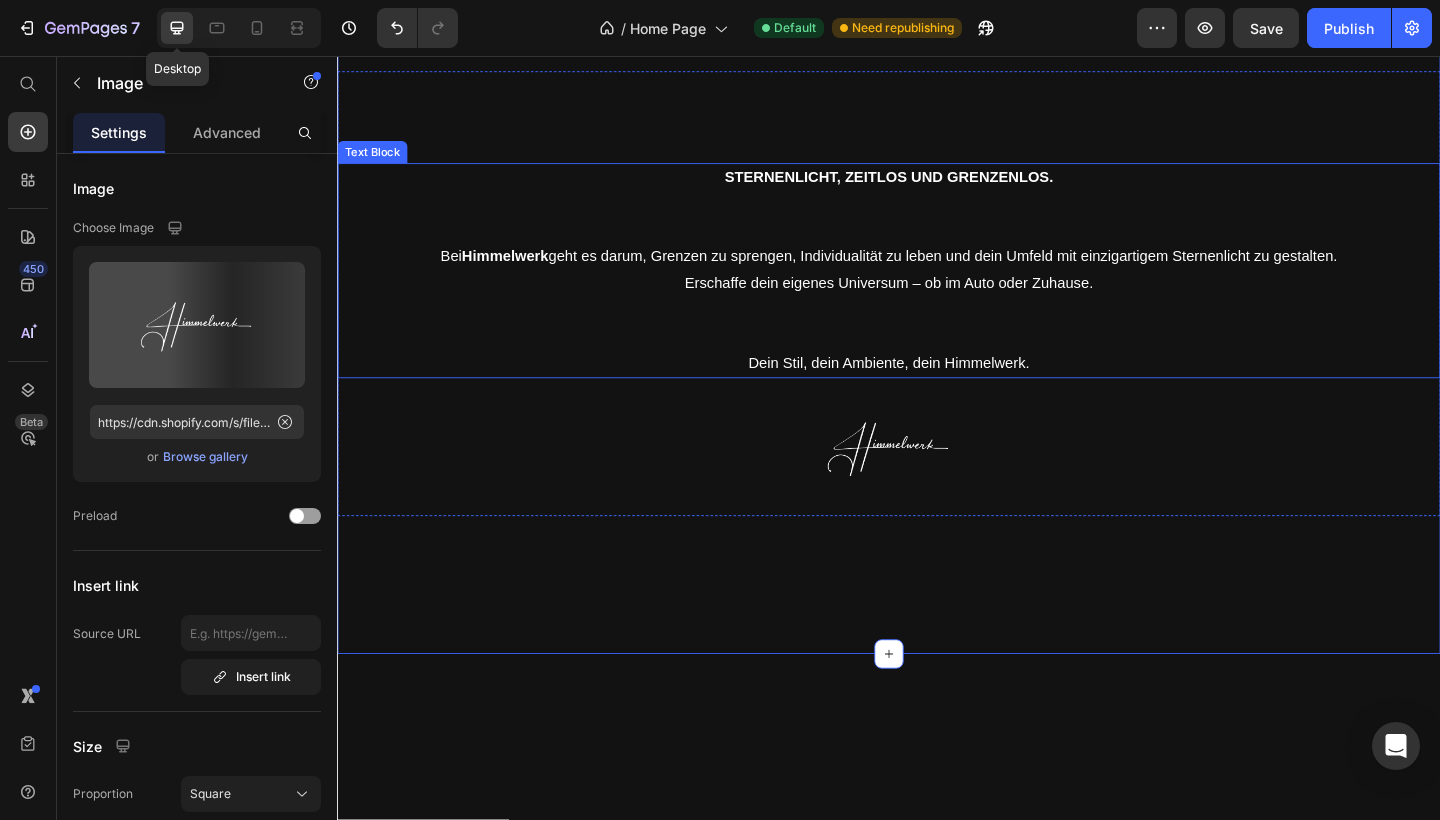 click at bounding box center [937, 482] 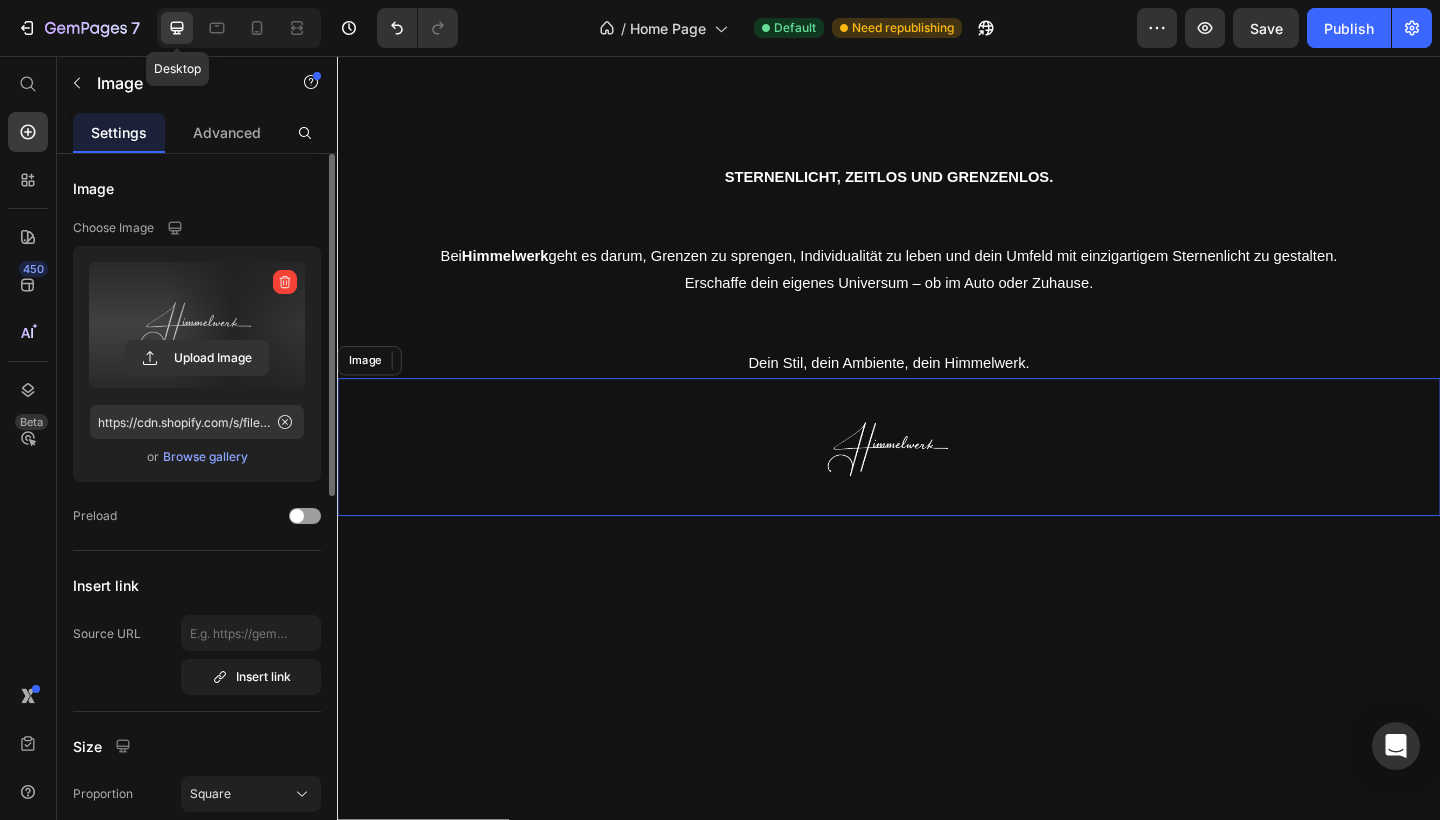 scroll, scrollTop: 4002, scrollLeft: 0, axis: vertical 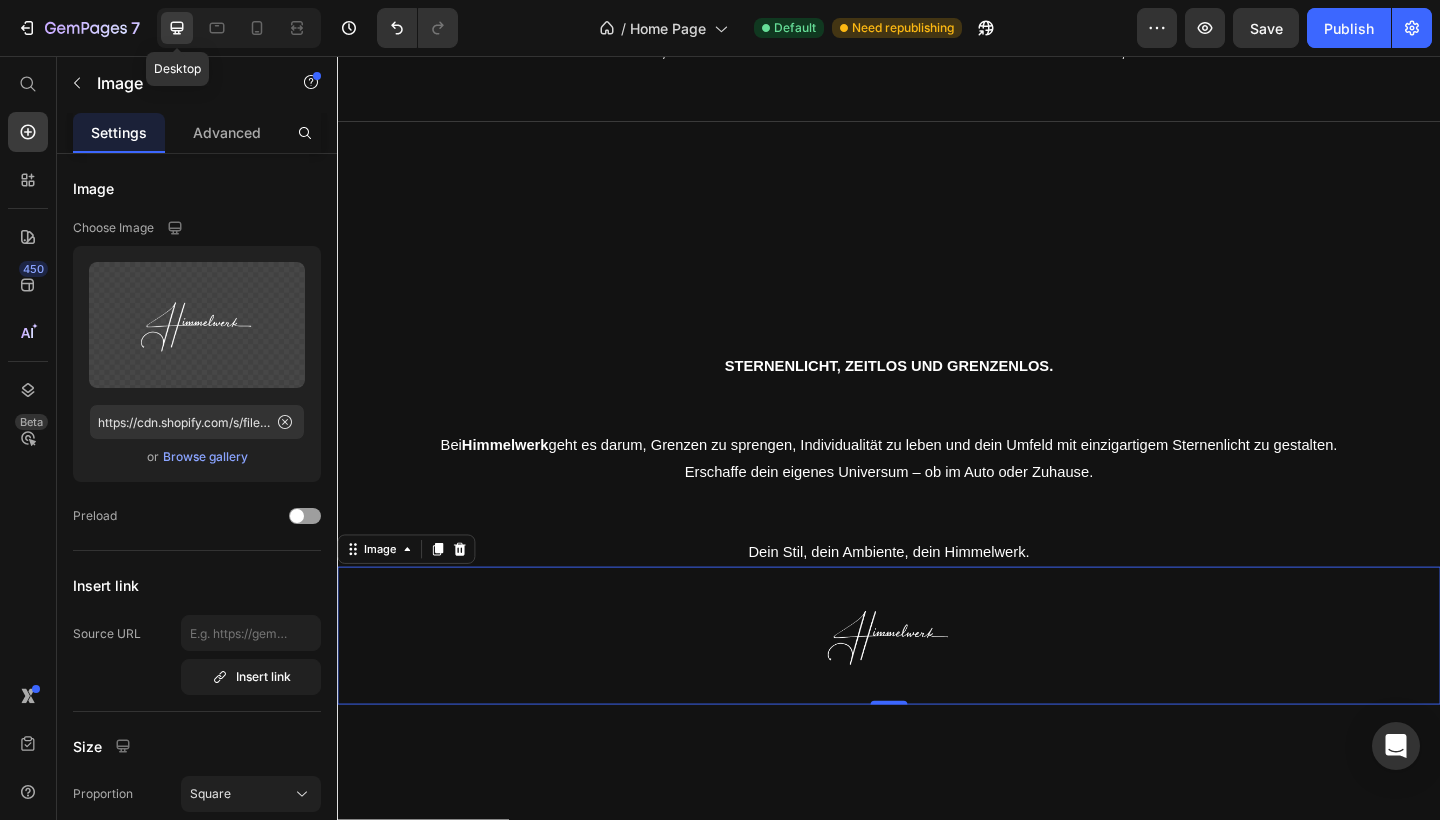 click at bounding box center [937, 687] 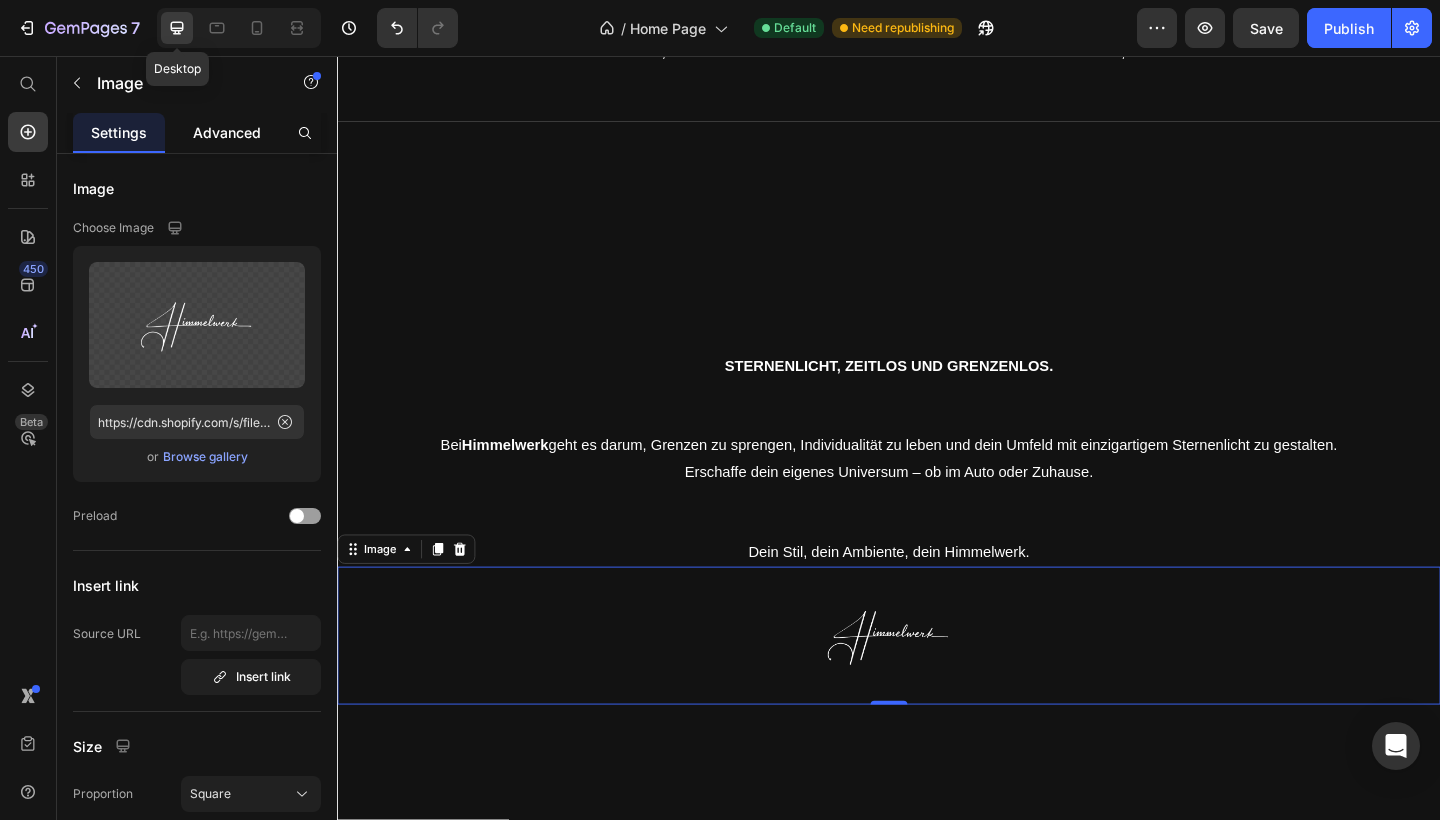 click on "Advanced" at bounding box center (227, 132) 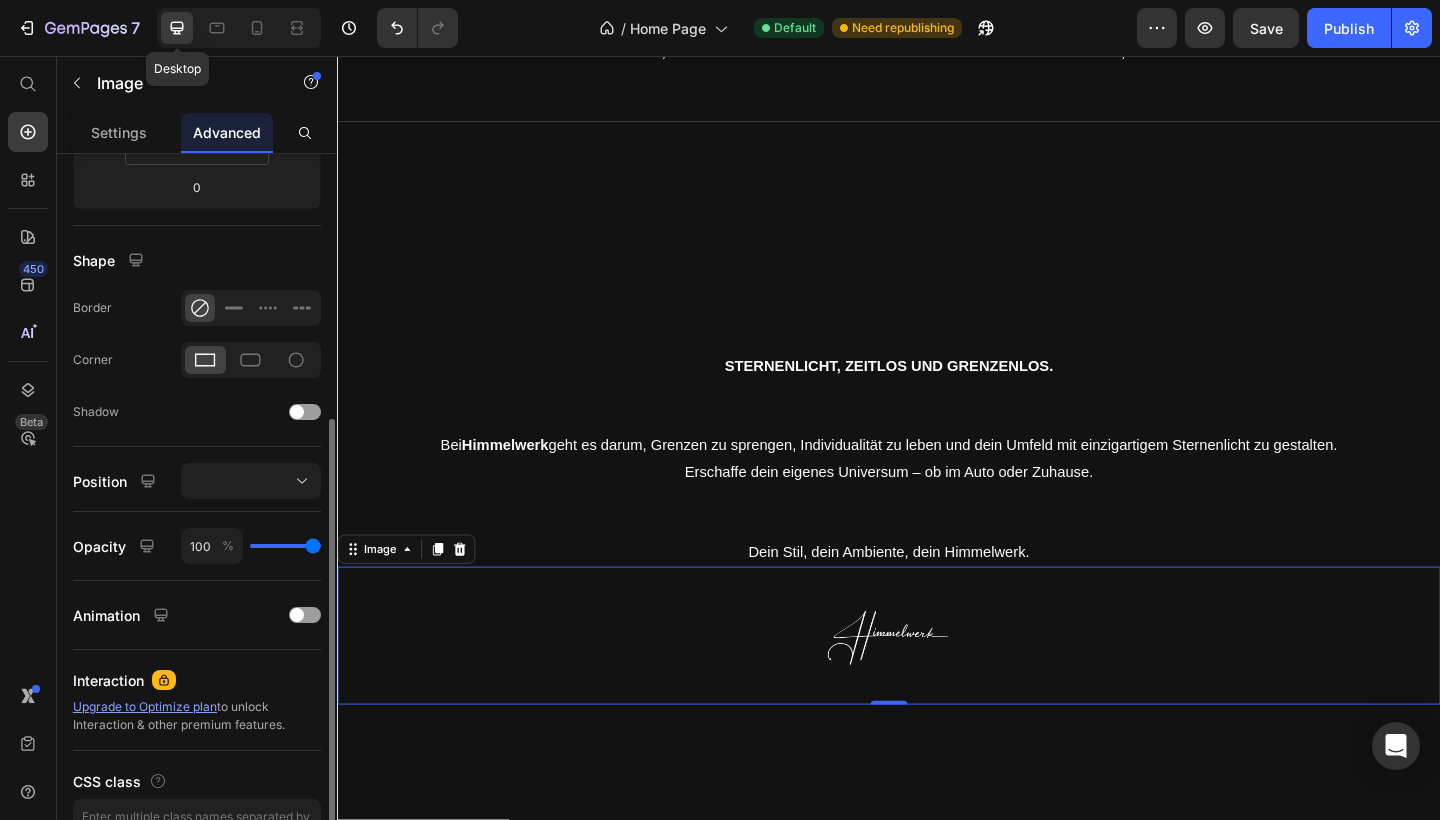 scroll, scrollTop: 409, scrollLeft: 0, axis: vertical 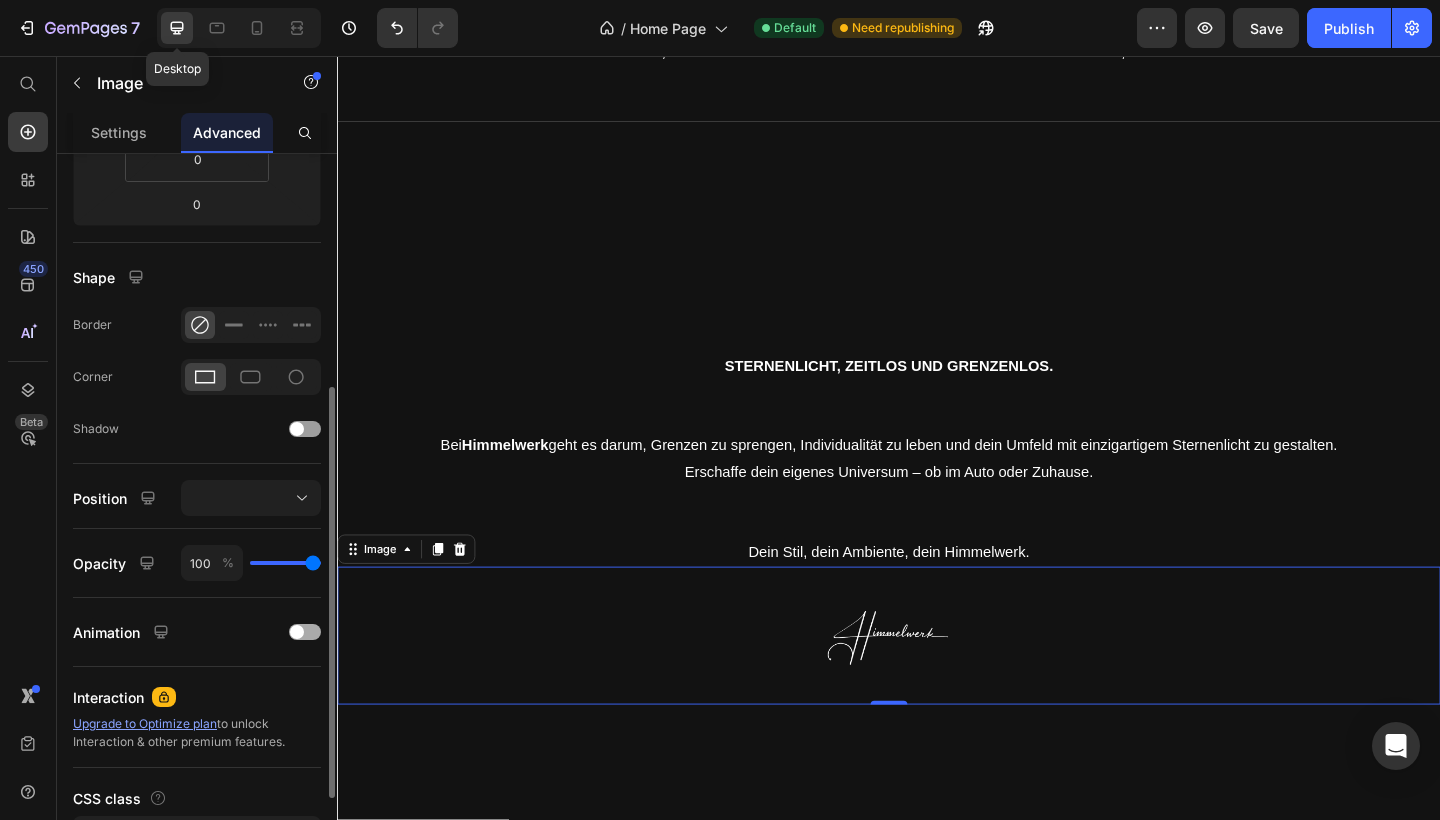 click at bounding box center (297, 632) 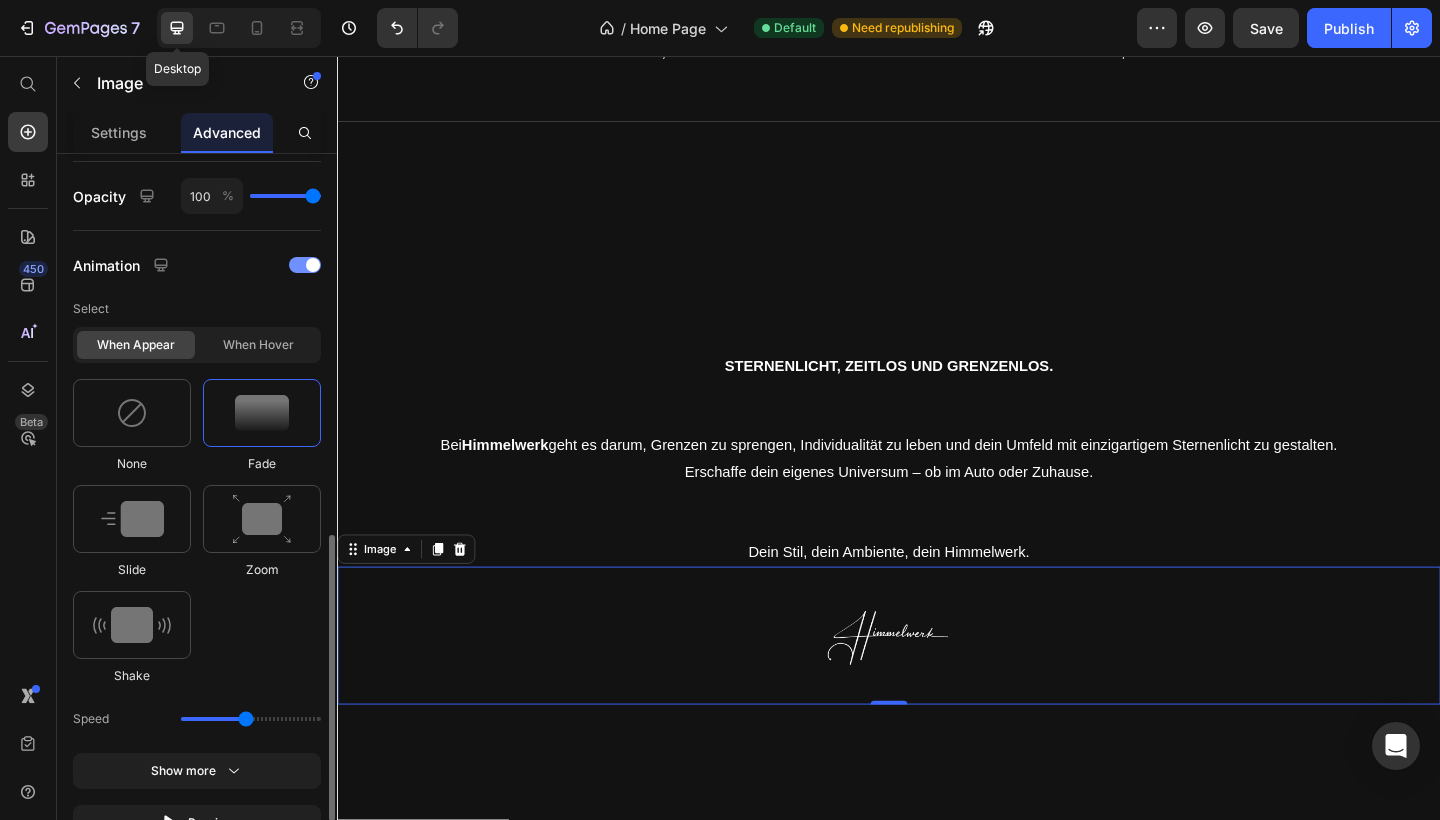 scroll, scrollTop: 829, scrollLeft: 0, axis: vertical 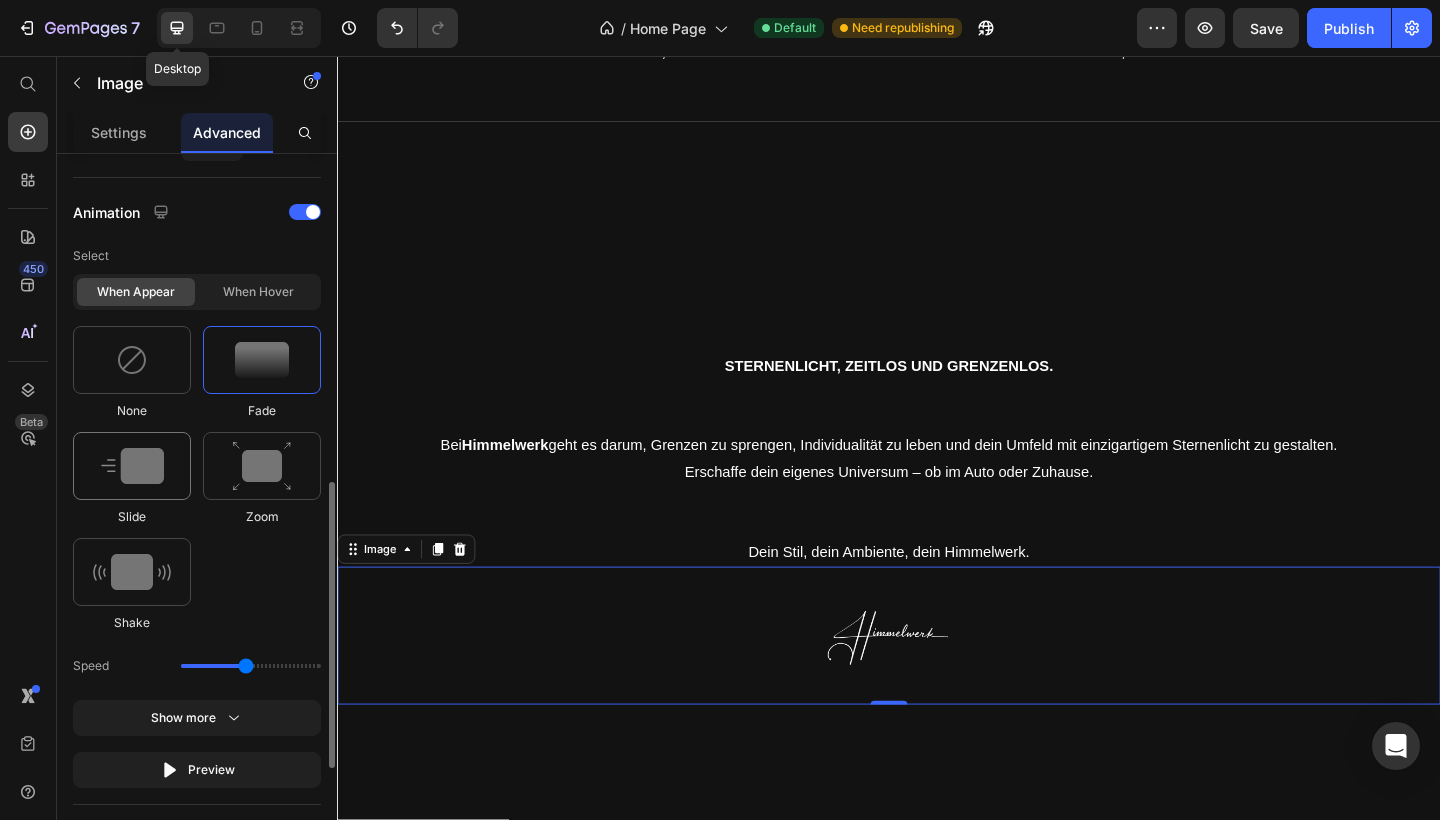 click at bounding box center [132, 466] 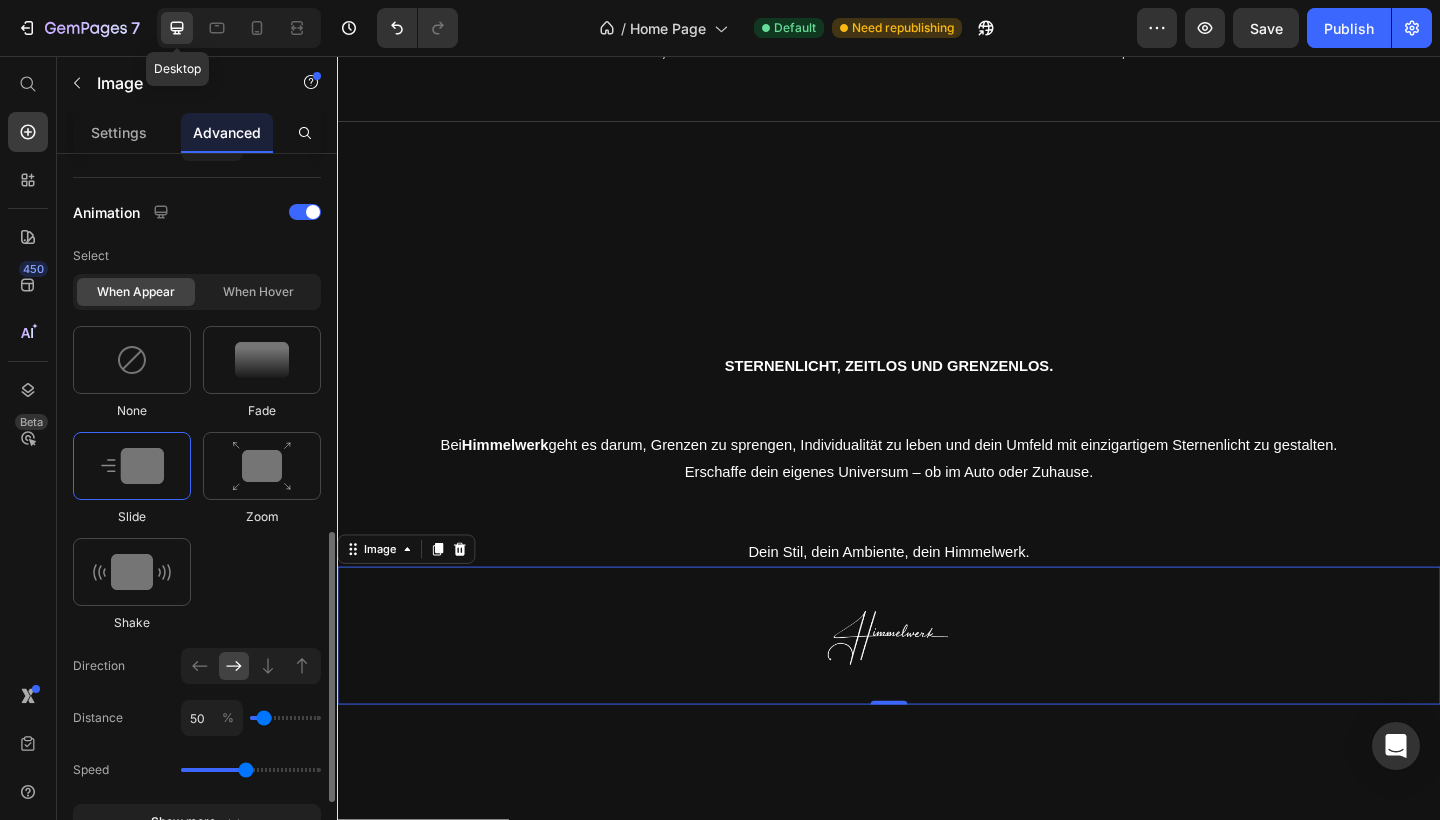 scroll, scrollTop: 885, scrollLeft: 0, axis: vertical 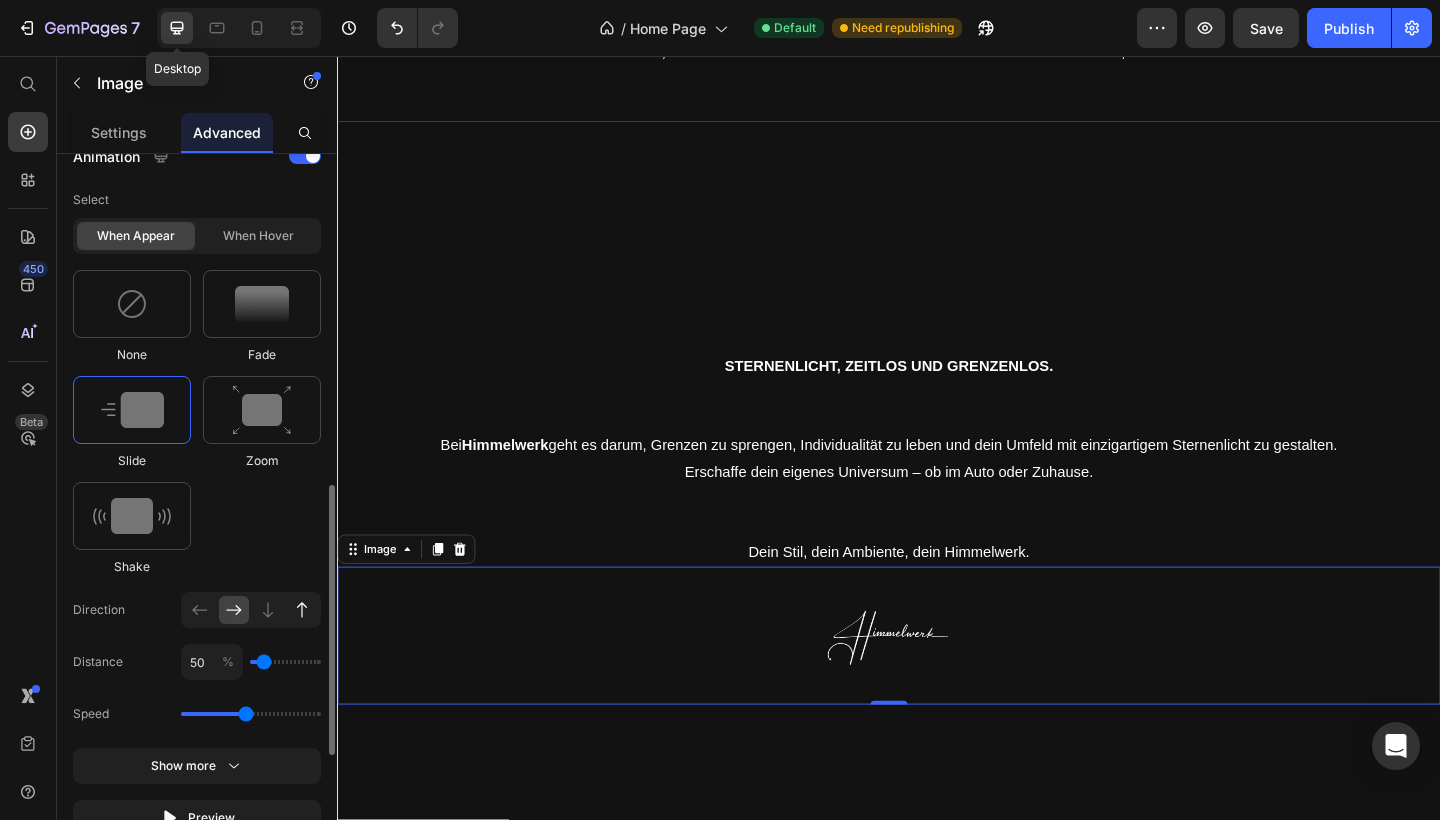 click 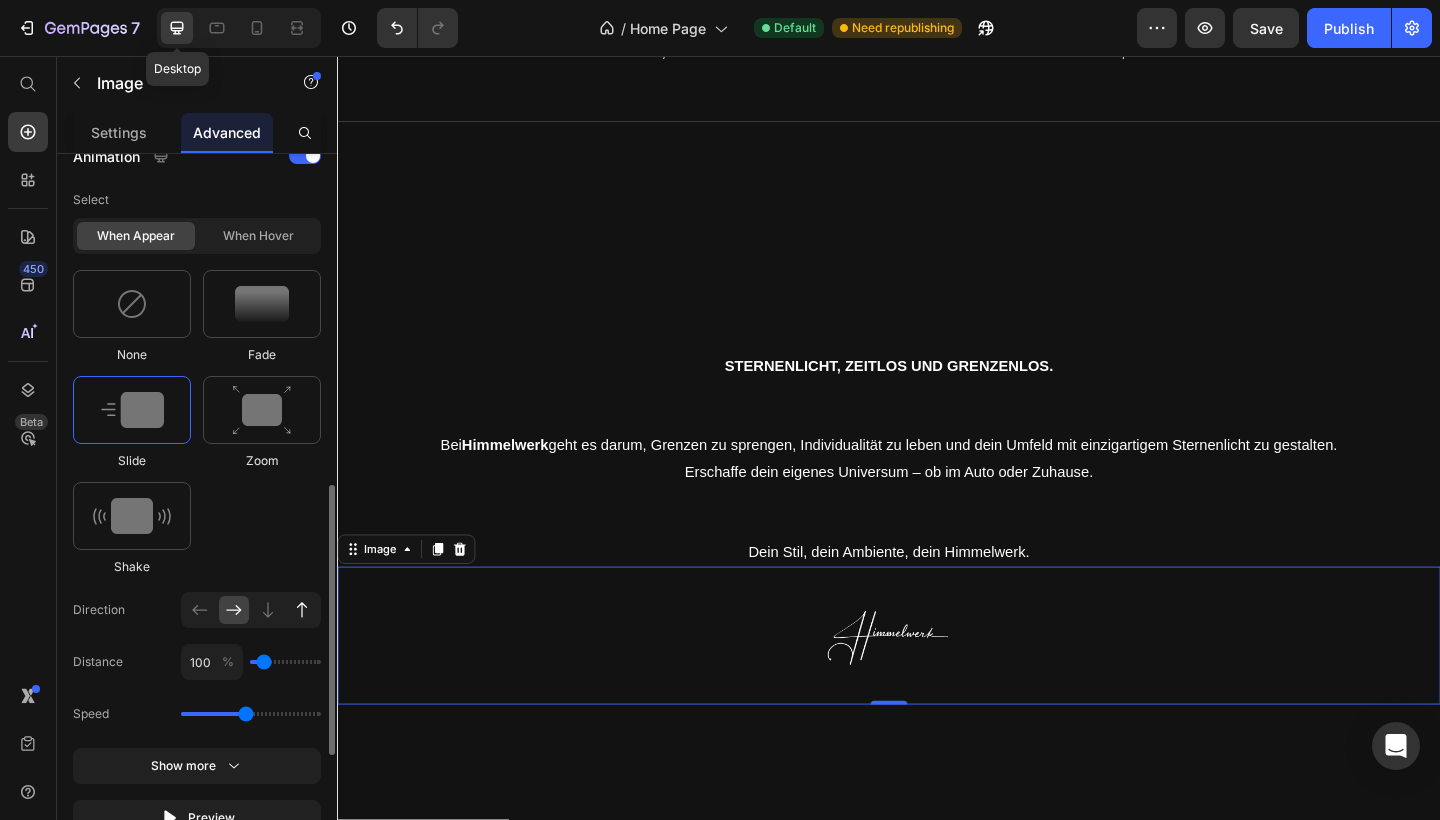 type on "100" 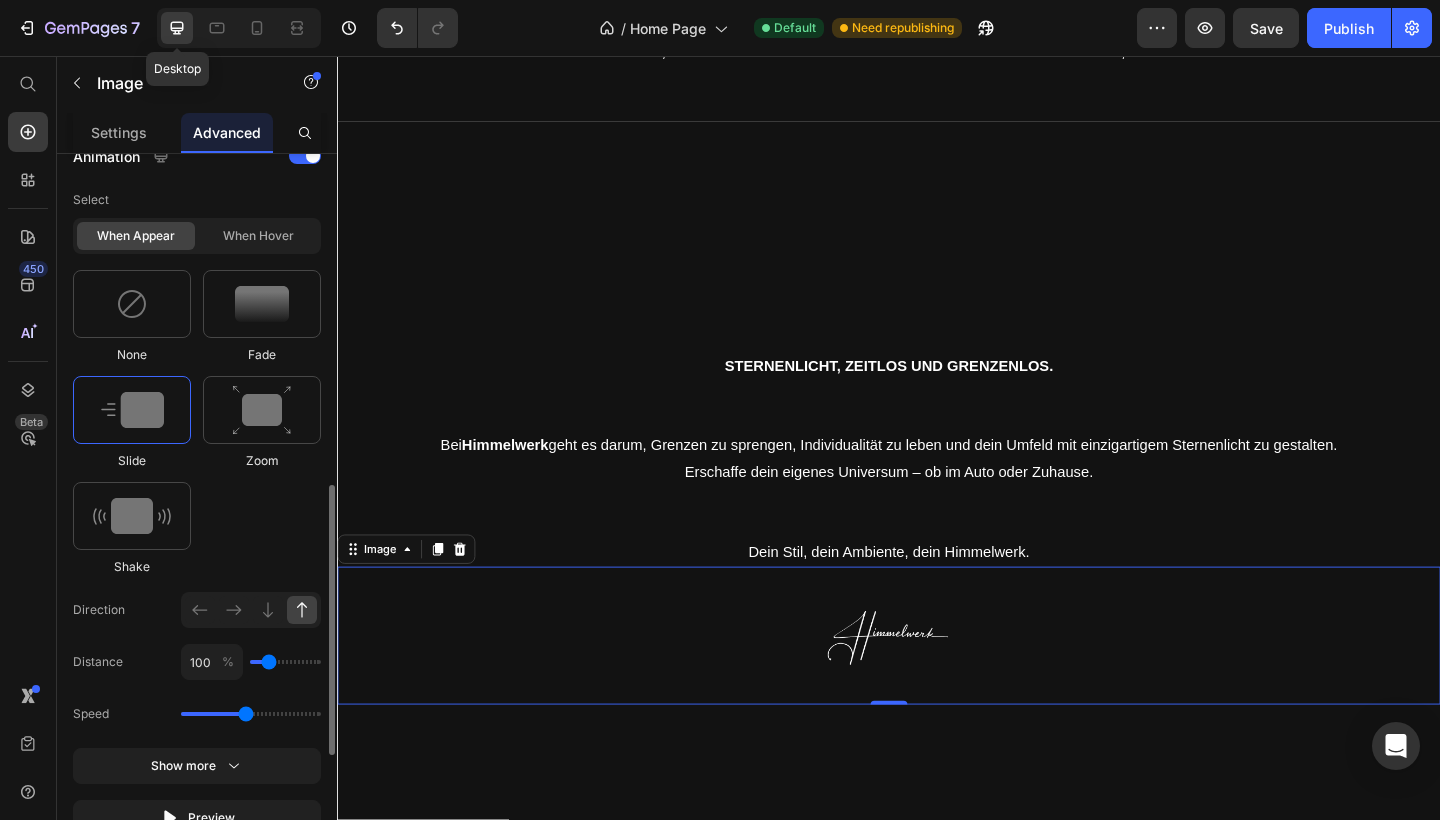 type on "50" 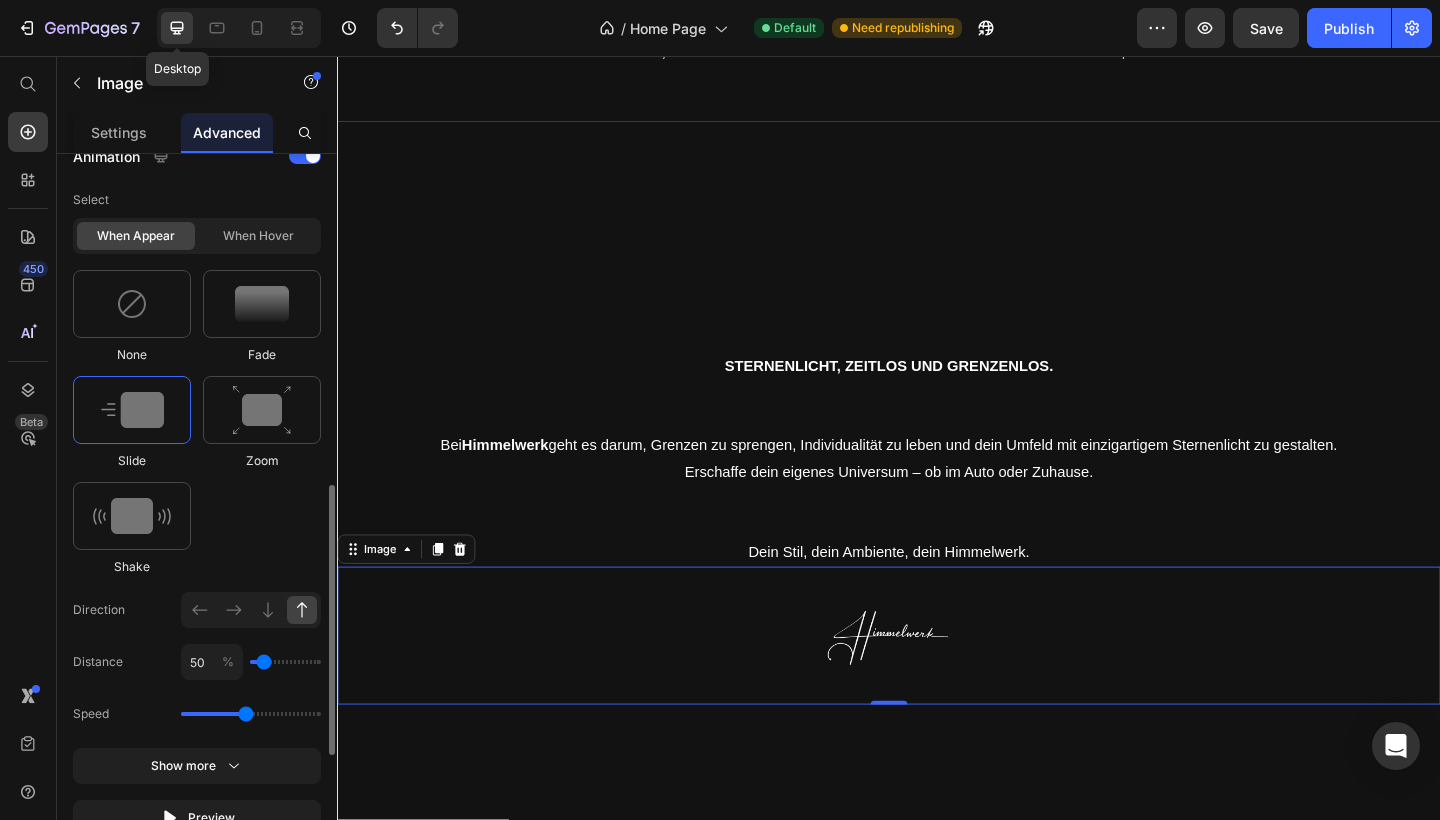 type on "0" 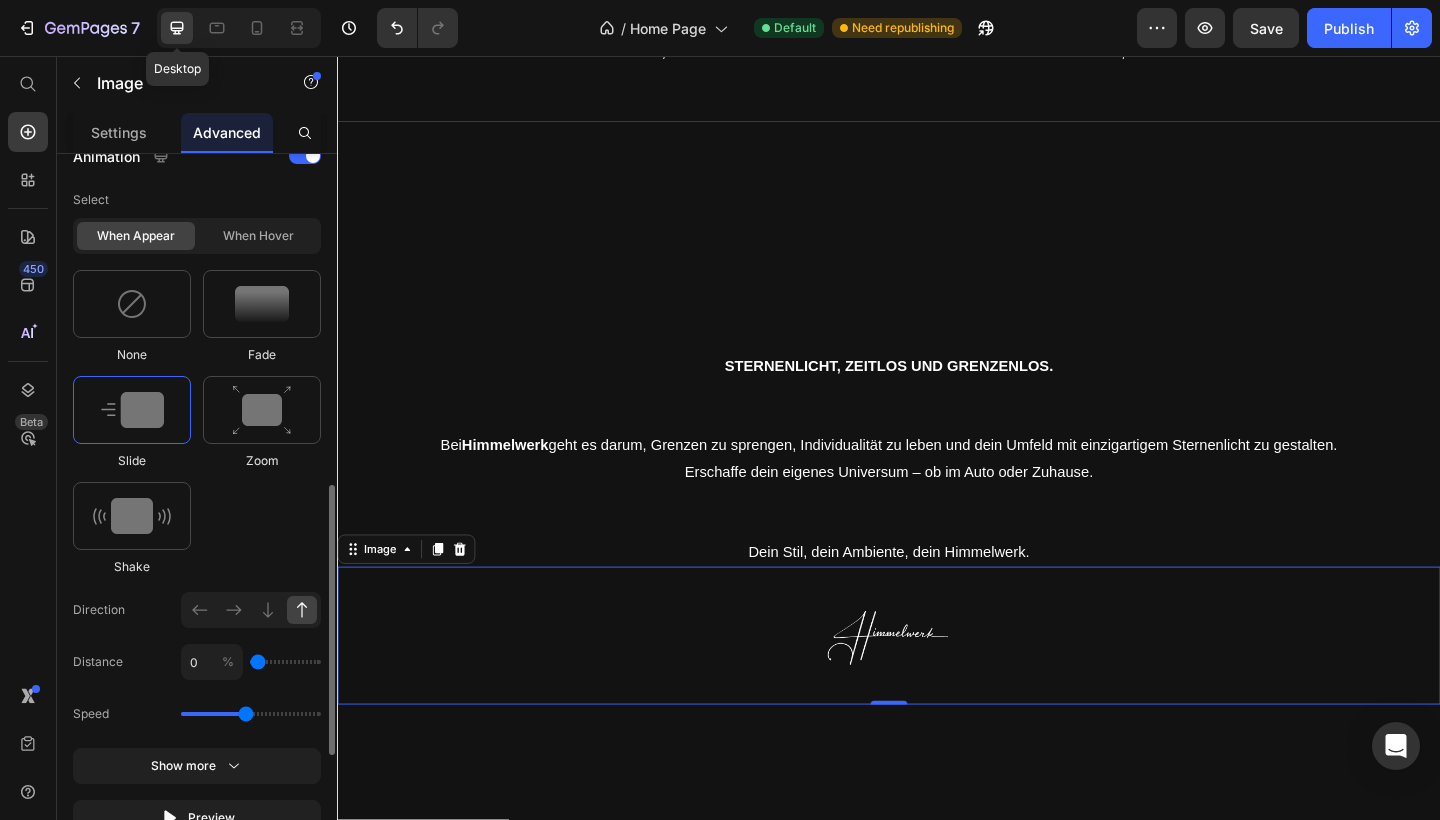 type on "50" 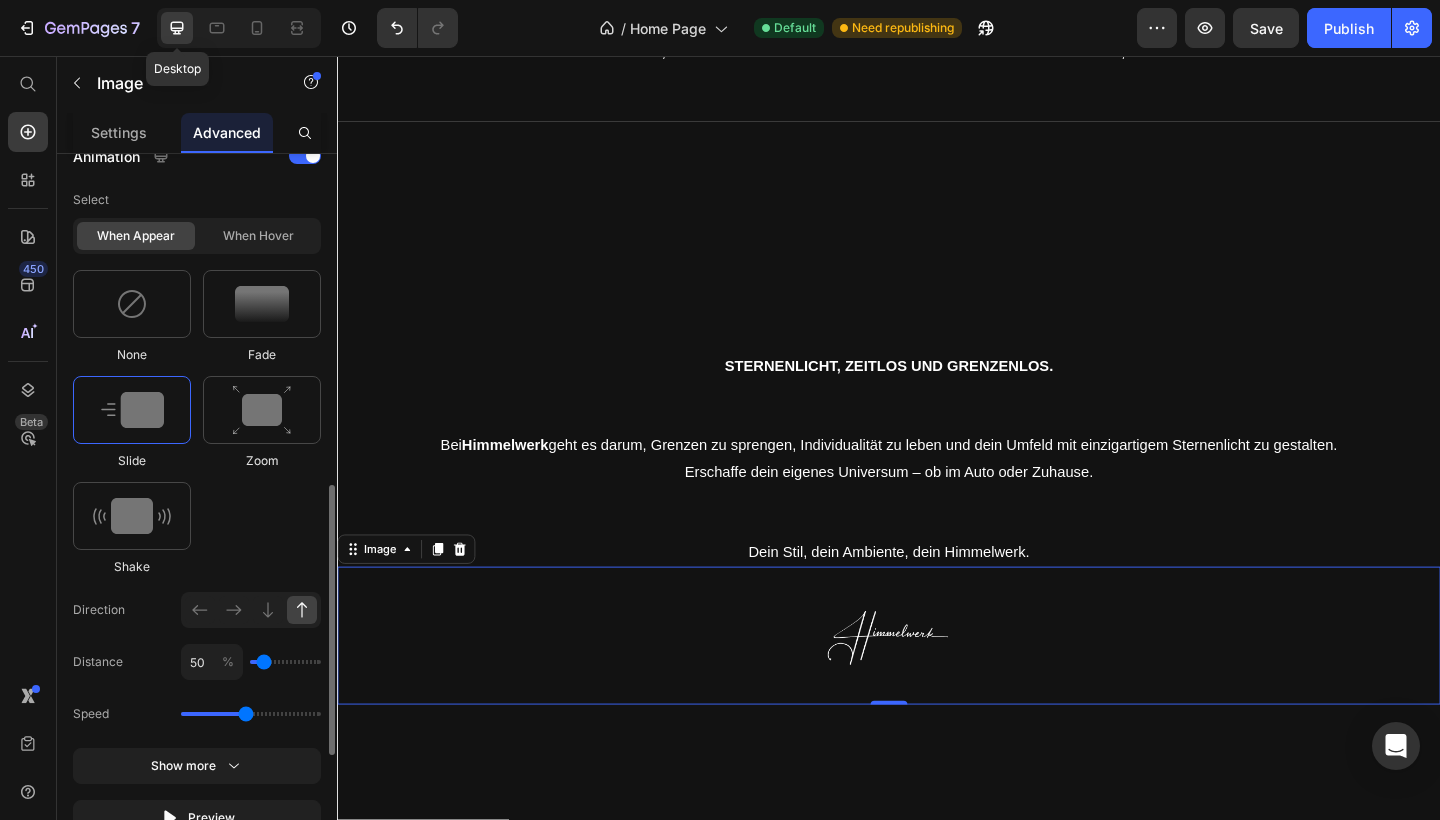 type on "50" 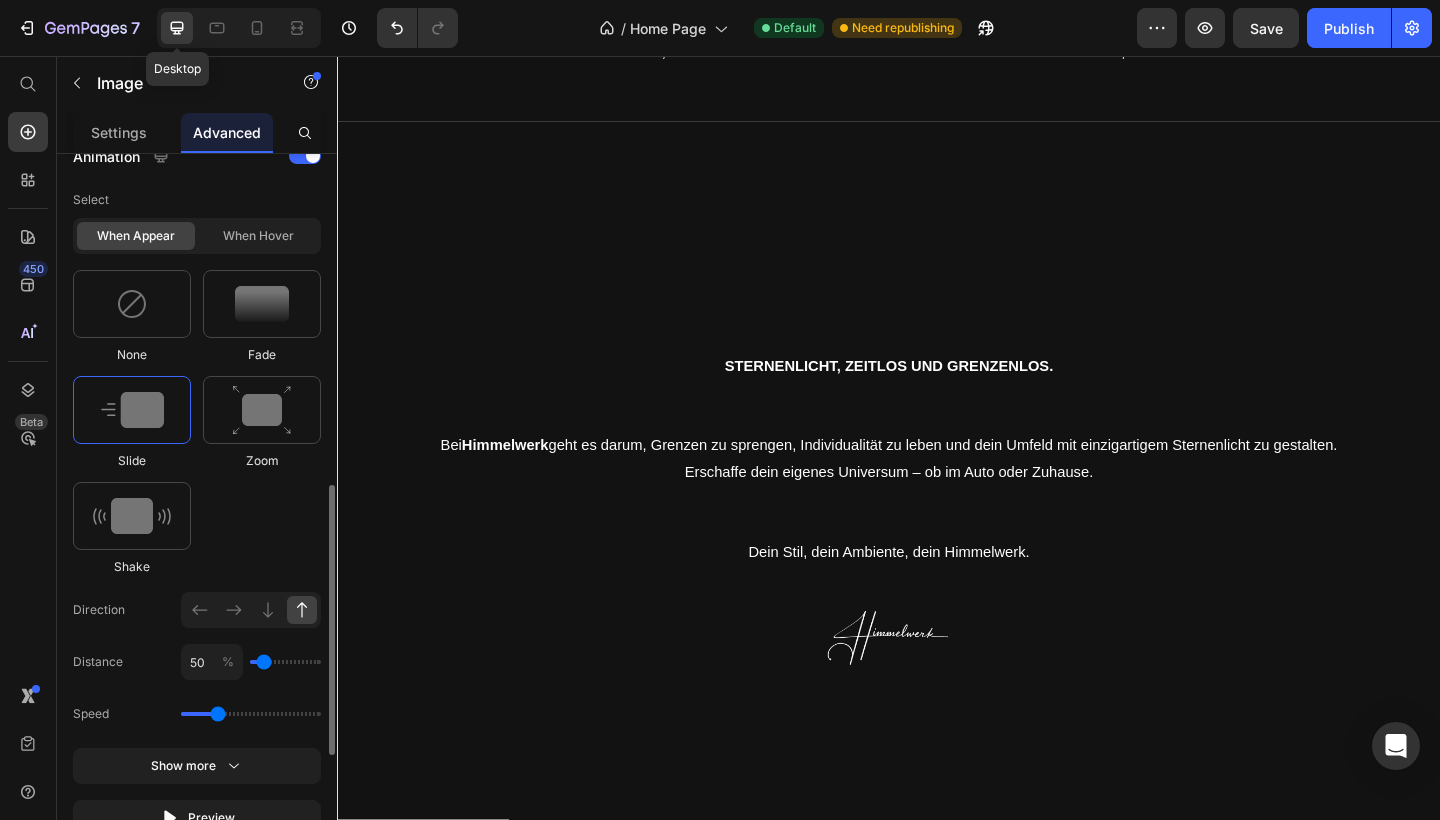 drag, startPoint x: 246, startPoint y: 714, endPoint x: 218, endPoint y: 715, distance: 28.01785 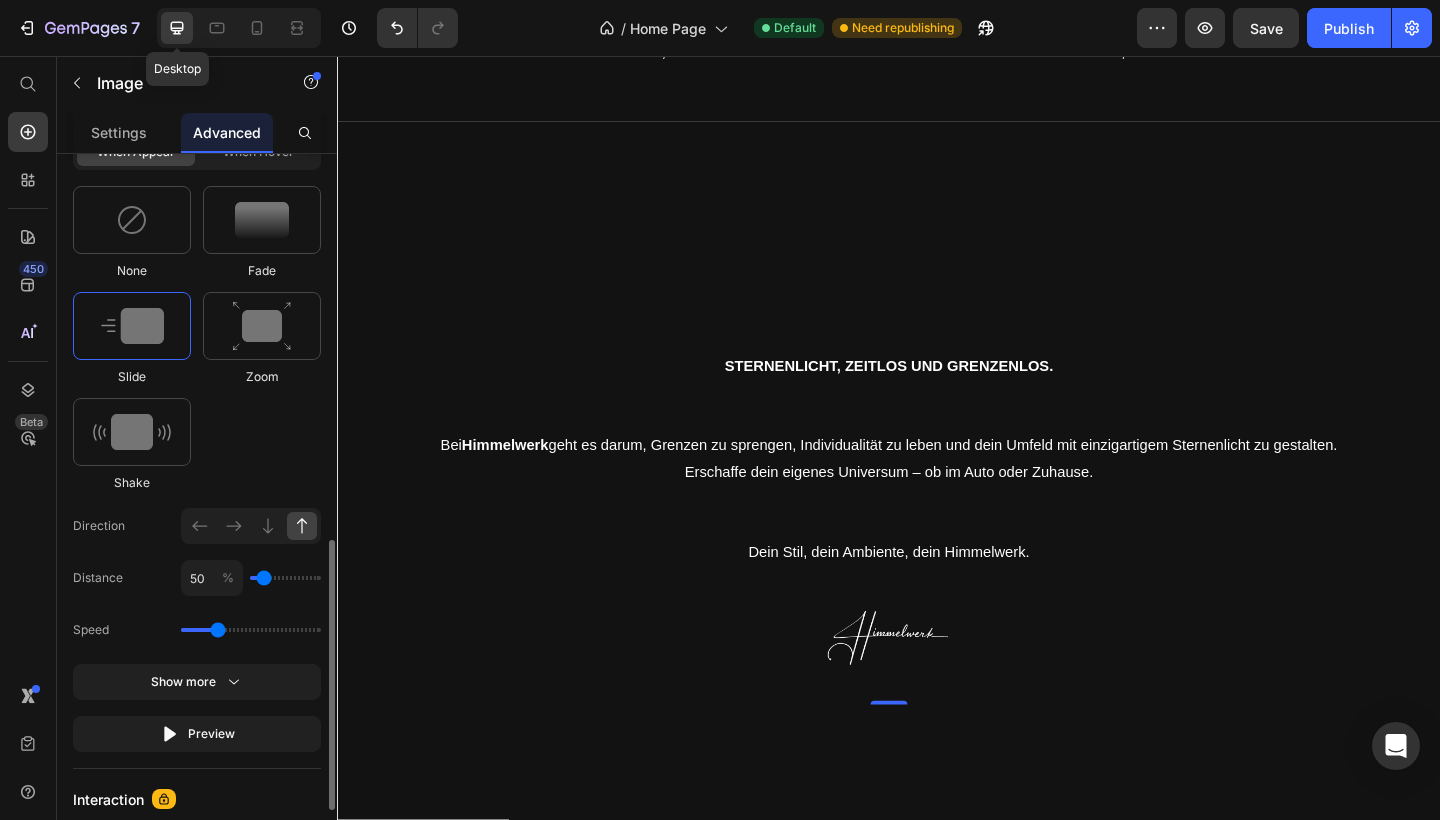 scroll, scrollTop: 986, scrollLeft: 0, axis: vertical 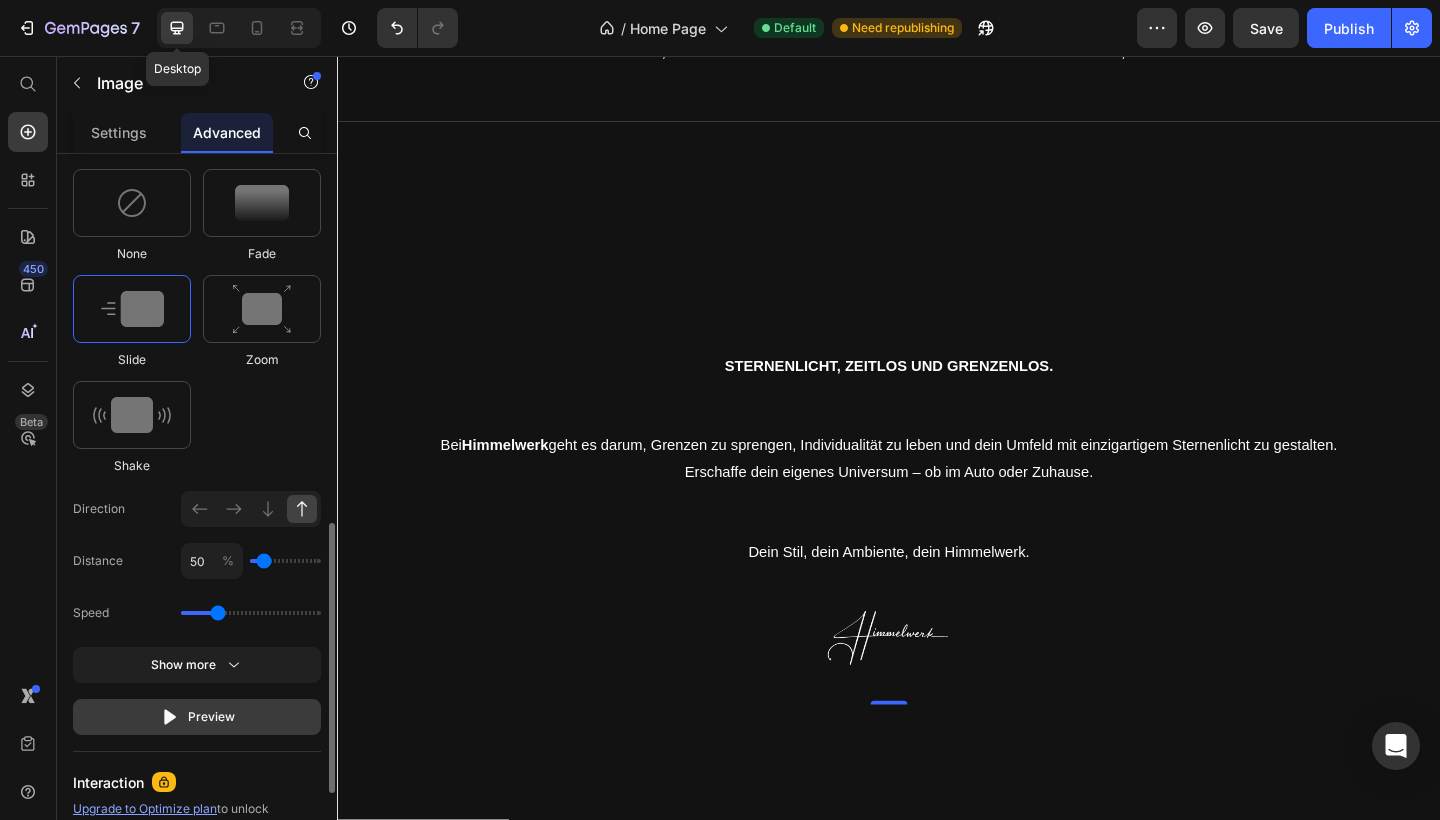 click on "Preview" at bounding box center (197, 717) 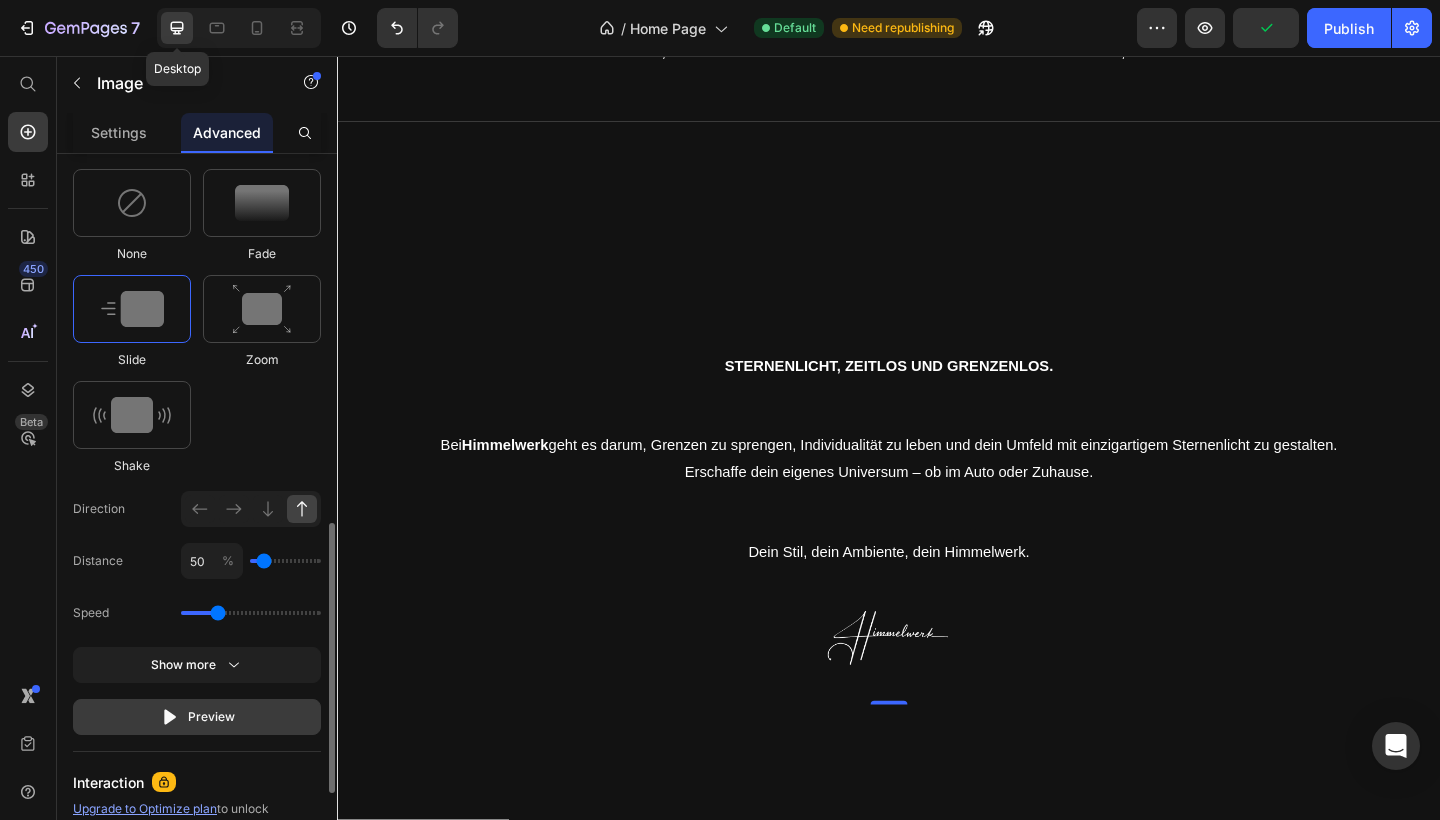 click on "Preview" at bounding box center [197, 717] 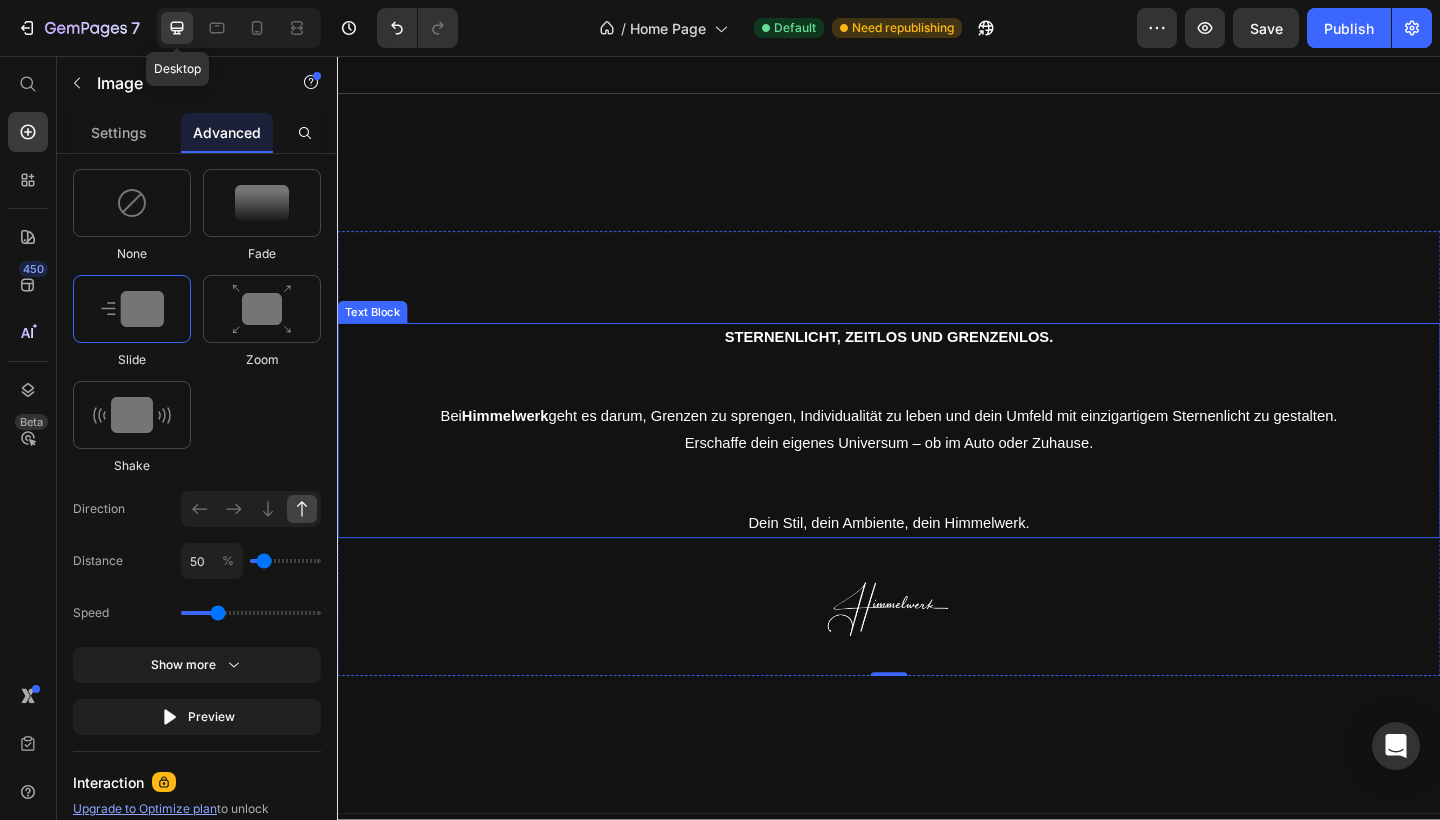 scroll, scrollTop: 4057, scrollLeft: 0, axis: vertical 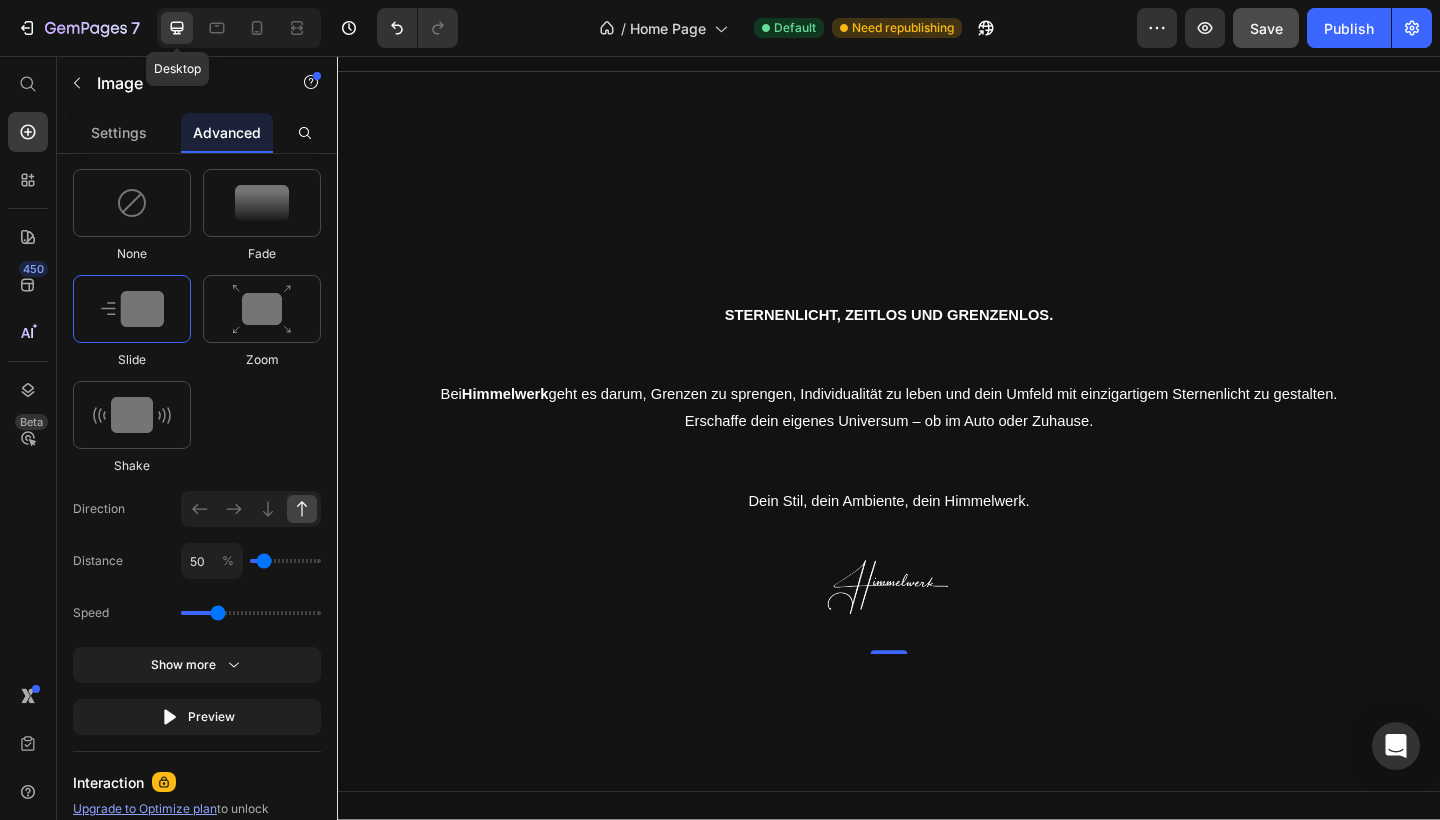 click on "Save" at bounding box center [1266, 28] 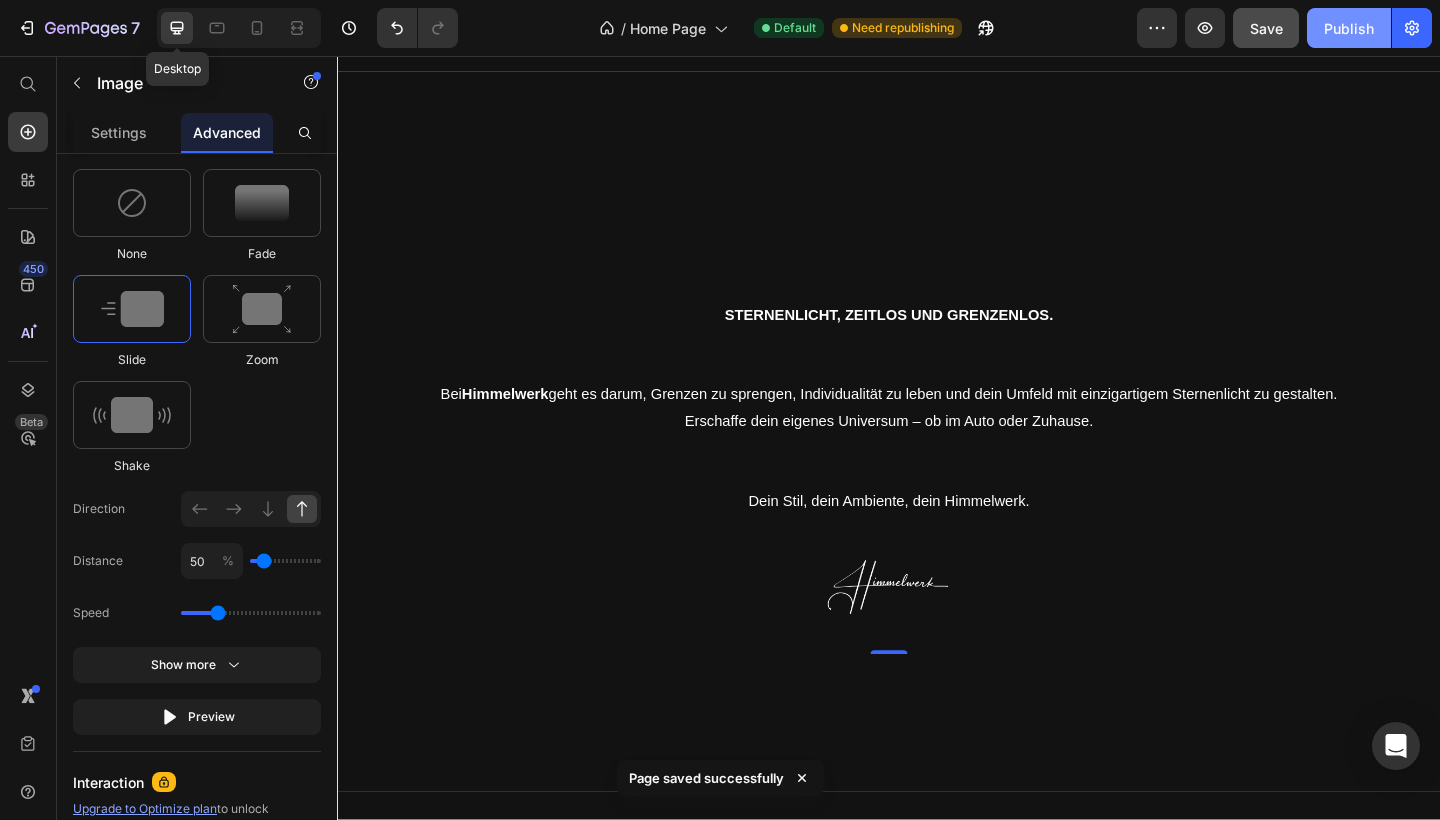 click on "Publish" at bounding box center [1349, 28] 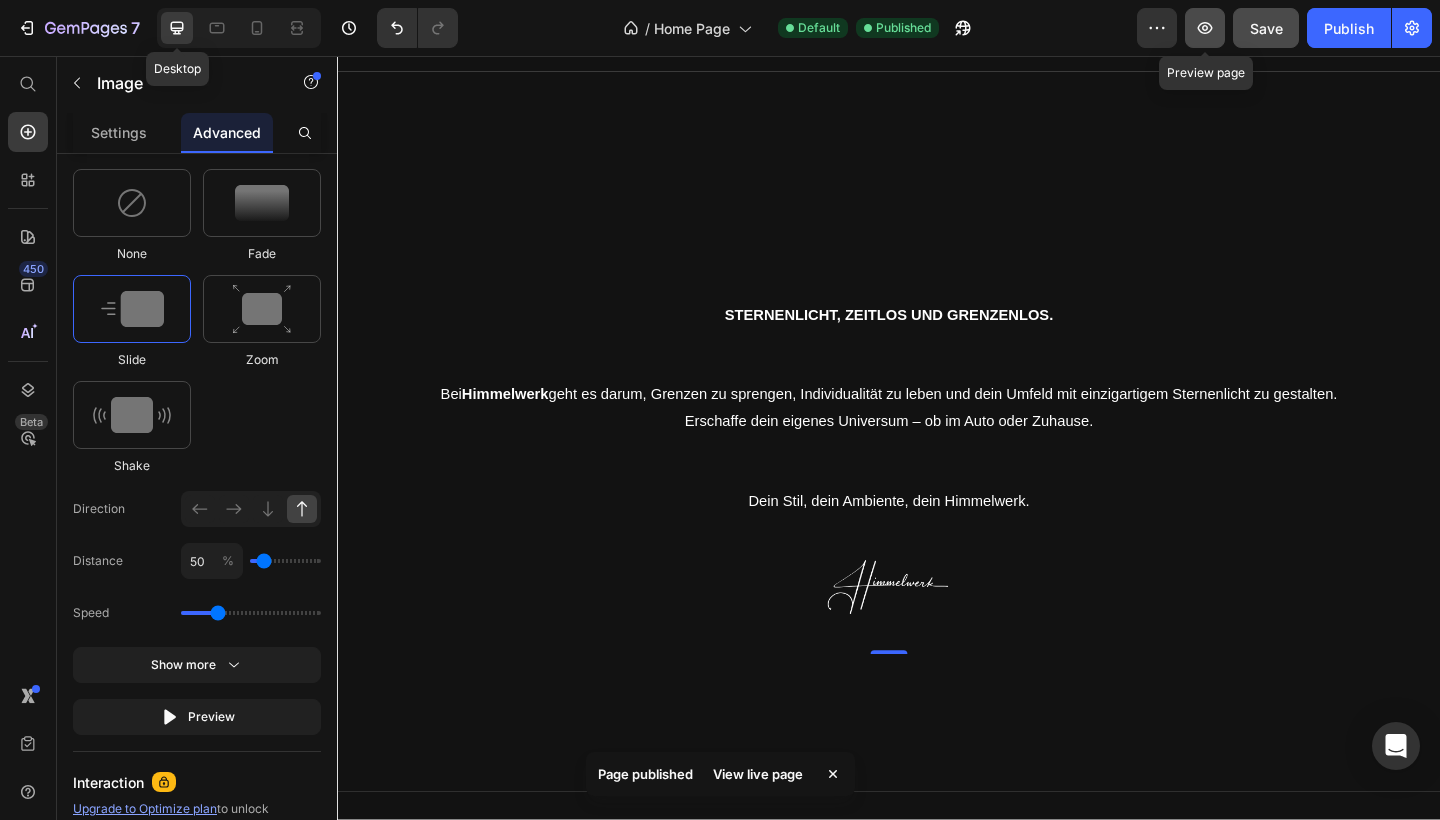 click 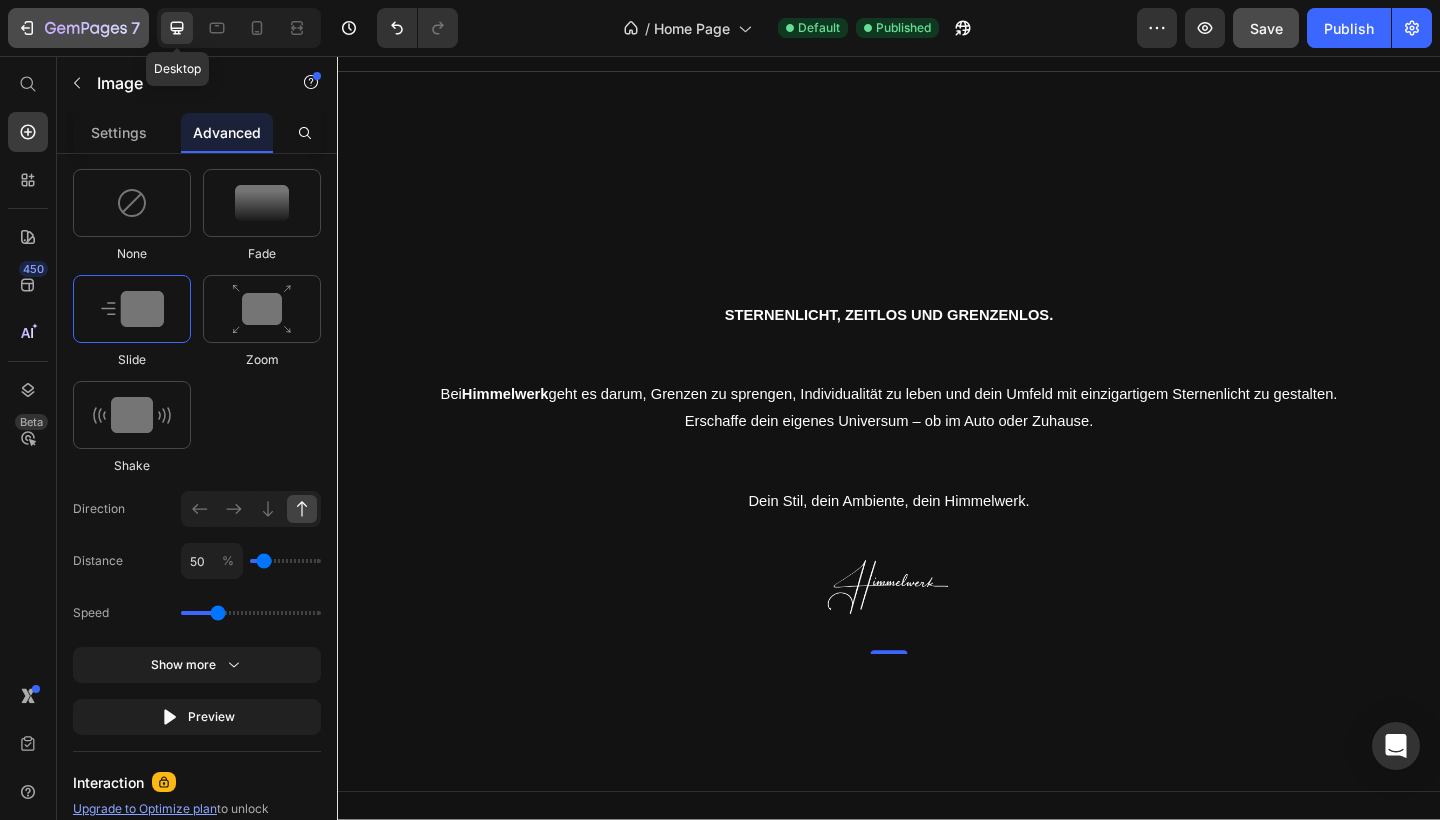 scroll, scrollTop: 4216, scrollLeft: 0, axis: vertical 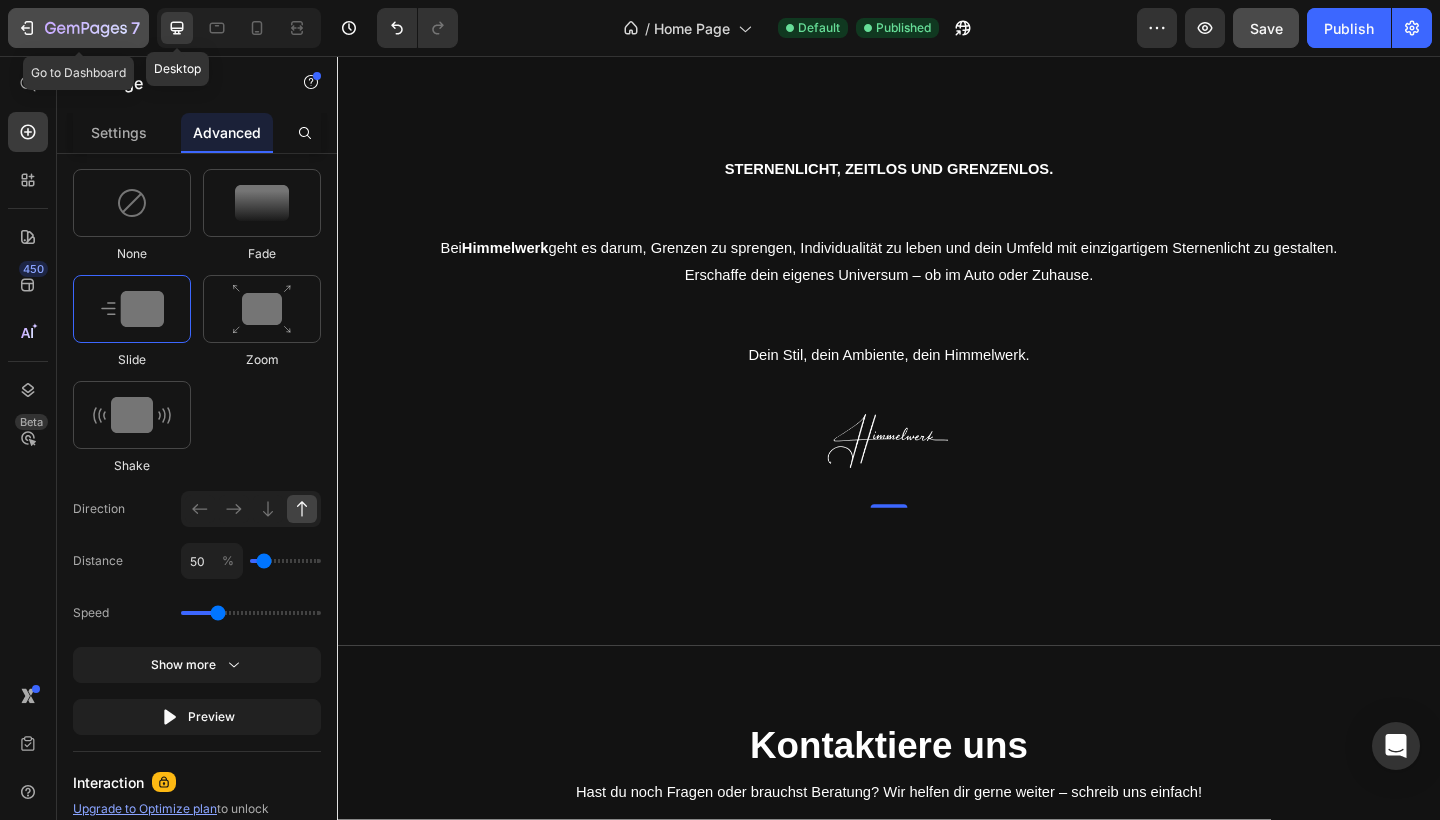 click 